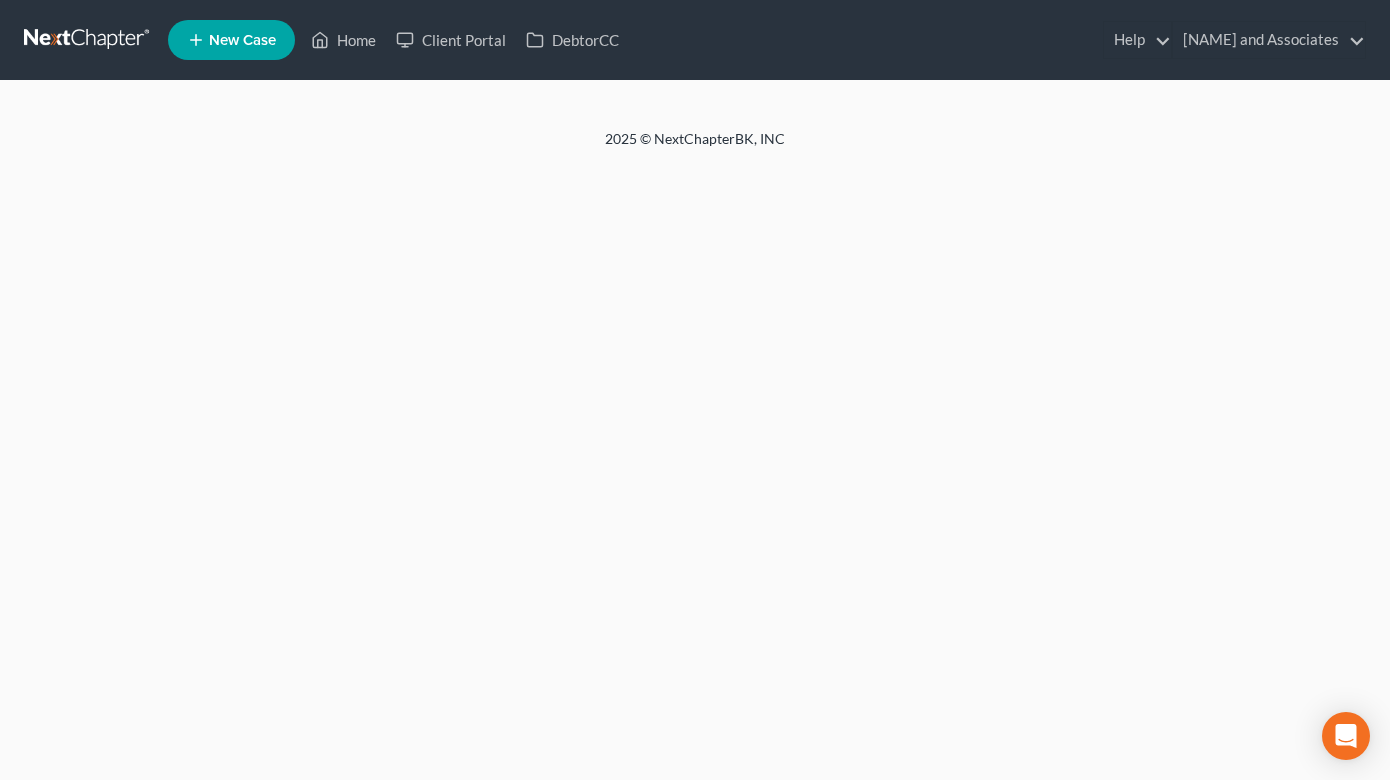 scroll, scrollTop: 0, scrollLeft: 0, axis: both 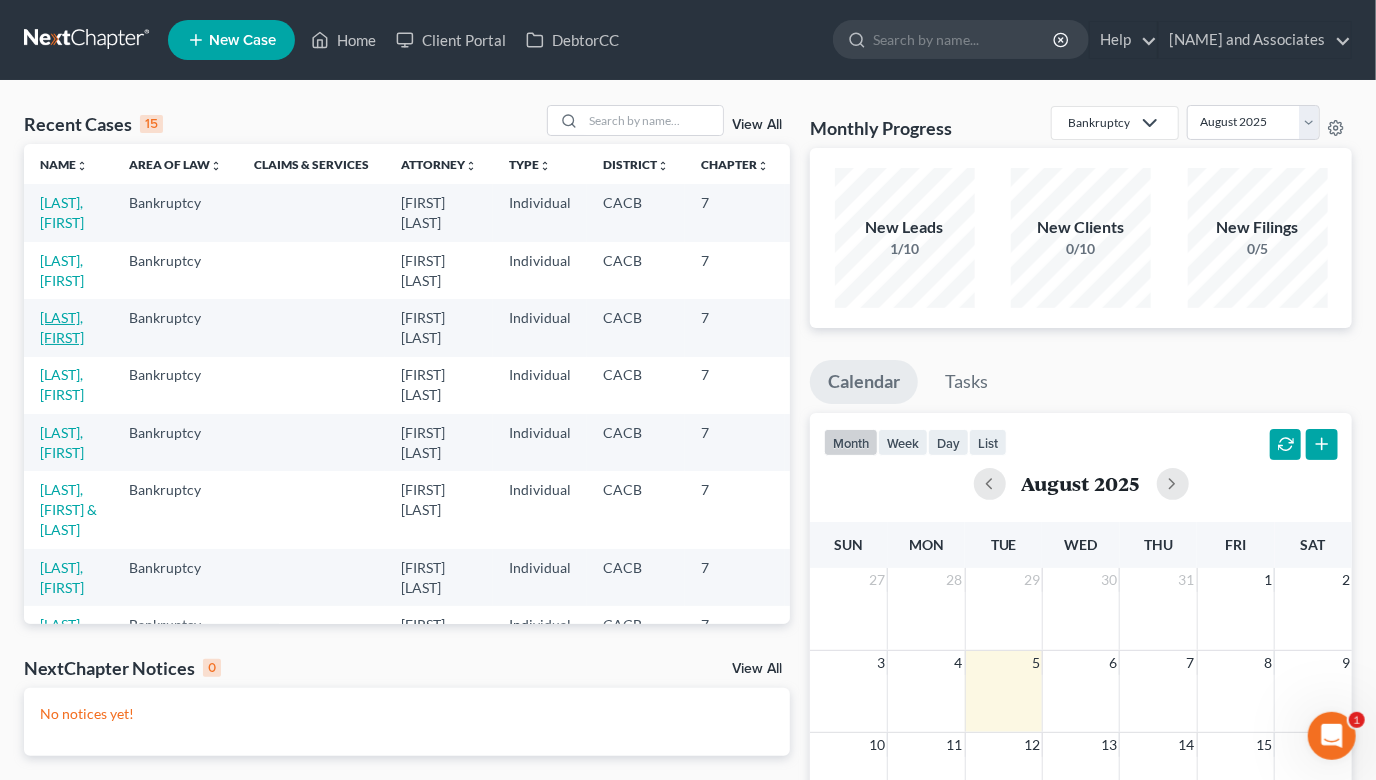 click on "[LAST], [FIRST]" at bounding box center [62, 327] 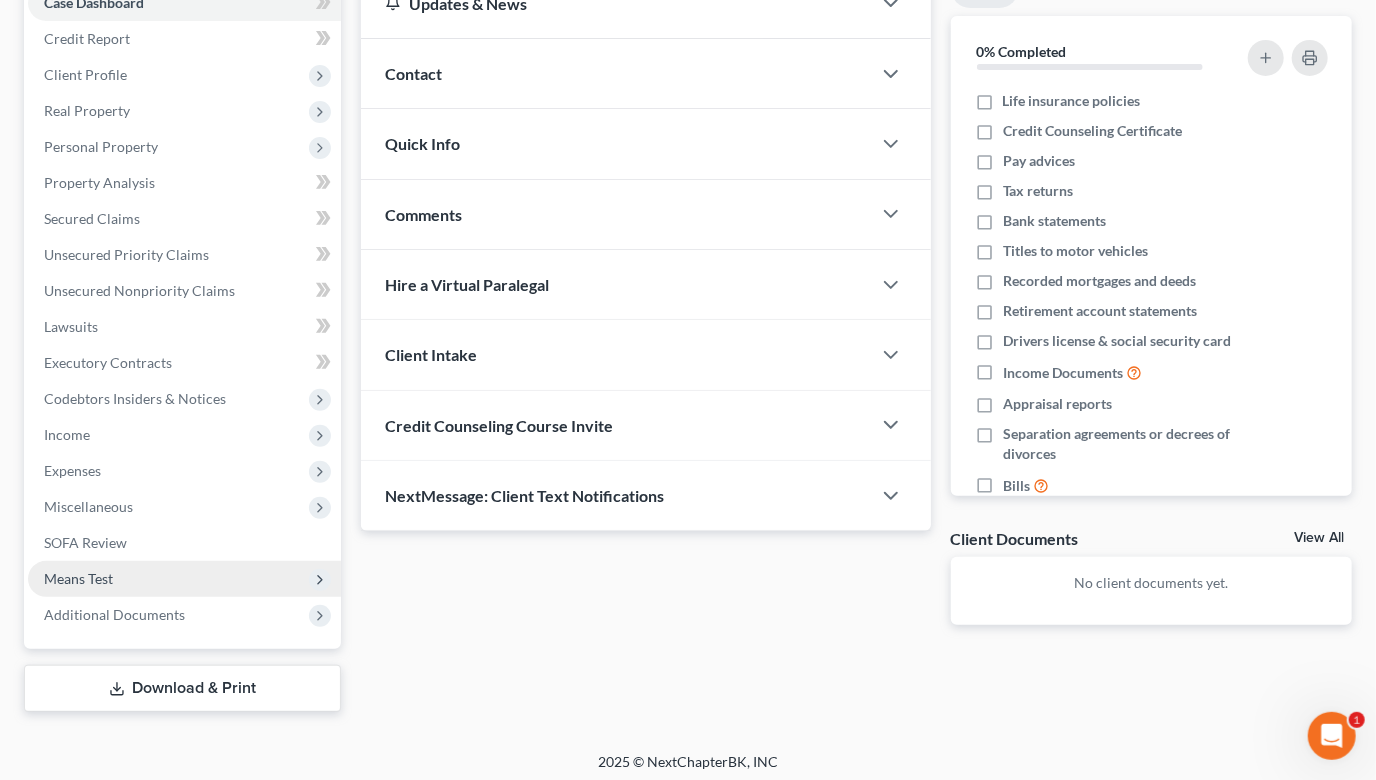 scroll, scrollTop: 229, scrollLeft: 0, axis: vertical 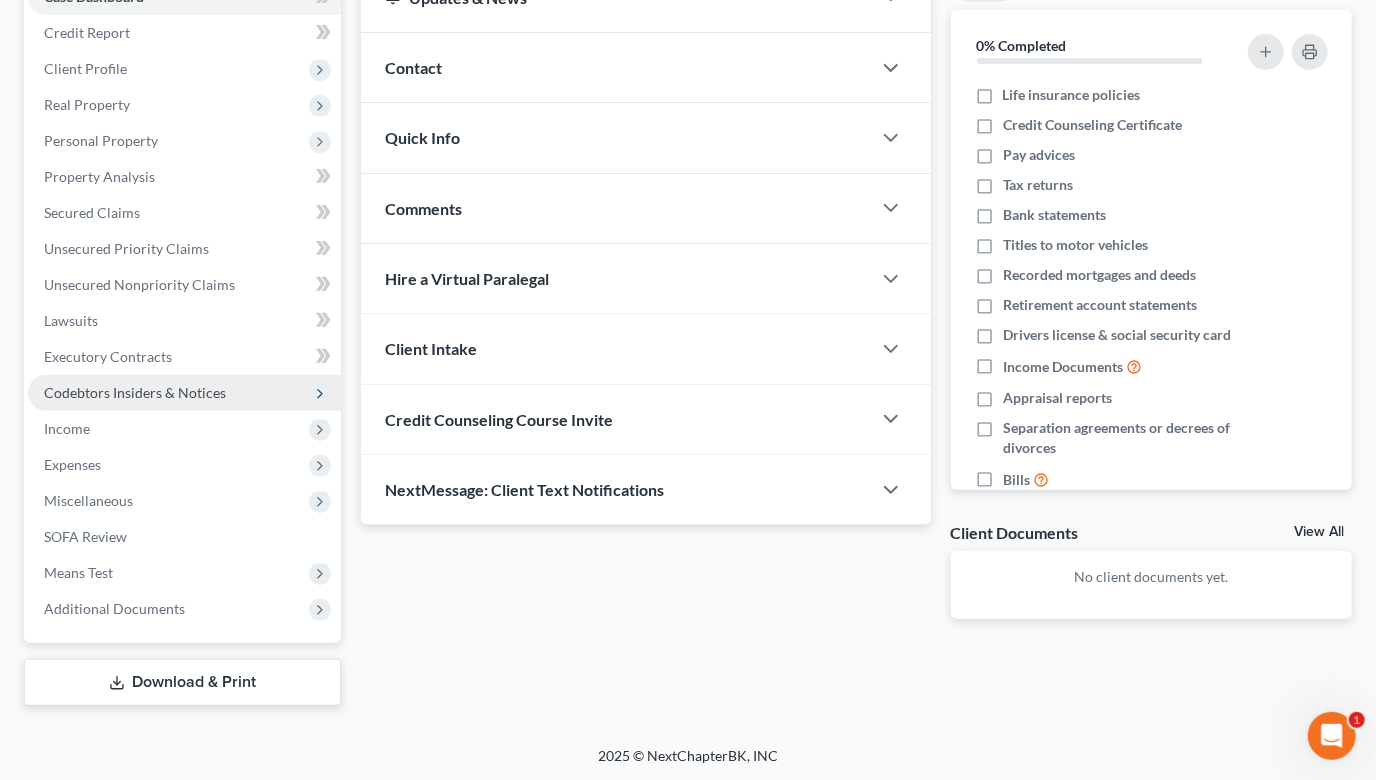 click on "Codebtors Insiders & Notices" at bounding box center [135, 392] 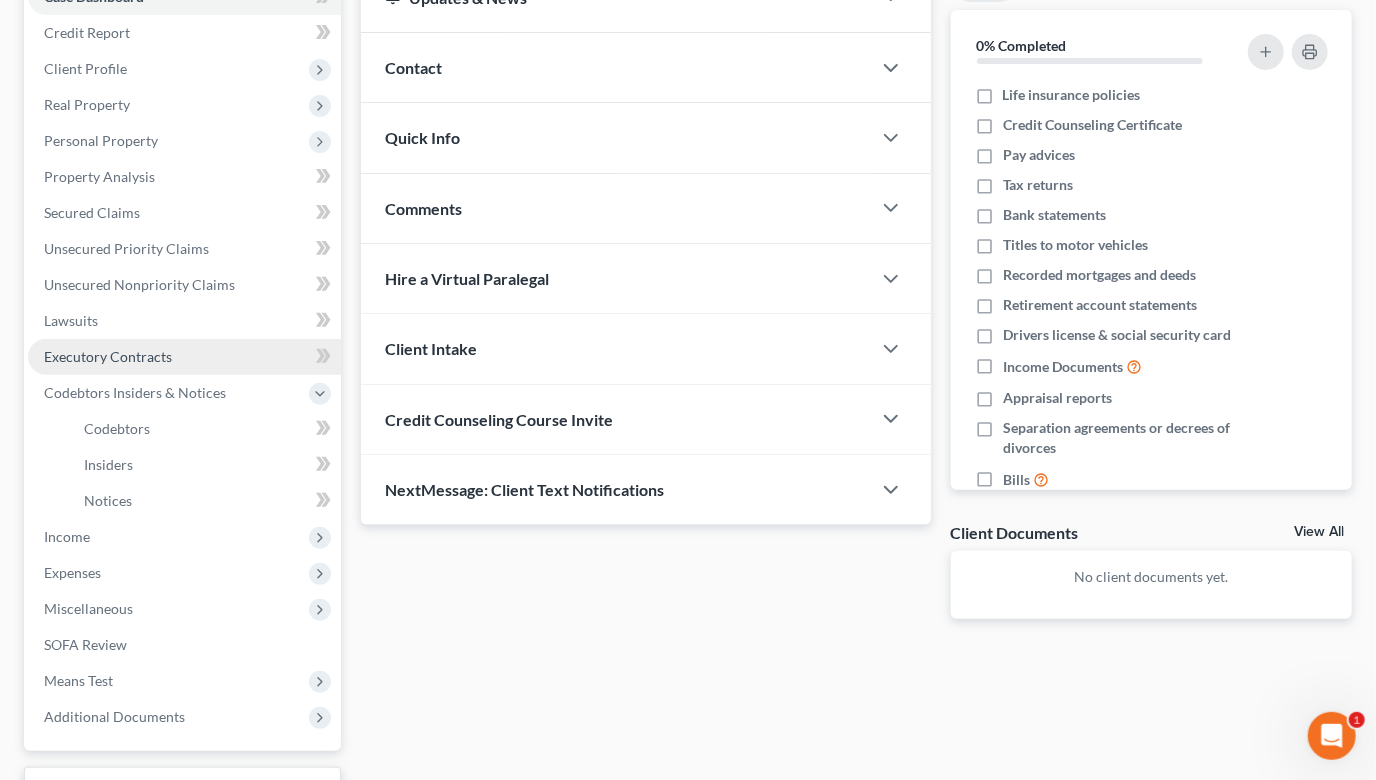 click on "Executory Contracts" at bounding box center (184, 357) 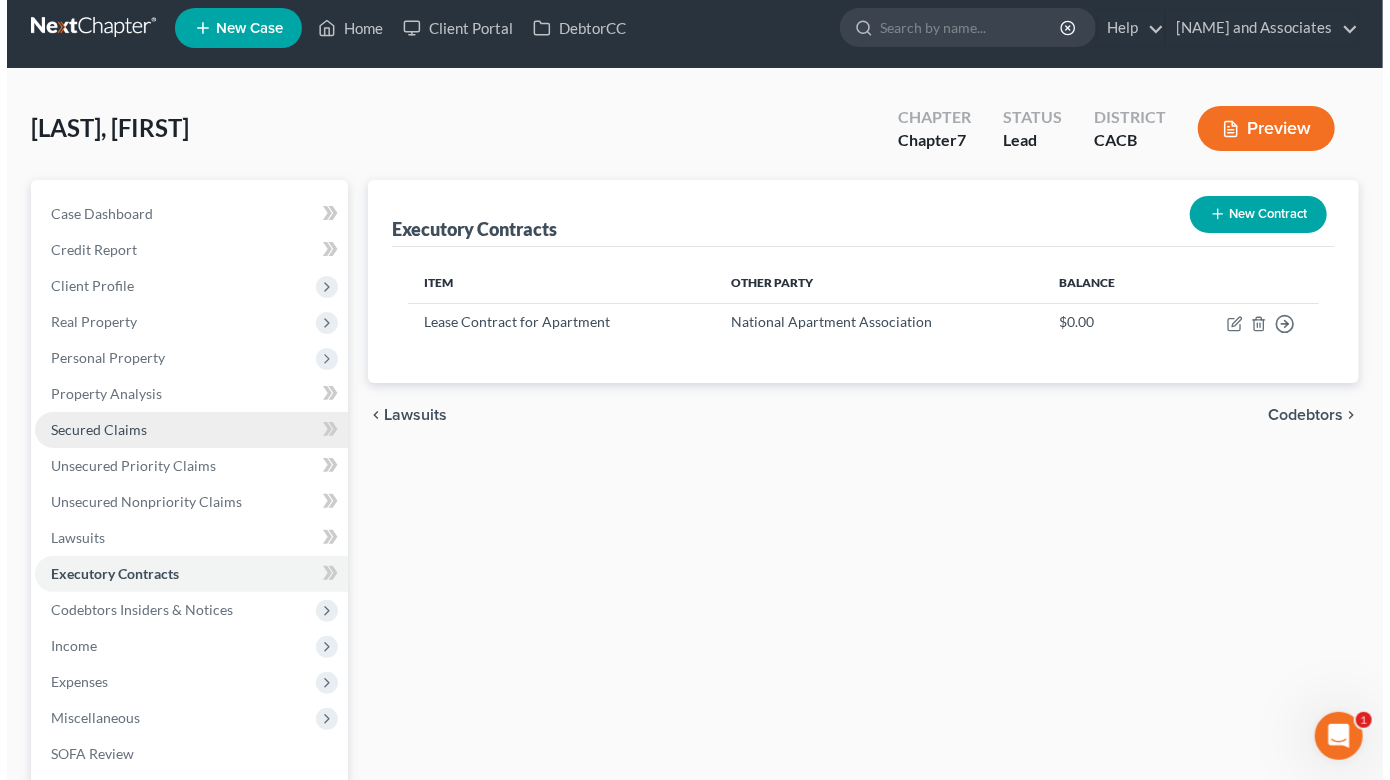 scroll, scrollTop: 0, scrollLeft: 0, axis: both 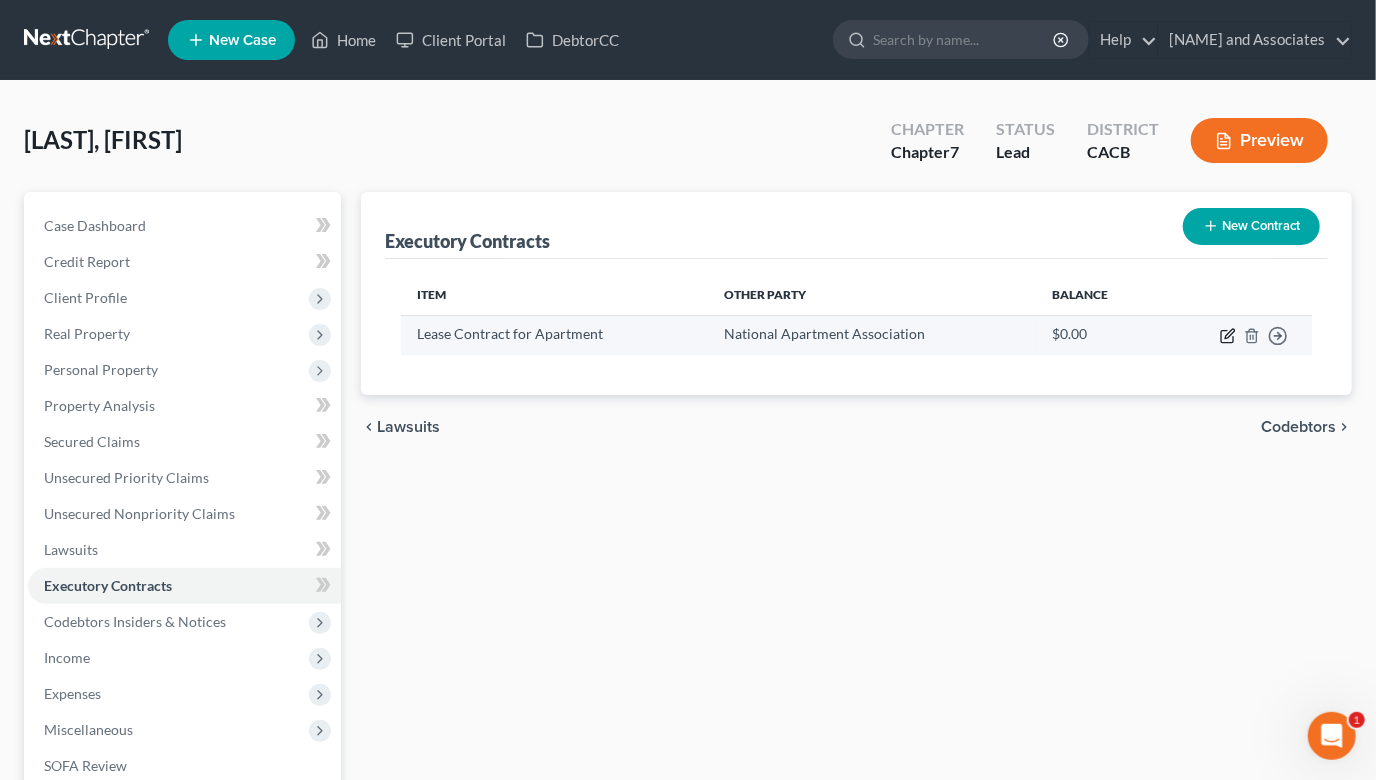 click 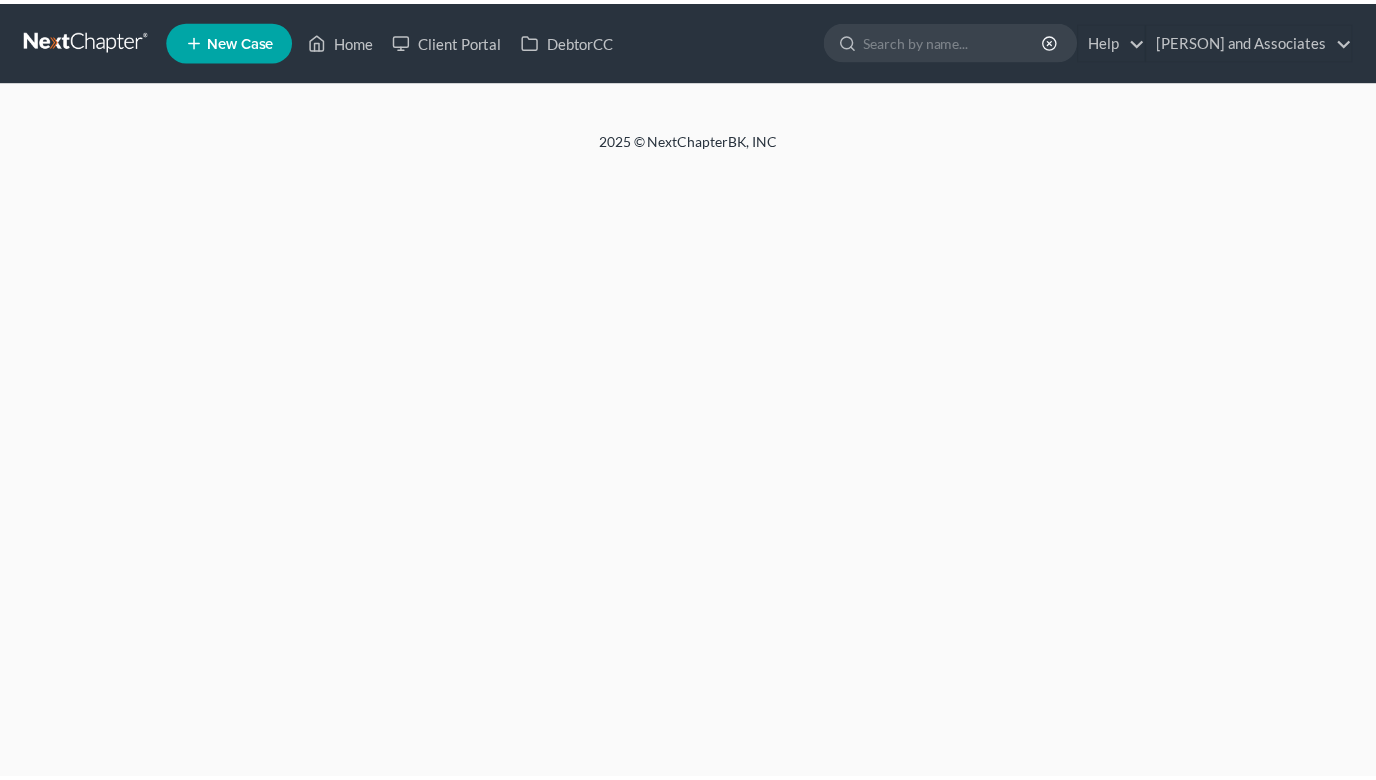 scroll, scrollTop: 0, scrollLeft: 0, axis: both 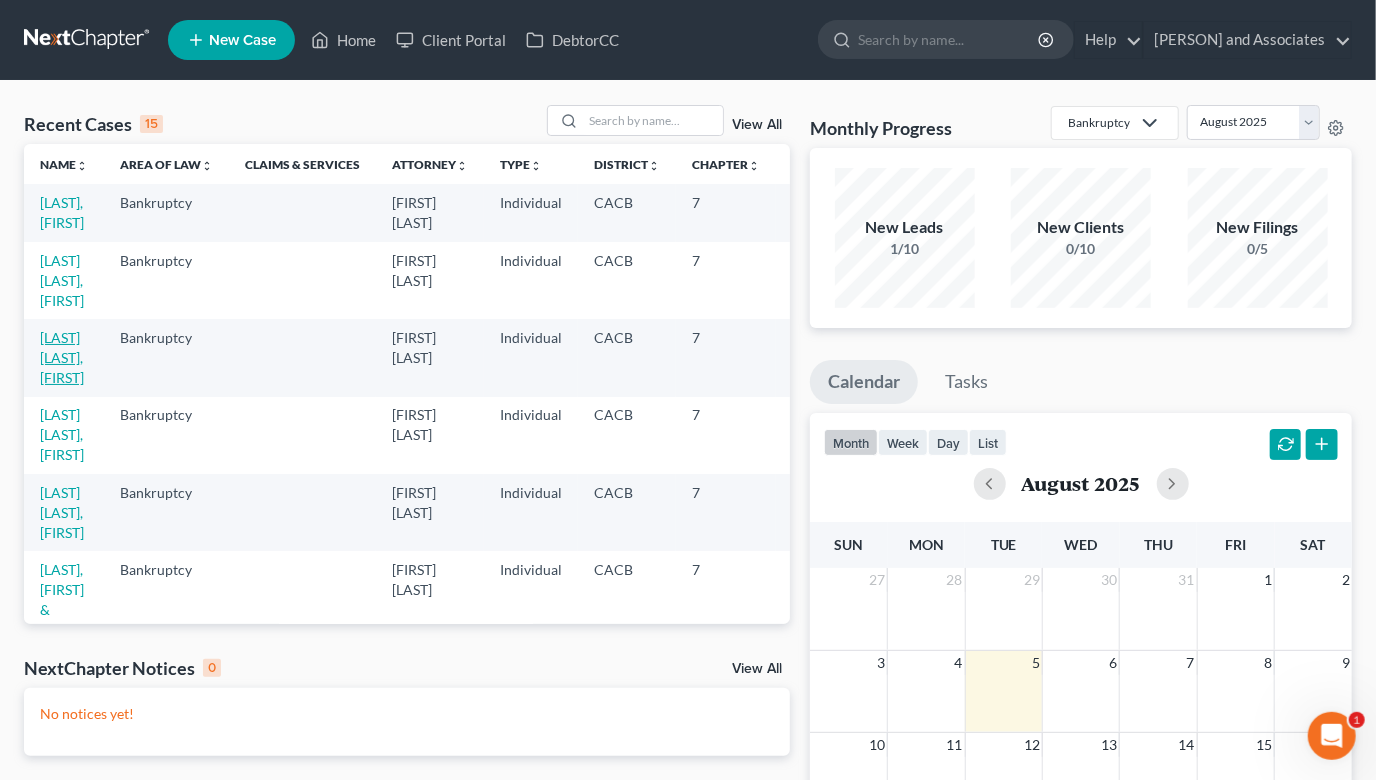 click on "[LAST], [FIRST] [LAST]" at bounding box center [62, 357] 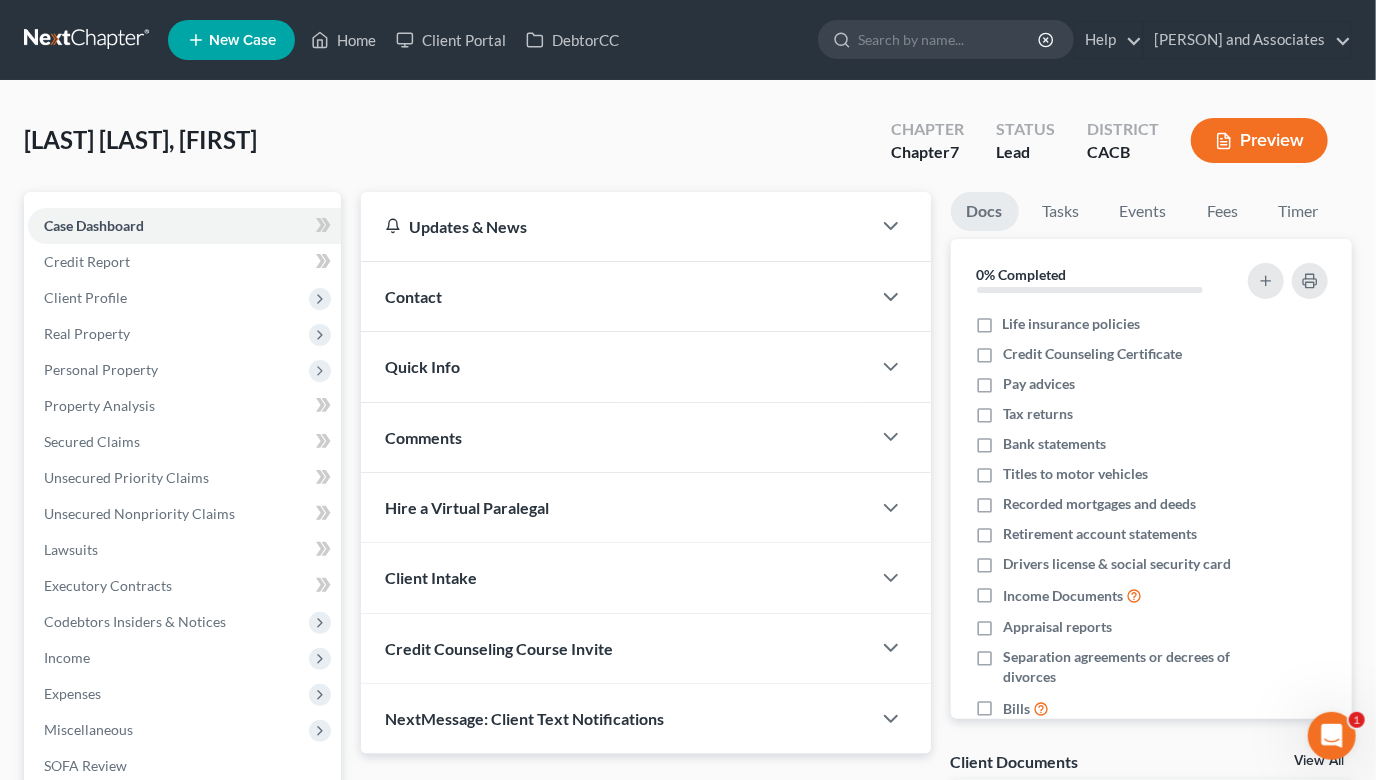 click at bounding box center (88, 40) 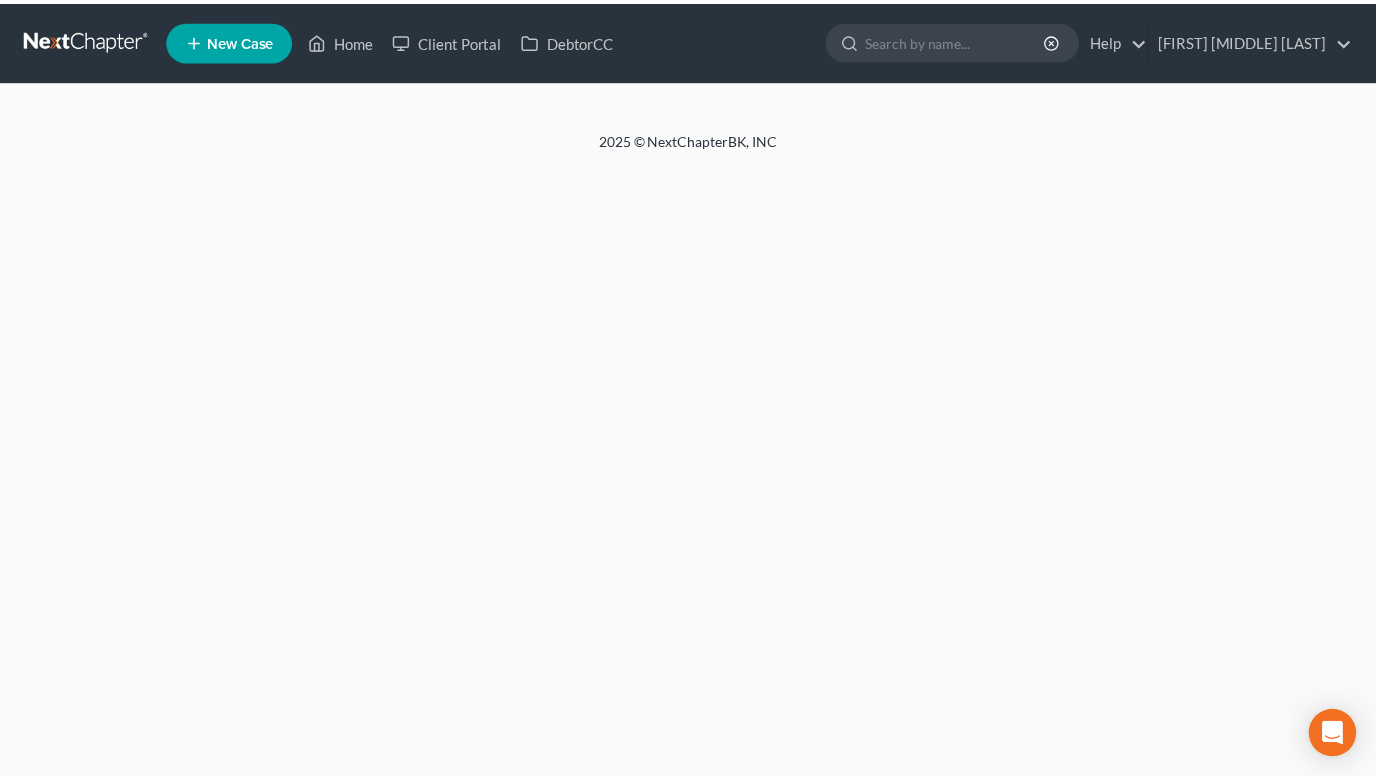 scroll, scrollTop: 0, scrollLeft: 0, axis: both 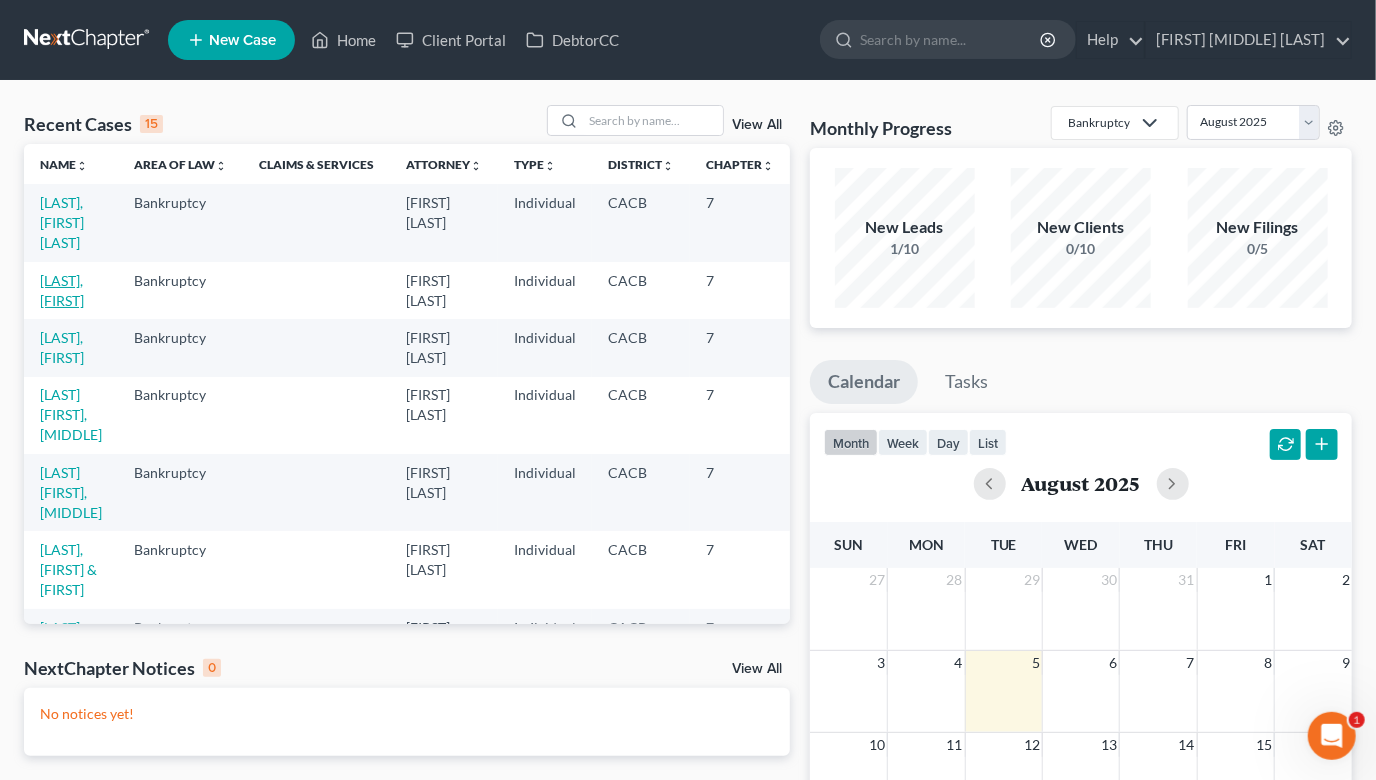 click on "[LAST], [FIRST]" at bounding box center (62, 290) 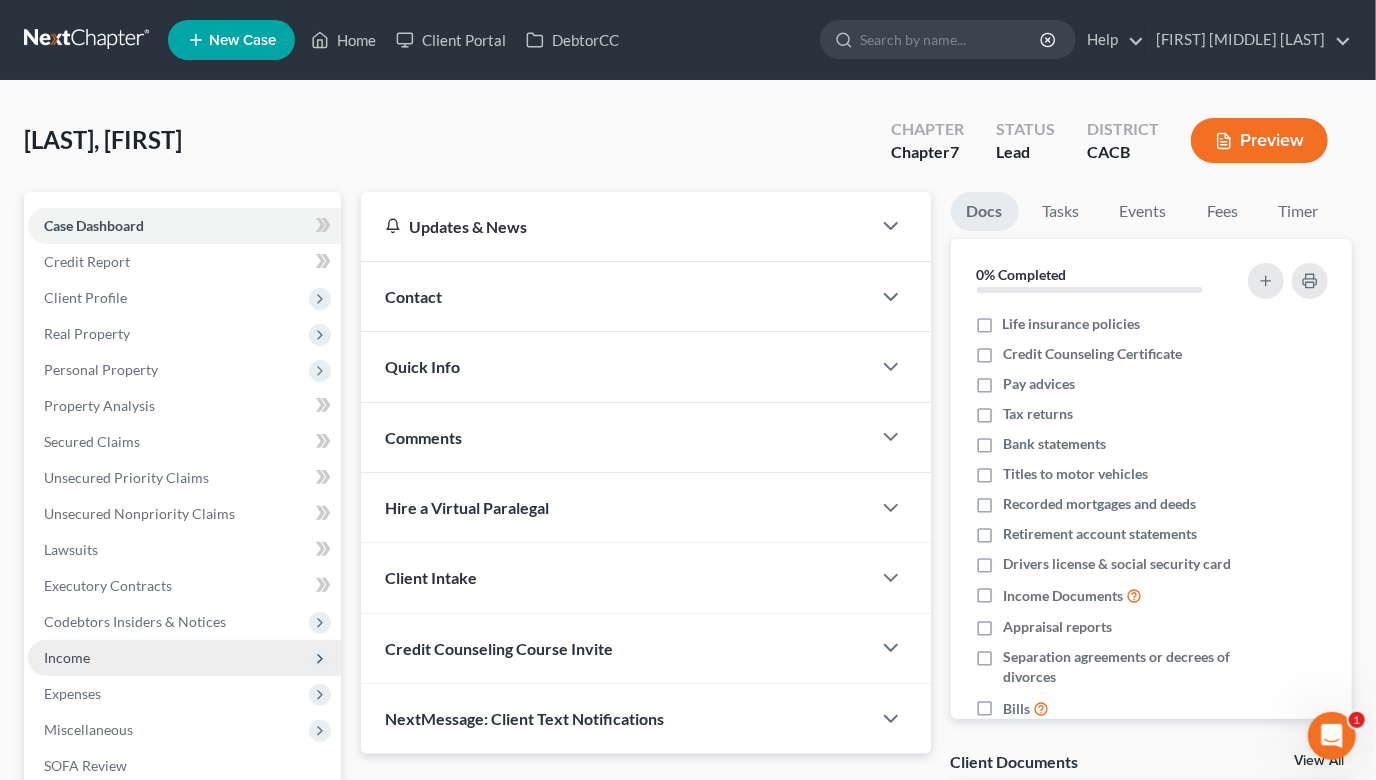 click on "Income" at bounding box center [184, 658] 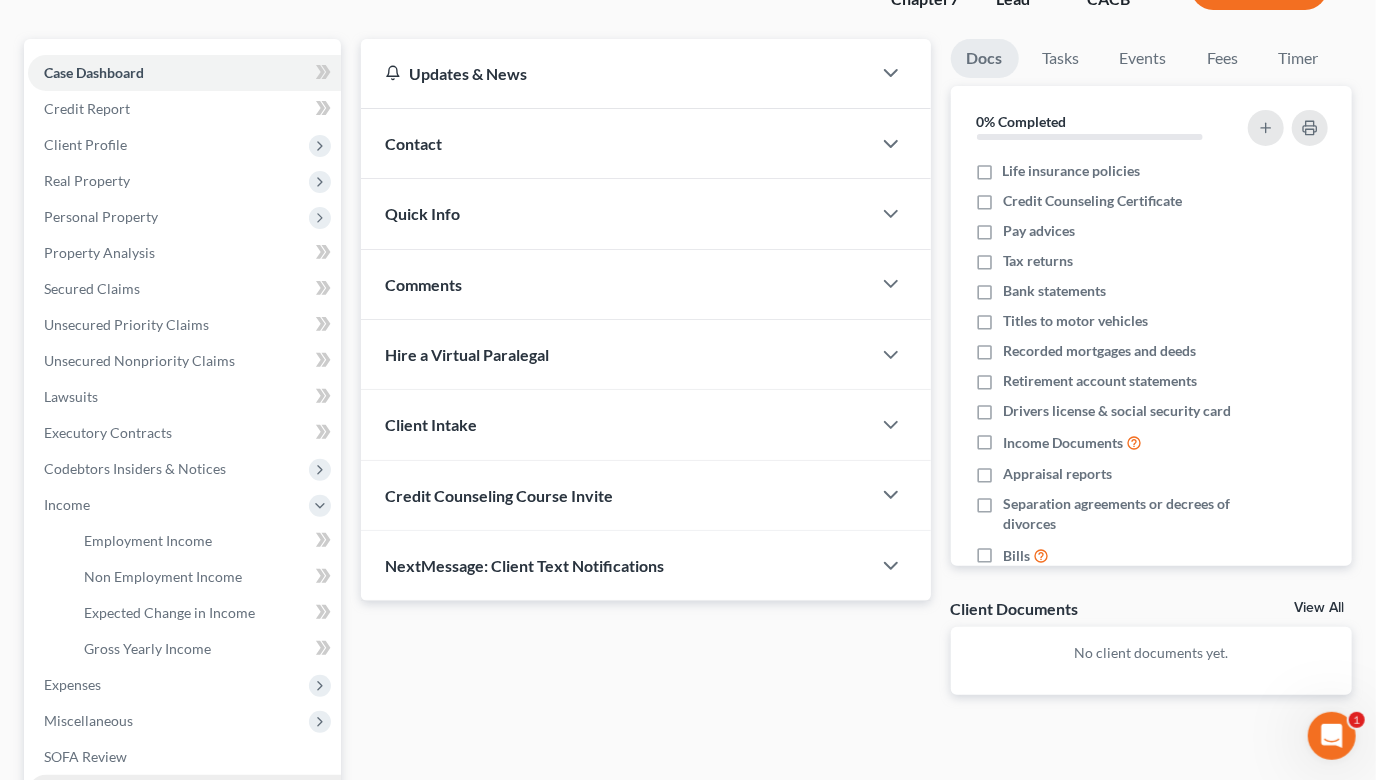 scroll, scrollTop: 302, scrollLeft: 0, axis: vertical 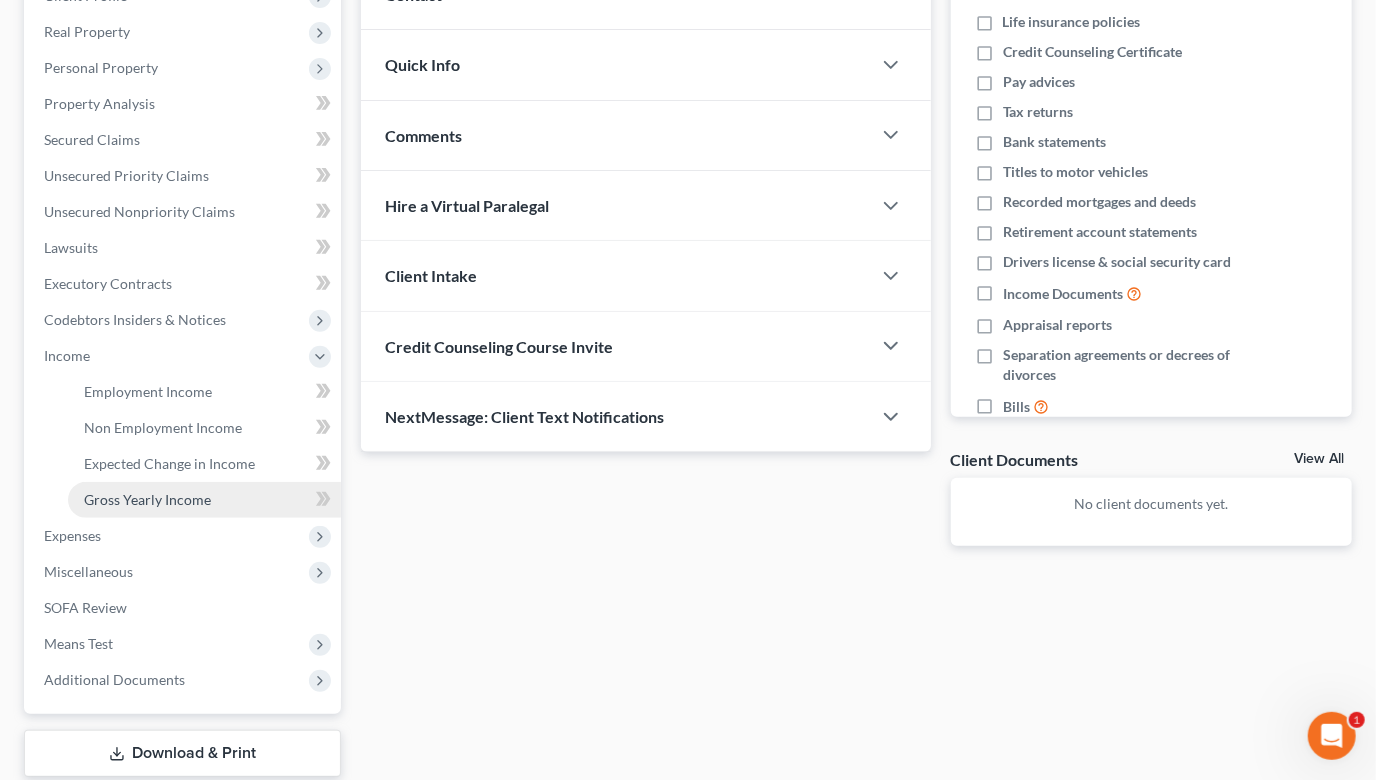 click on "Gross Yearly Income" at bounding box center [204, 500] 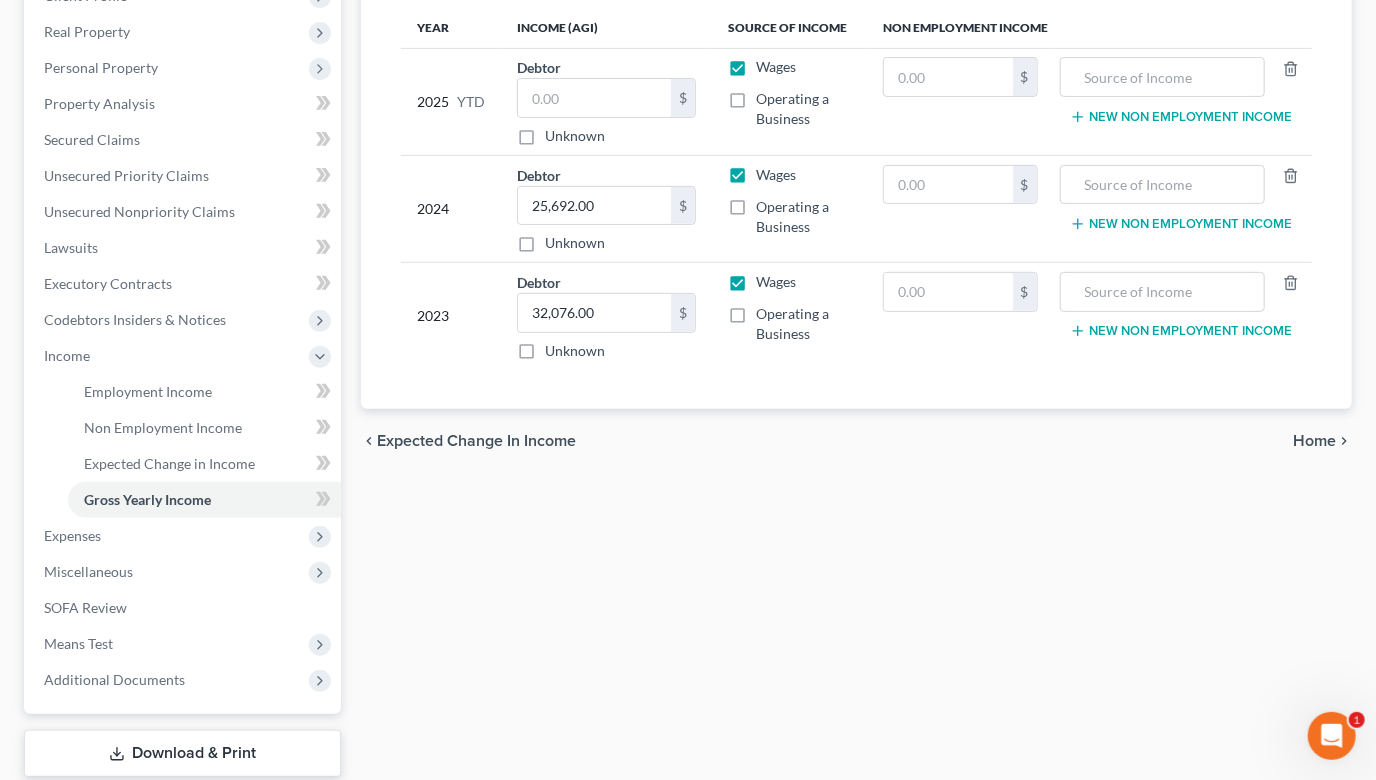 scroll, scrollTop: 0, scrollLeft: 0, axis: both 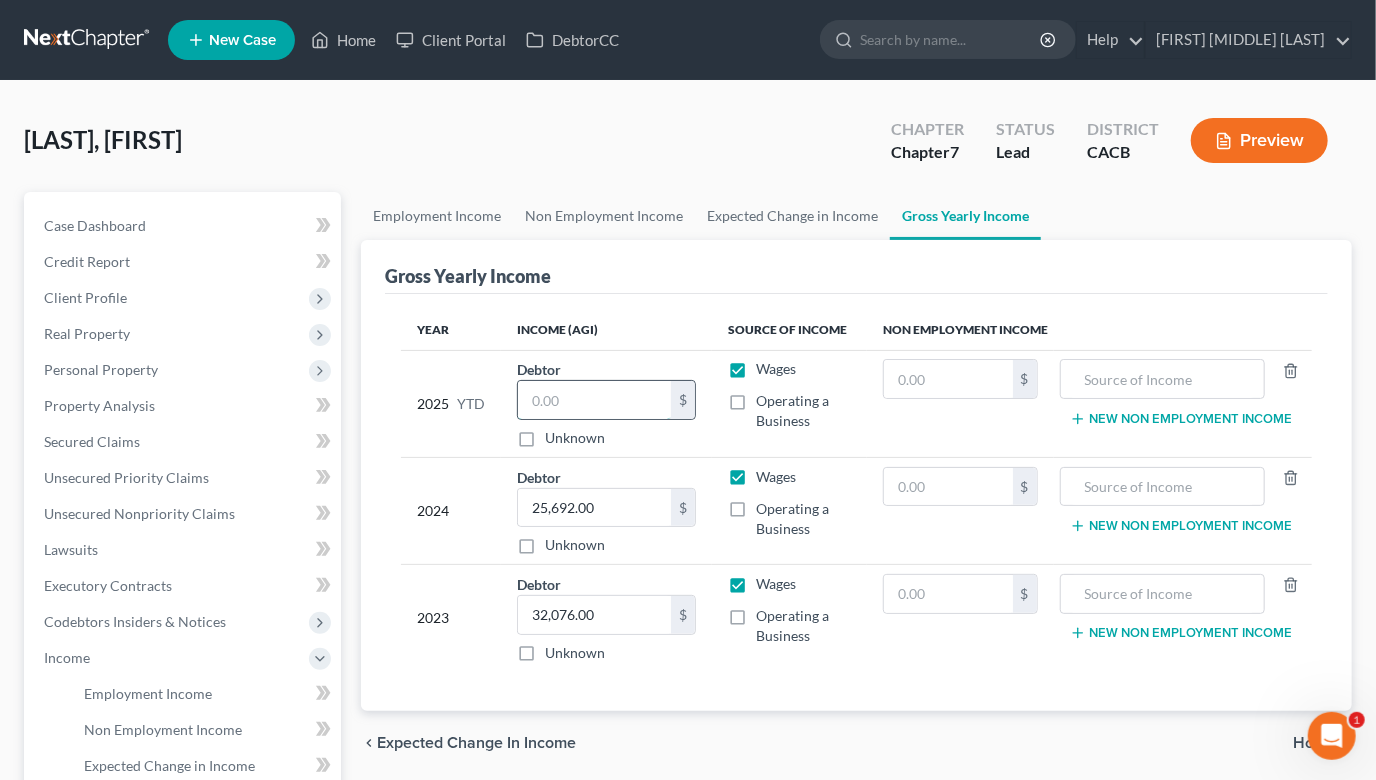 click at bounding box center [594, 400] 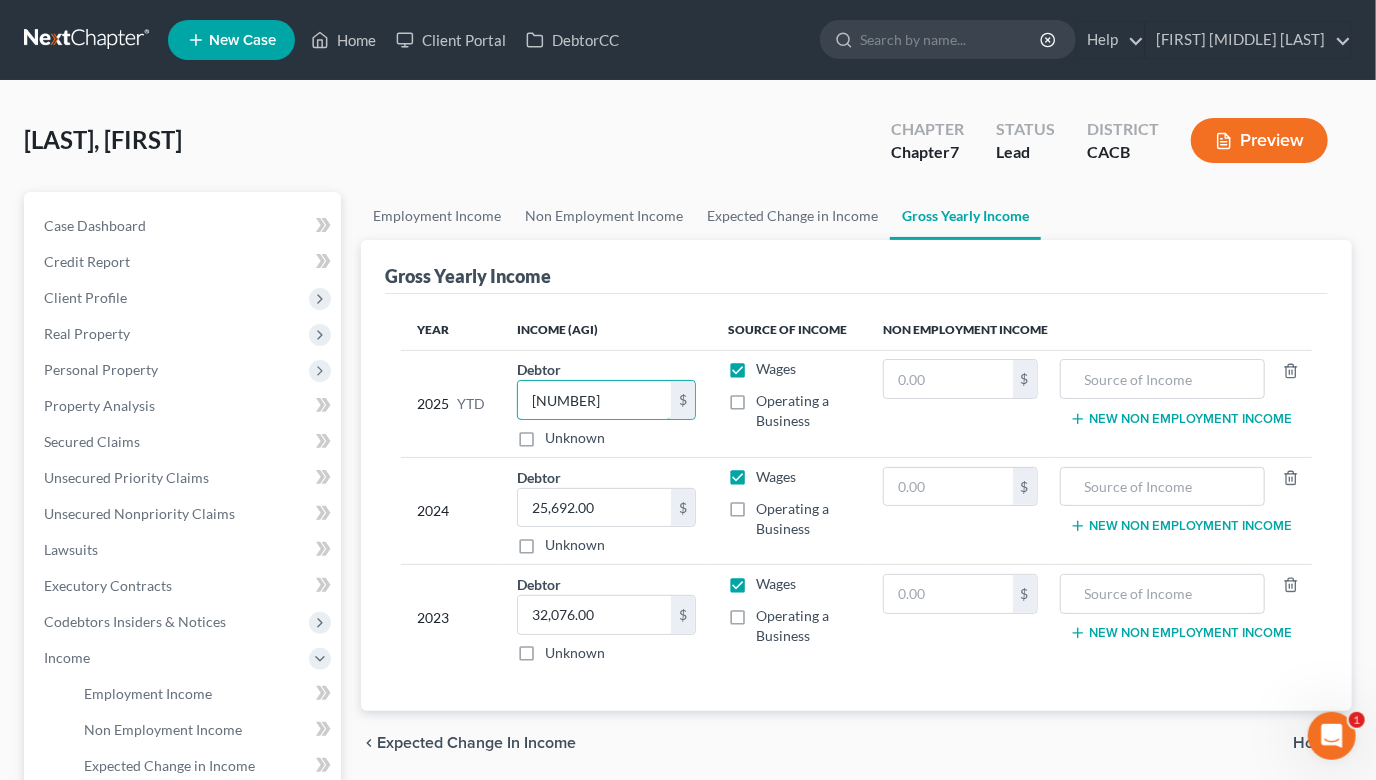 type on "[NUMBER]" 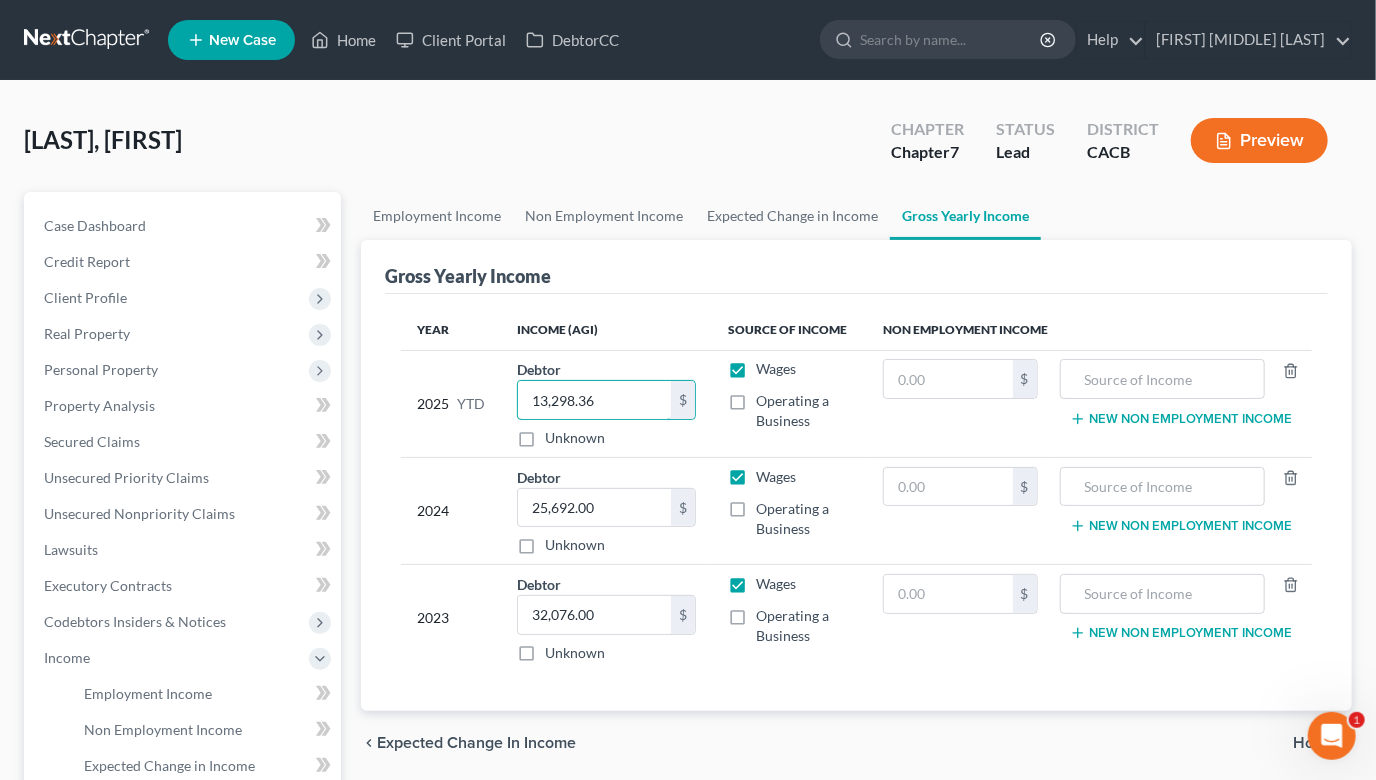 type on "13,298.36" 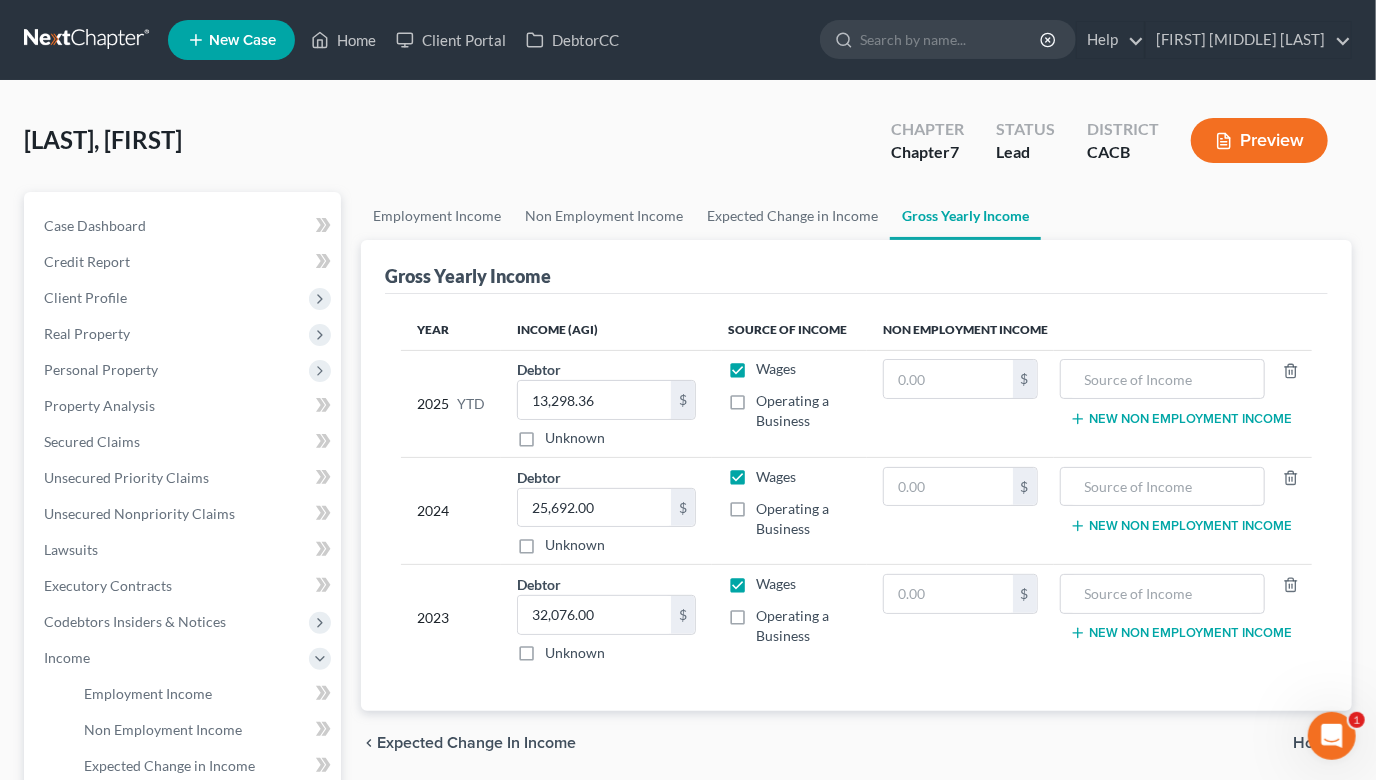 drag, startPoint x: 590, startPoint y: 325, endPoint x: 627, endPoint y: 312, distance: 39.217342 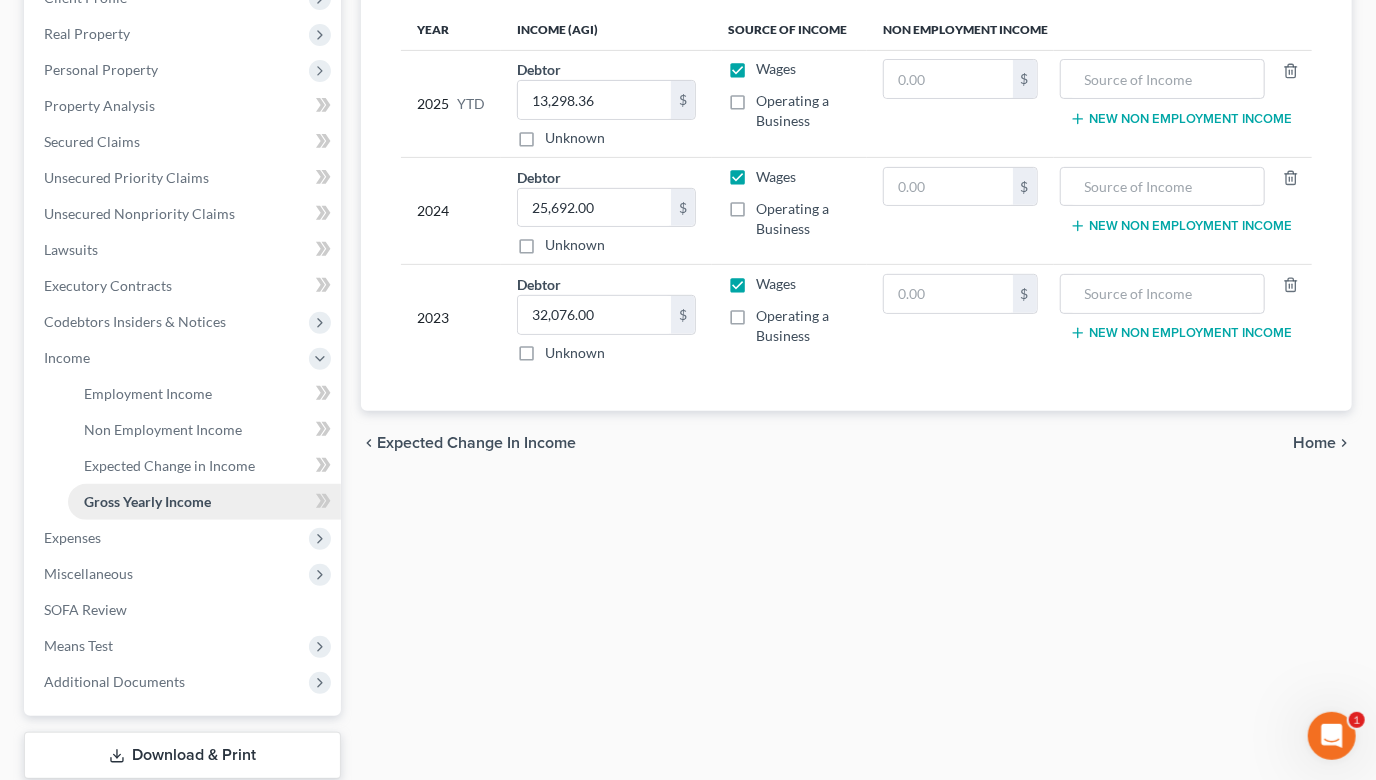 scroll, scrollTop: 302, scrollLeft: 0, axis: vertical 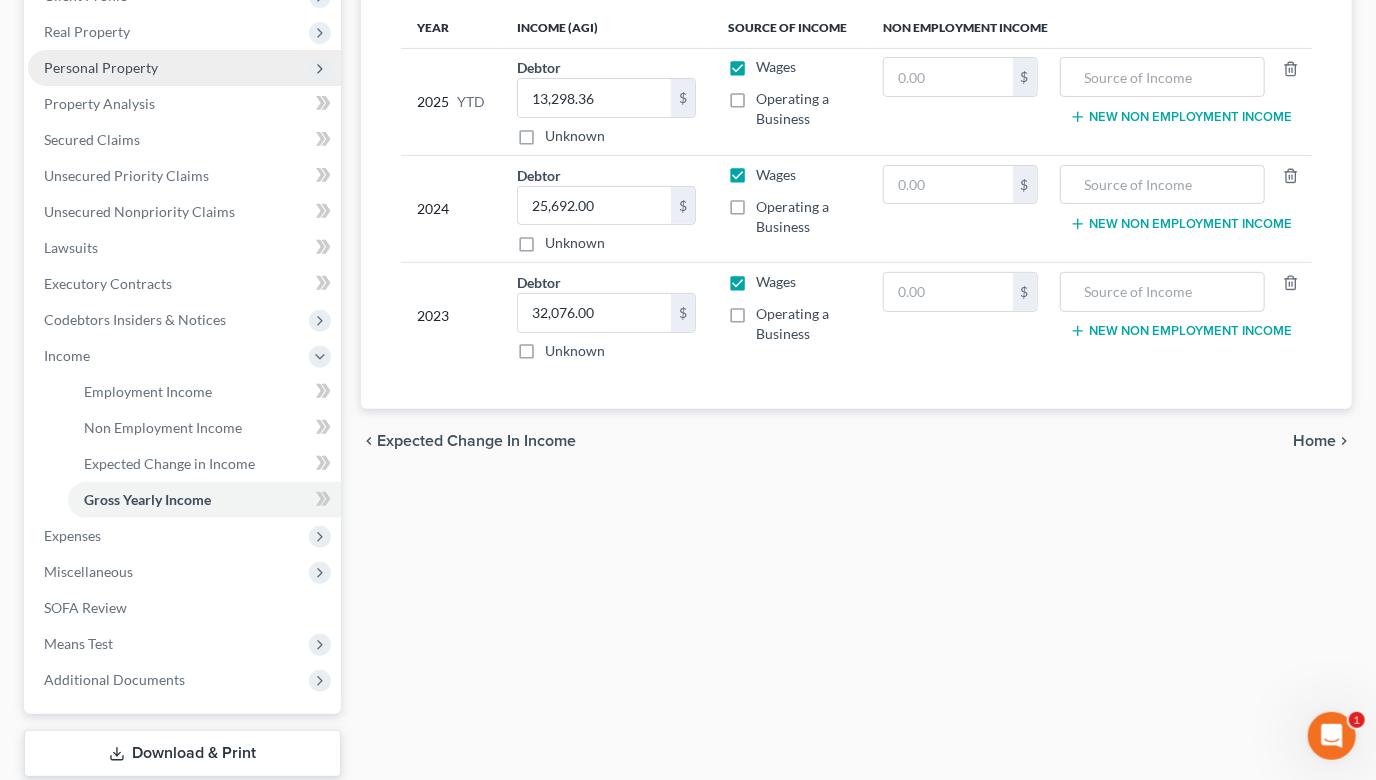 click on "Personal Property" at bounding box center [184, 68] 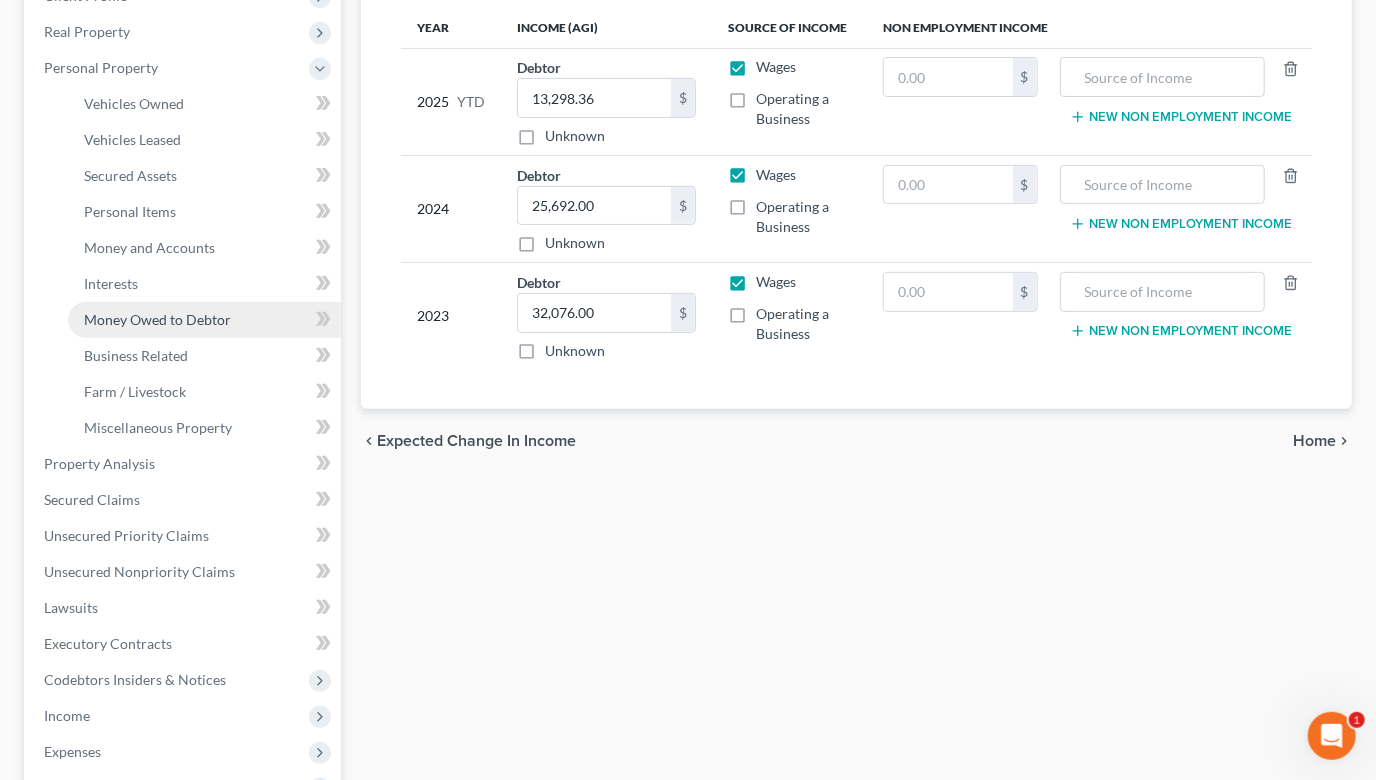 click on "Money Owed to Debtor" at bounding box center [157, 319] 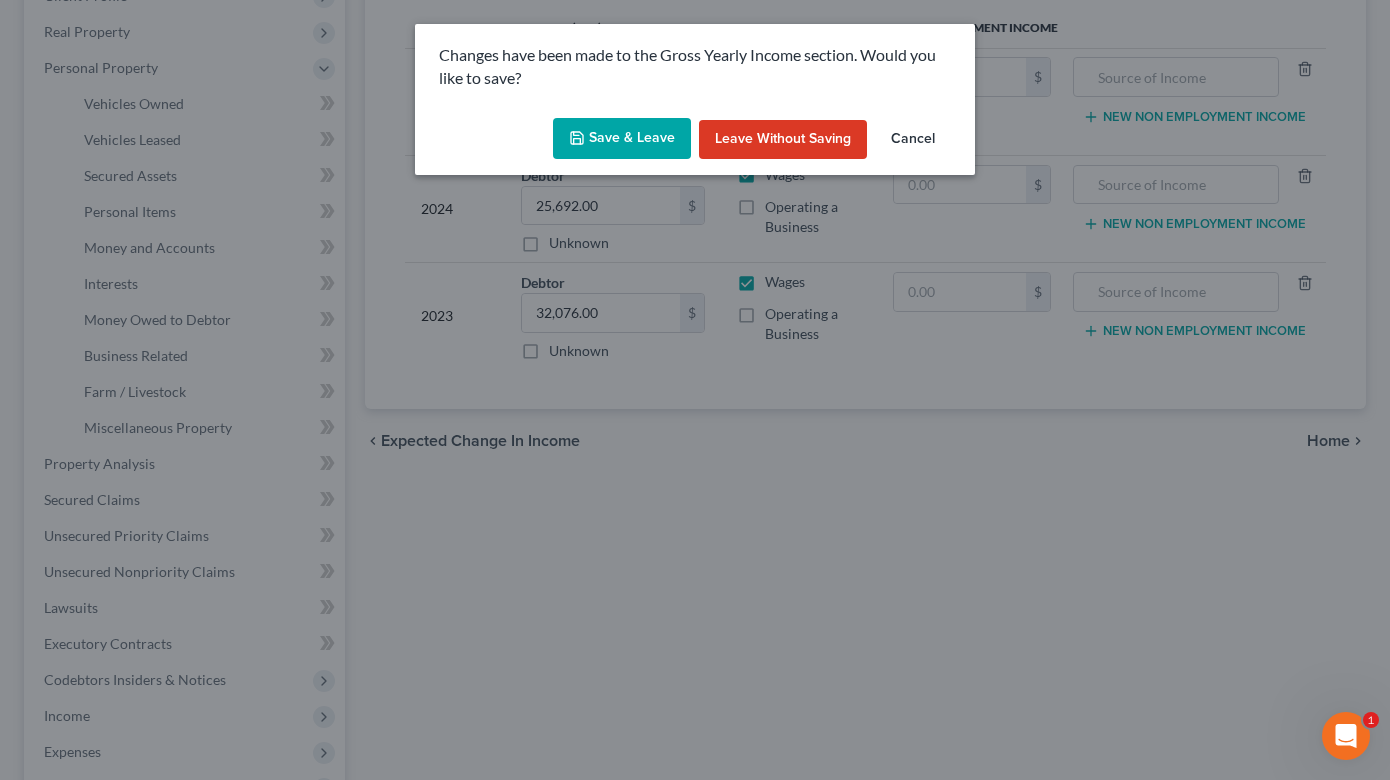 click on "Save & Leave" at bounding box center [622, 139] 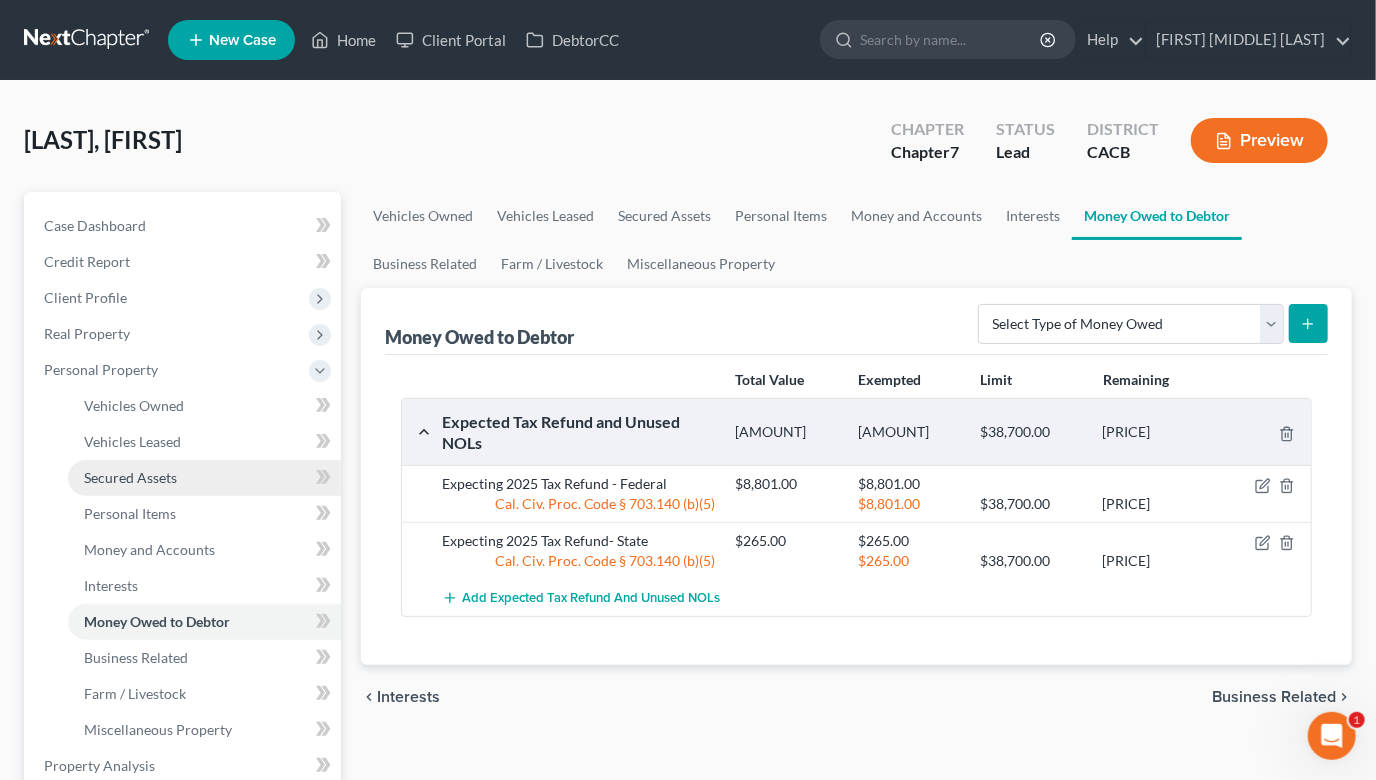 scroll, scrollTop: 302, scrollLeft: 0, axis: vertical 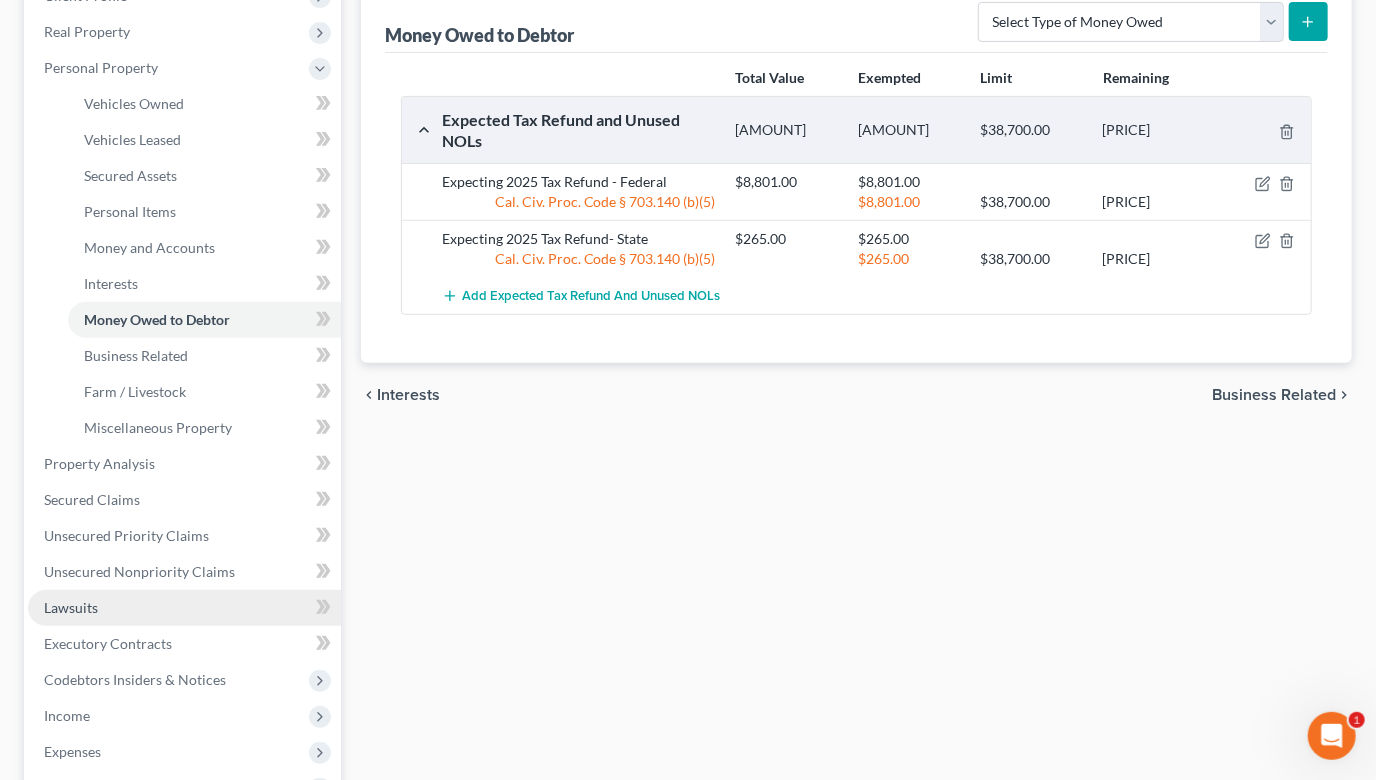 drag, startPoint x: 187, startPoint y: 603, endPoint x: 257, endPoint y: 604, distance: 70.00714 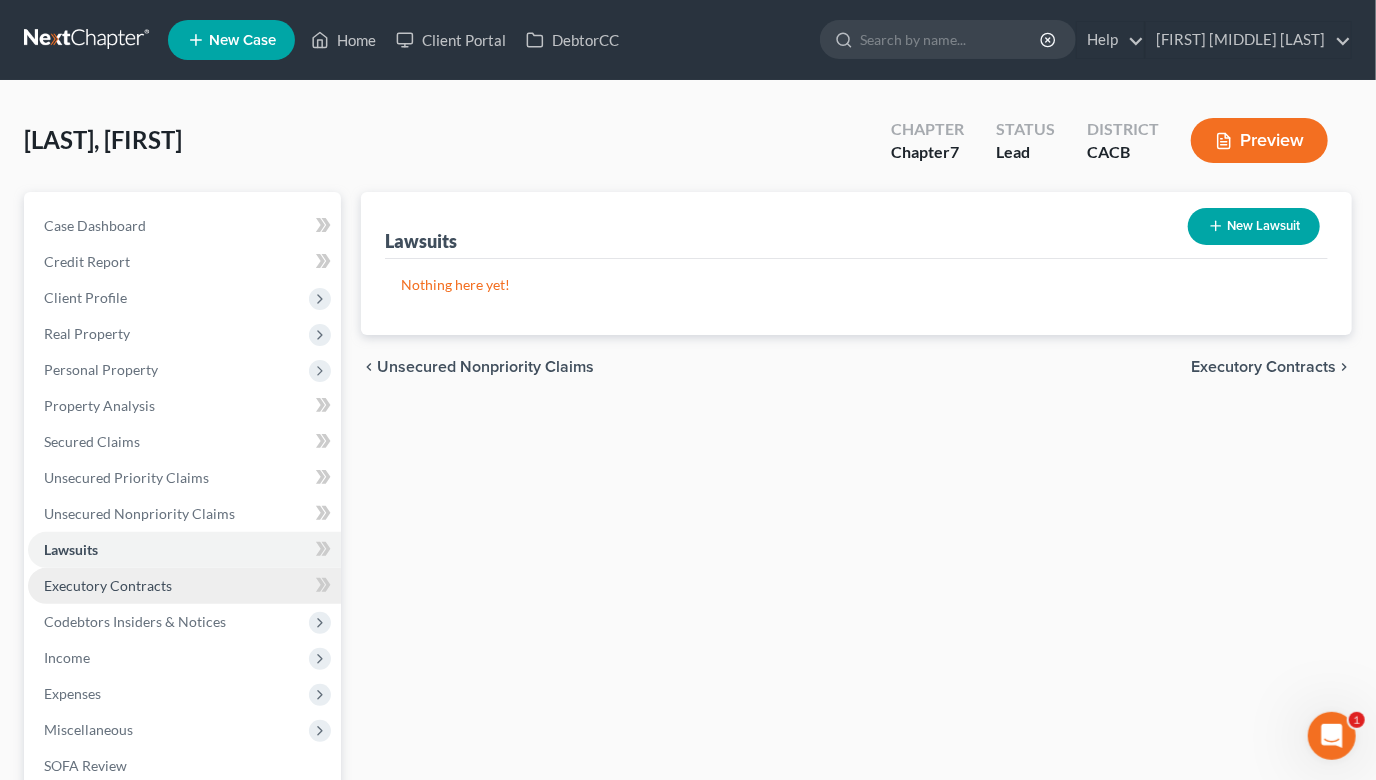 scroll, scrollTop: 229, scrollLeft: 0, axis: vertical 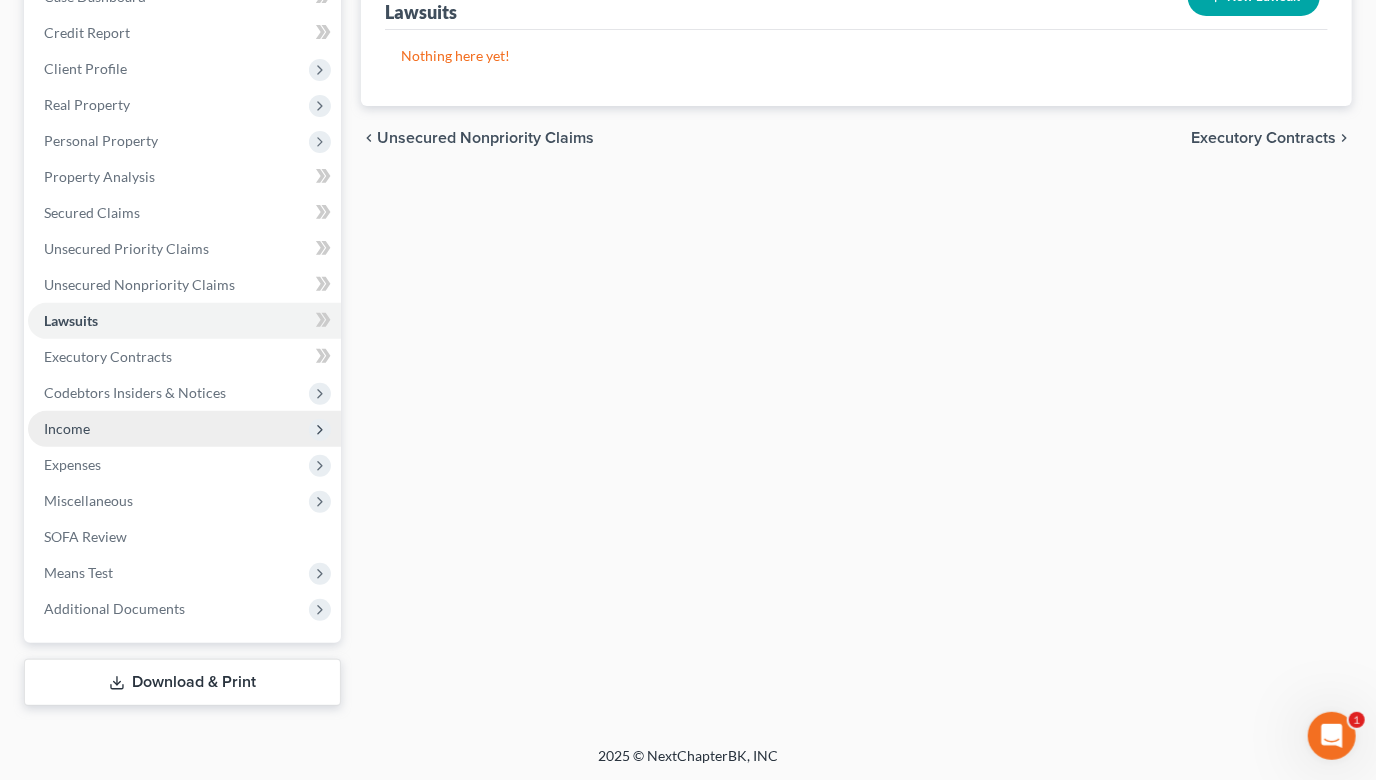 click on "Income" at bounding box center (184, 429) 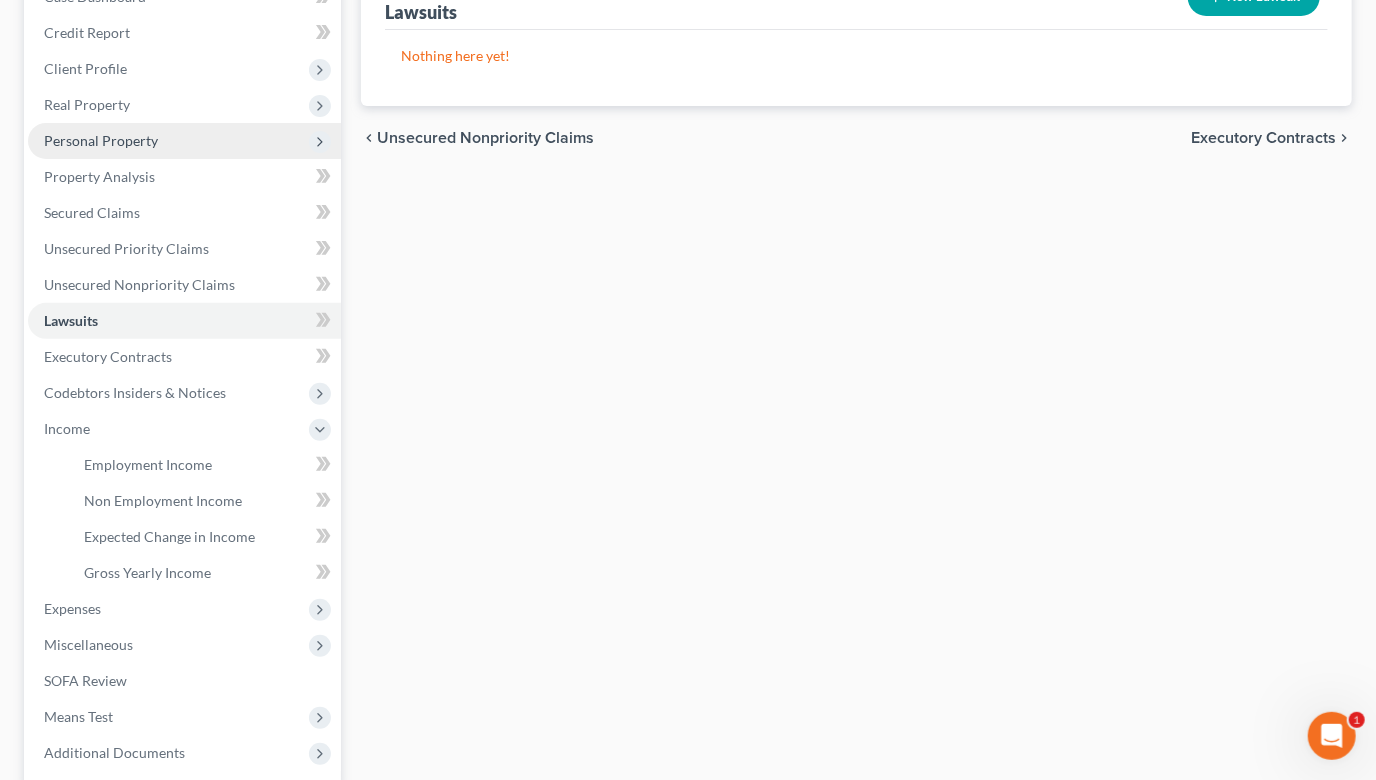 click on "Personal Property" at bounding box center (184, 141) 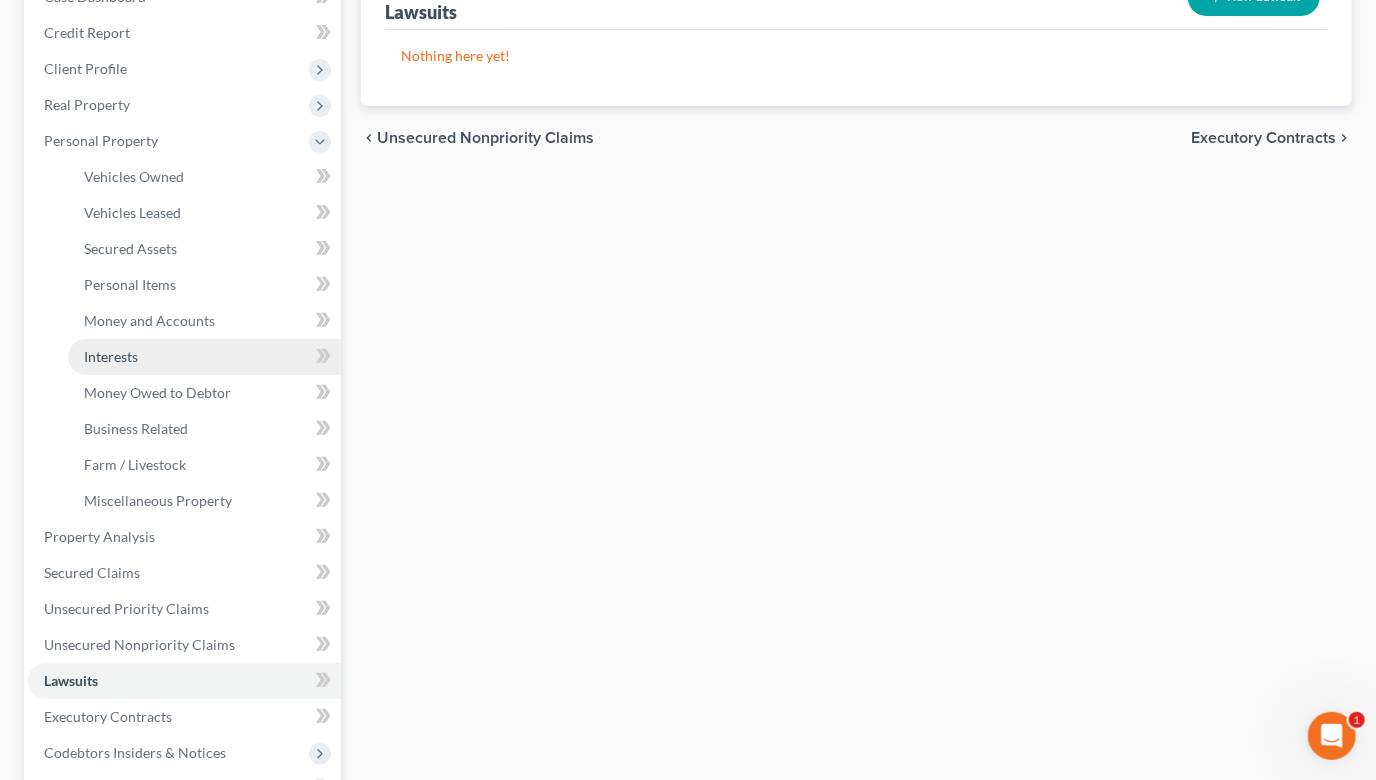 click on "Interests" at bounding box center [204, 357] 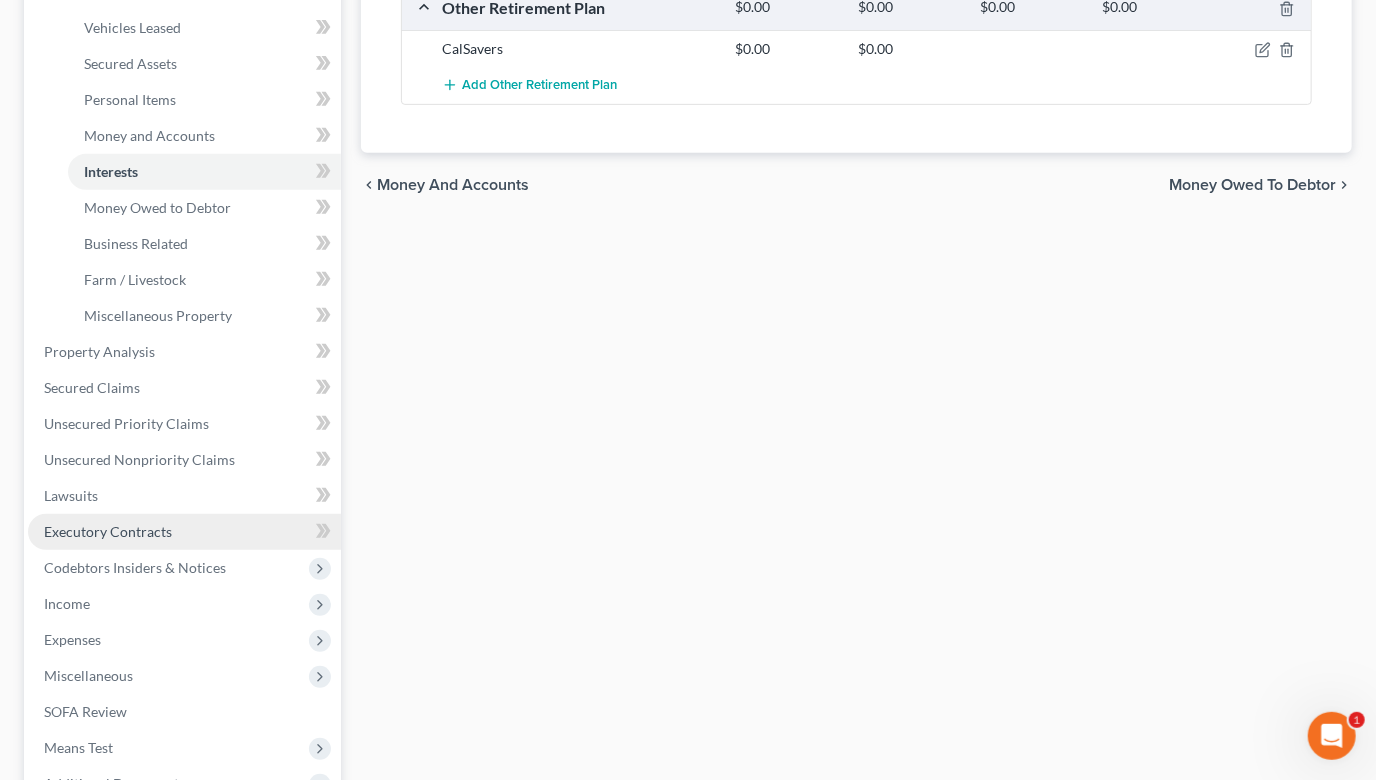 scroll, scrollTop: 454, scrollLeft: 0, axis: vertical 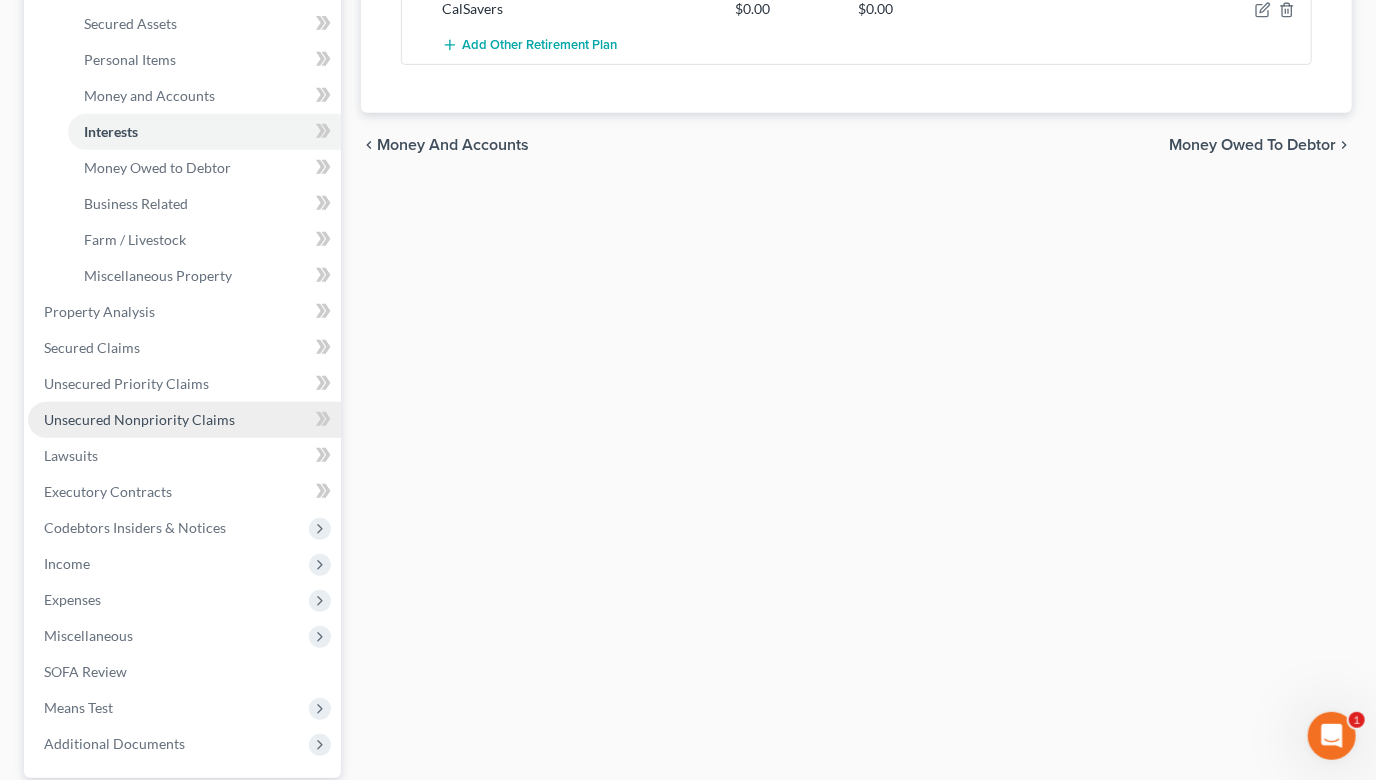 click on "Unsecured Nonpriority Claims" at bounding box center (139, 419) 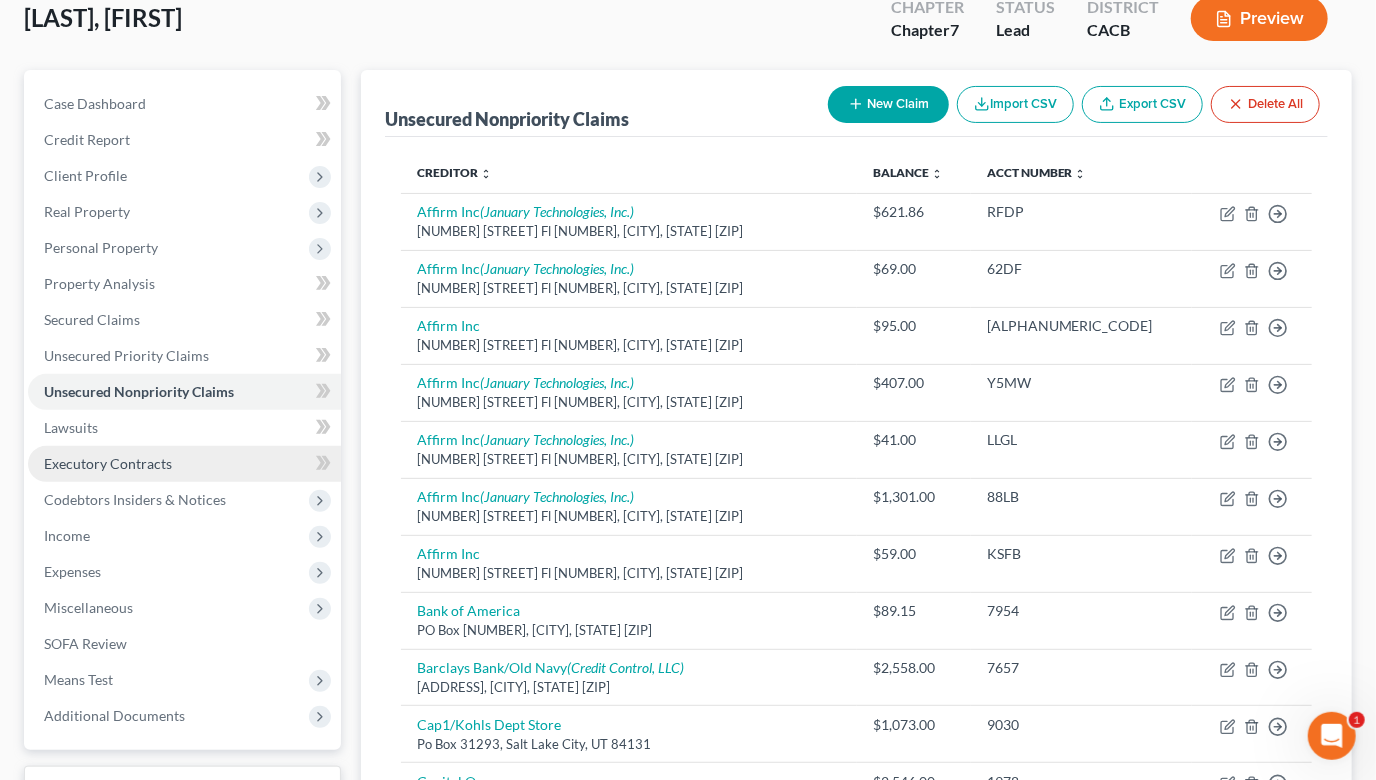 scroll, scrollTop: 0, scrollLeft: 0, axis: both 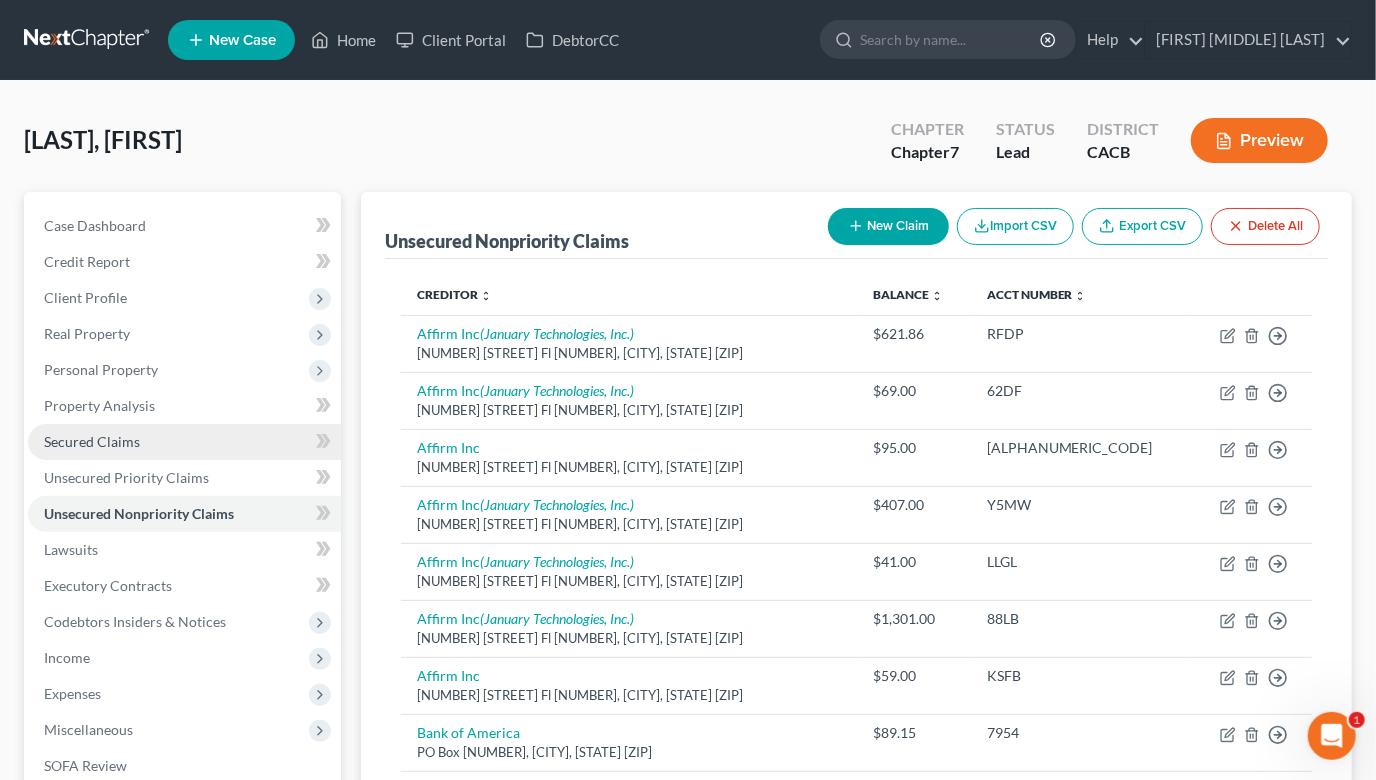 click on "Secured Claims" at bounding box center [184, 442] 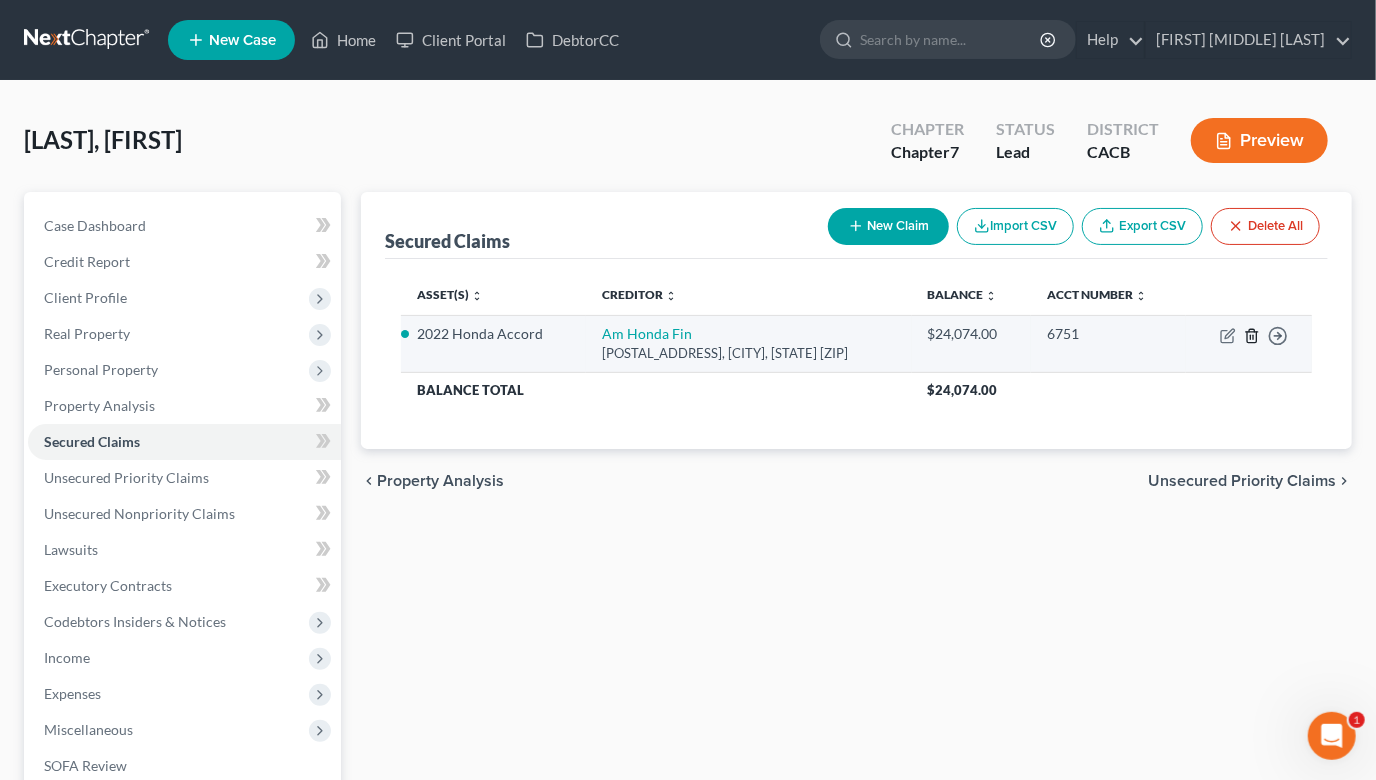click 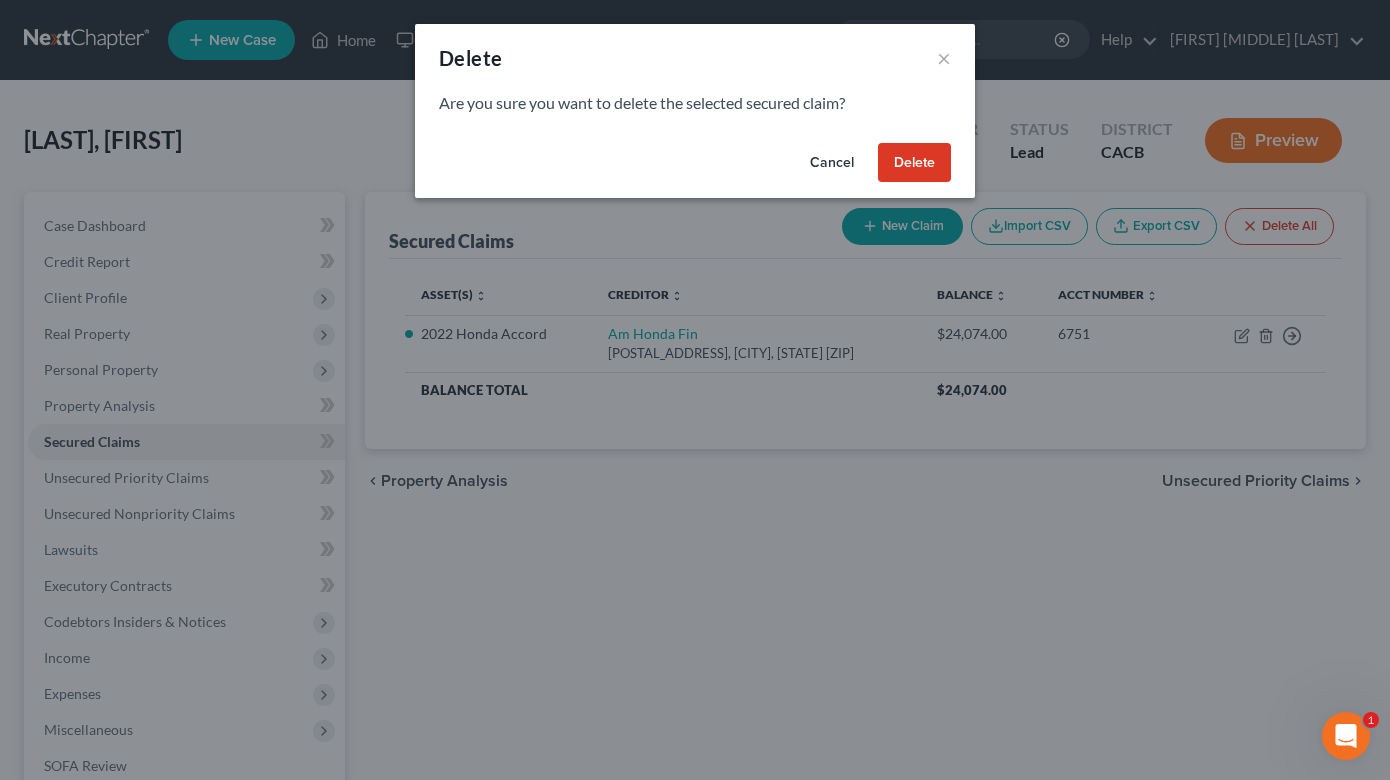 click on "Delete" at bounding box center [914, 163] 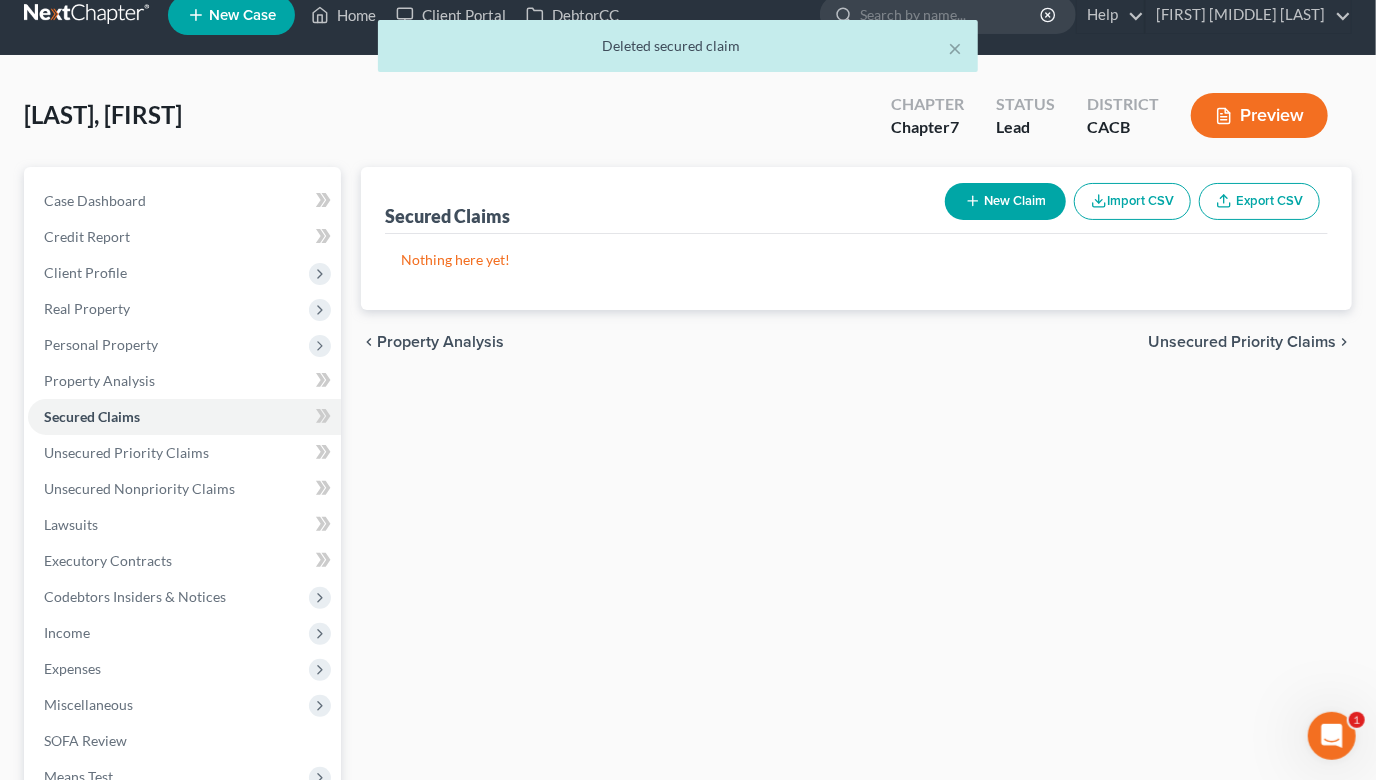 scroll, scrollTop: 0, scrollLeft: 0, axis: both 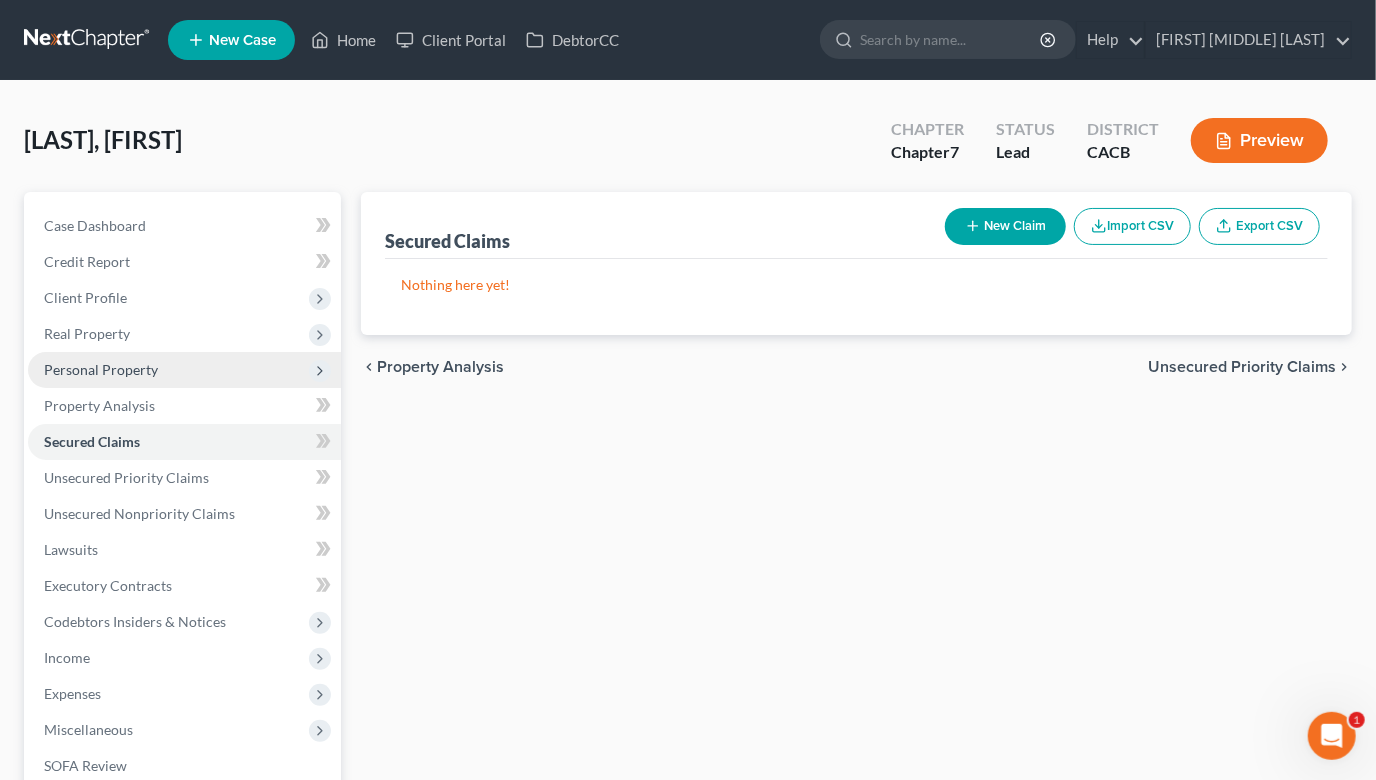 click on "Personal Property" at bounding box center [184, 370] 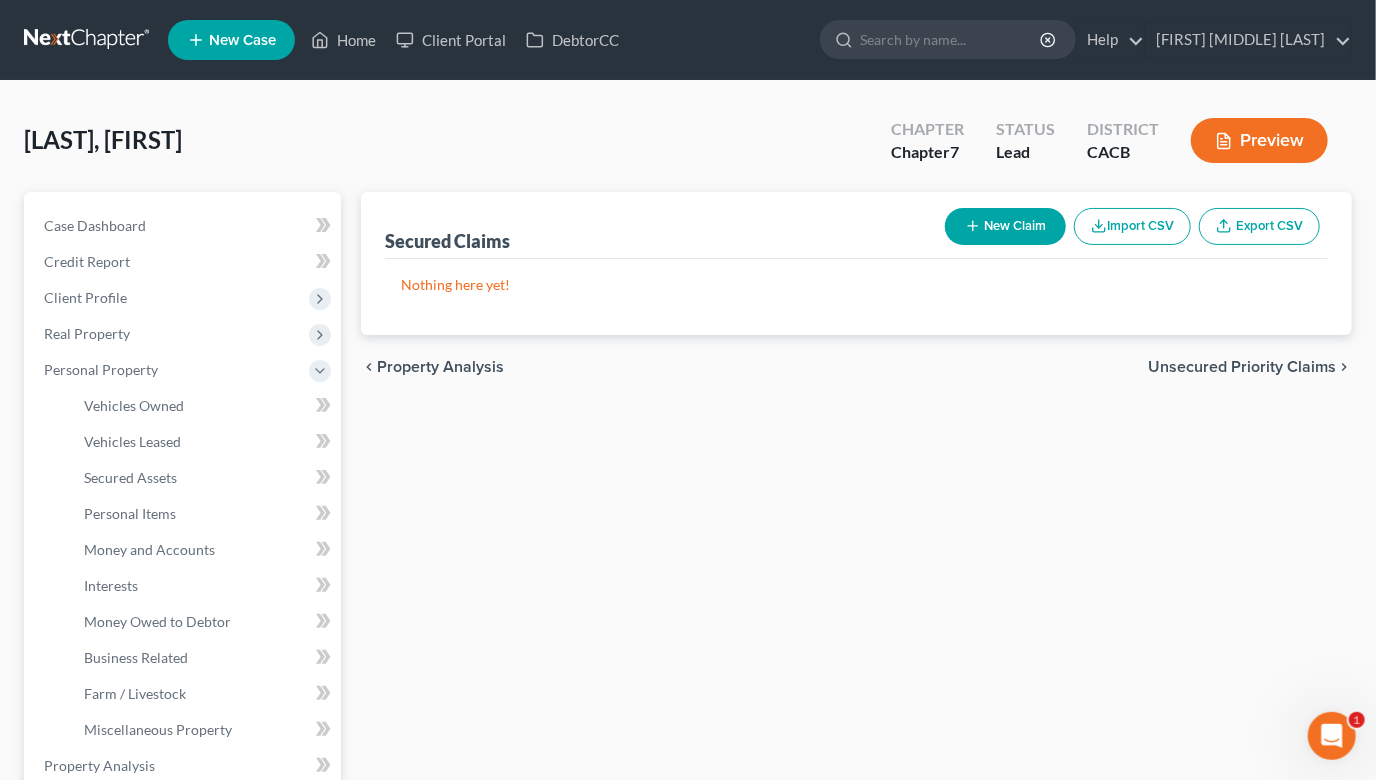 click on "New Claim" at bounding box center [1005, 226] 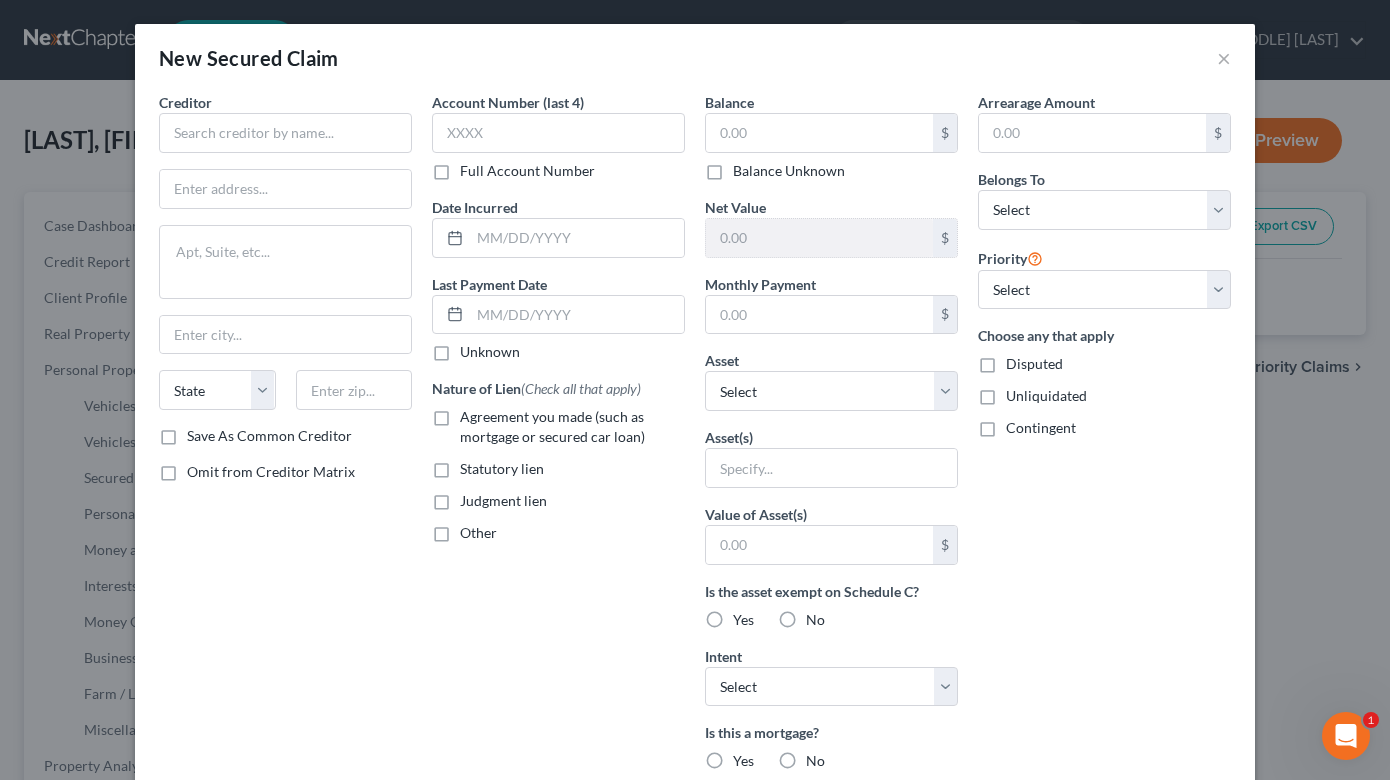 click on "New Secured Claim  ×" at bounding box center [695, 58] 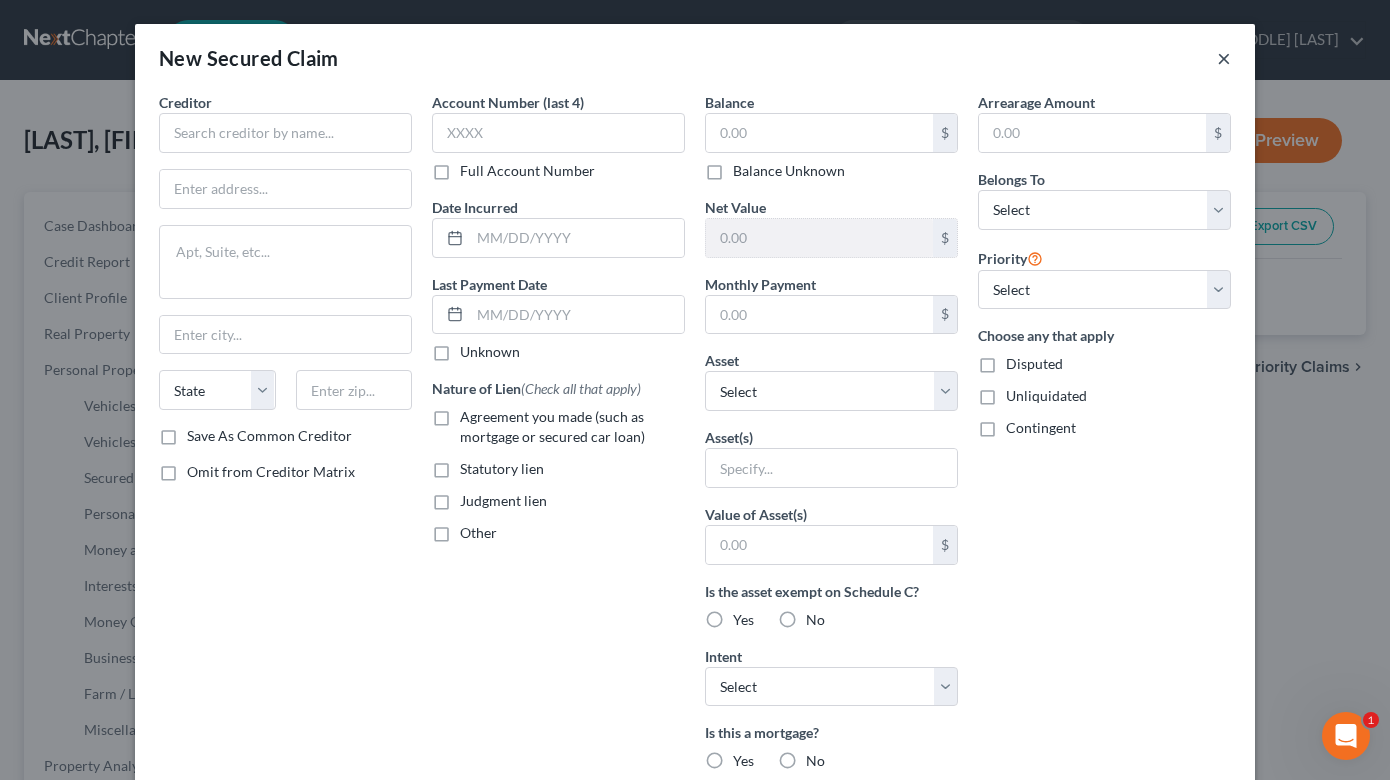 click on "×" at bounding box center [1224, 58] 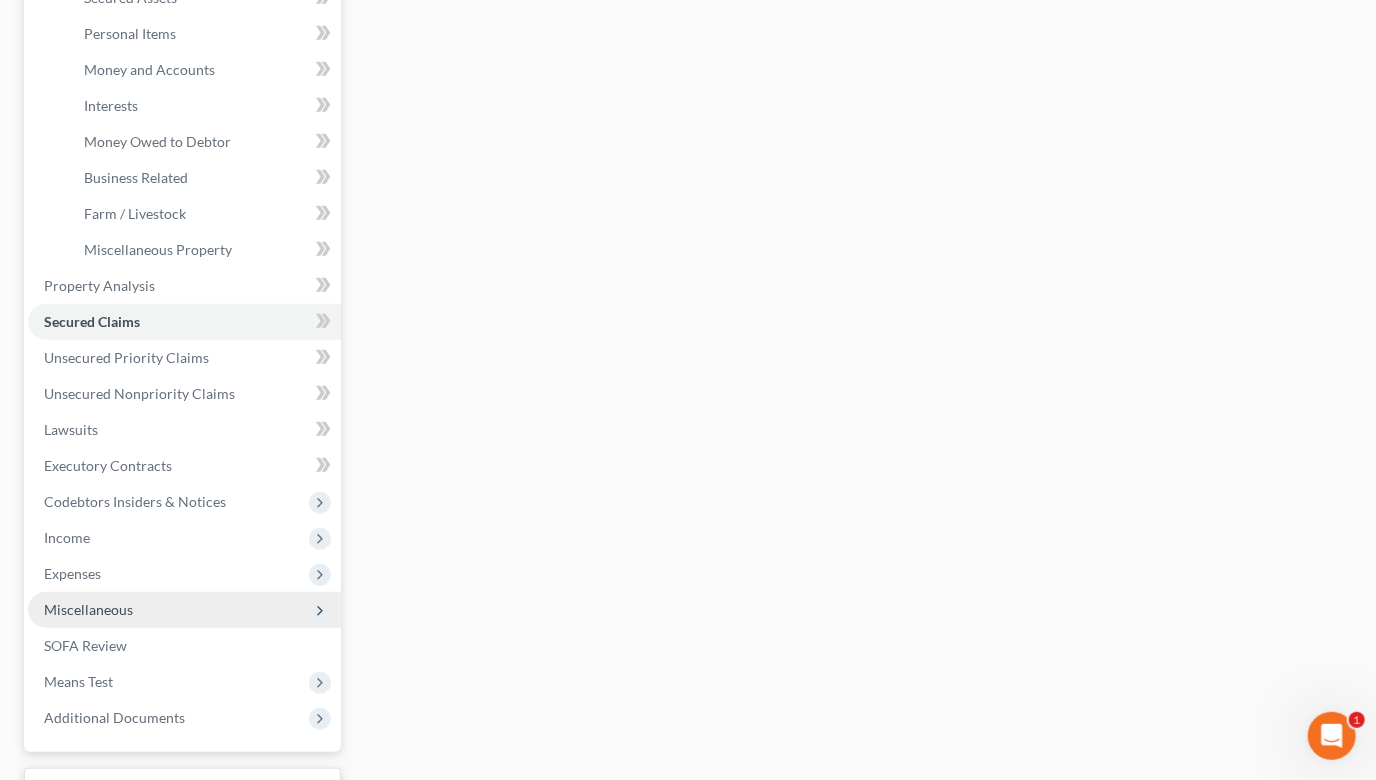 scroll, scrollTop: 589, scrollLeft: 0, axis: vertical 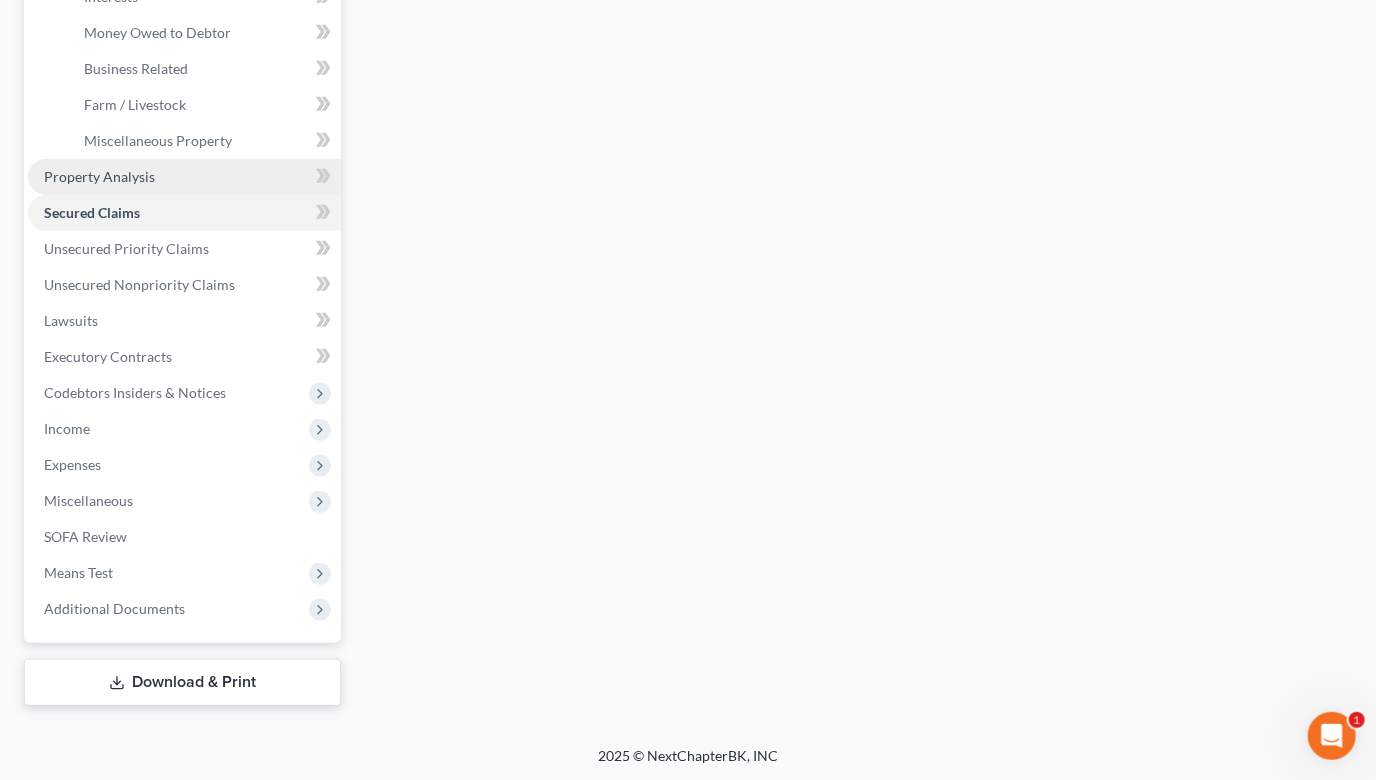 click on "Property Analysis" at bounding box center (184, 177) 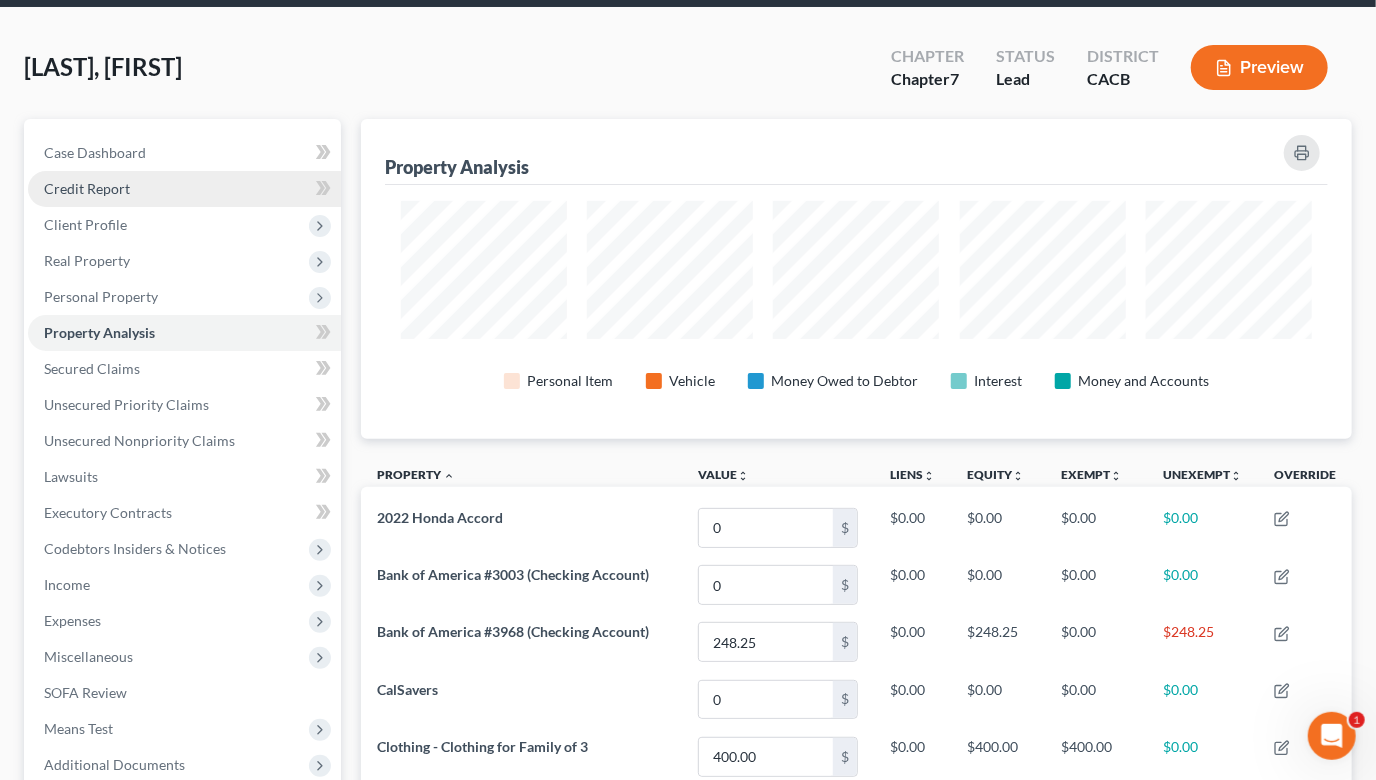 scroll, scrollTop: 0, scrollLeft: 0, axis: both 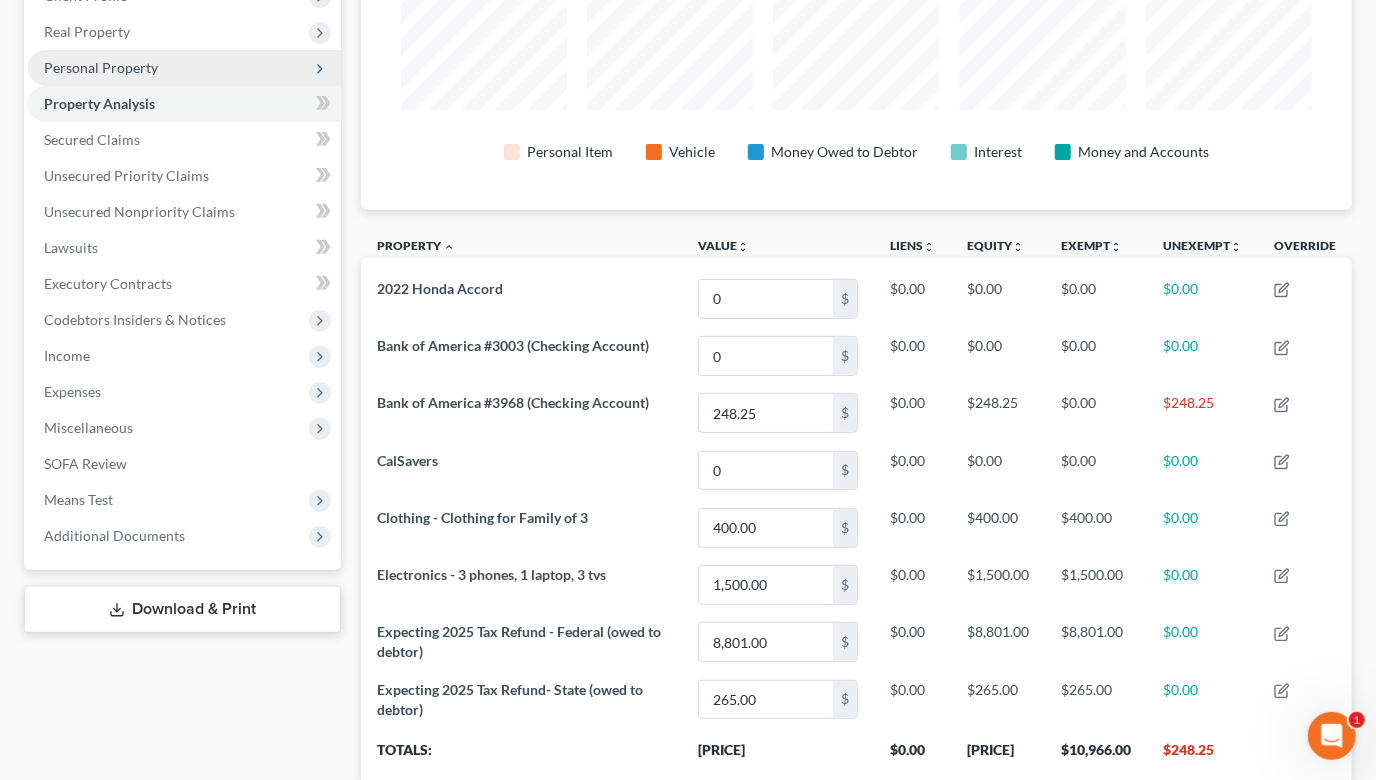 click on "Personal Property" at bounding box center [184, 68] 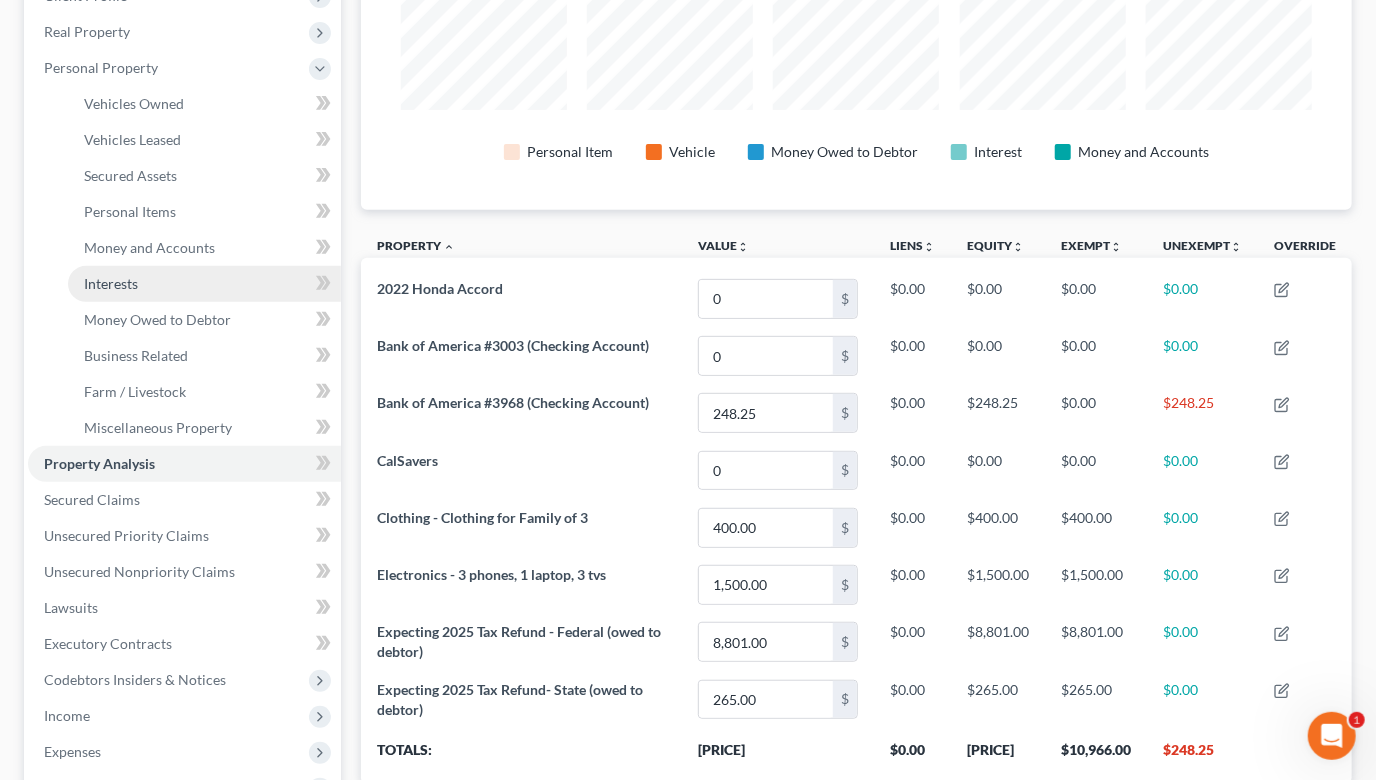 click on "Interests" at bounding box center (204, 284) 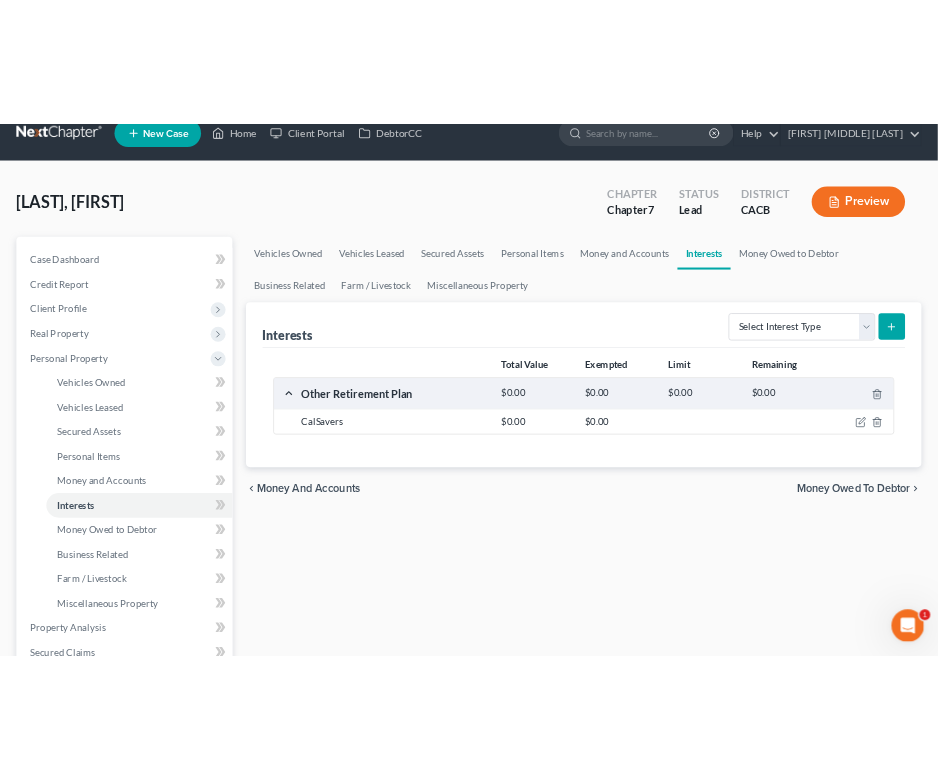 scroll, scrollTop: 0, scrollLeft: 0, axis: both 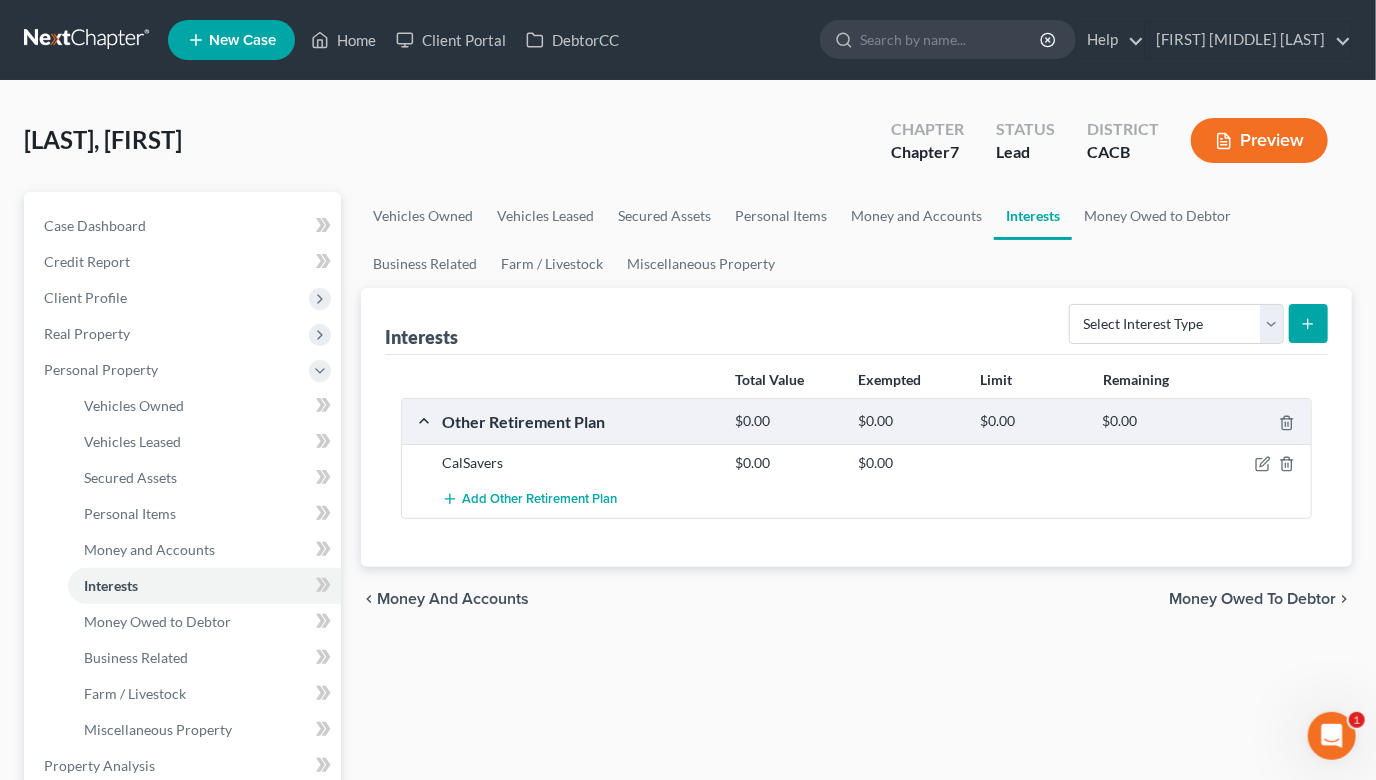 click on "Total Value Exempted Limit Remaining
Other Retirement Plan $0.00 $0.00 $0.00 $0.00
CalSavers $0.00 $0.00 Add Other Retirement Plan" at bounding box center (856, 461) 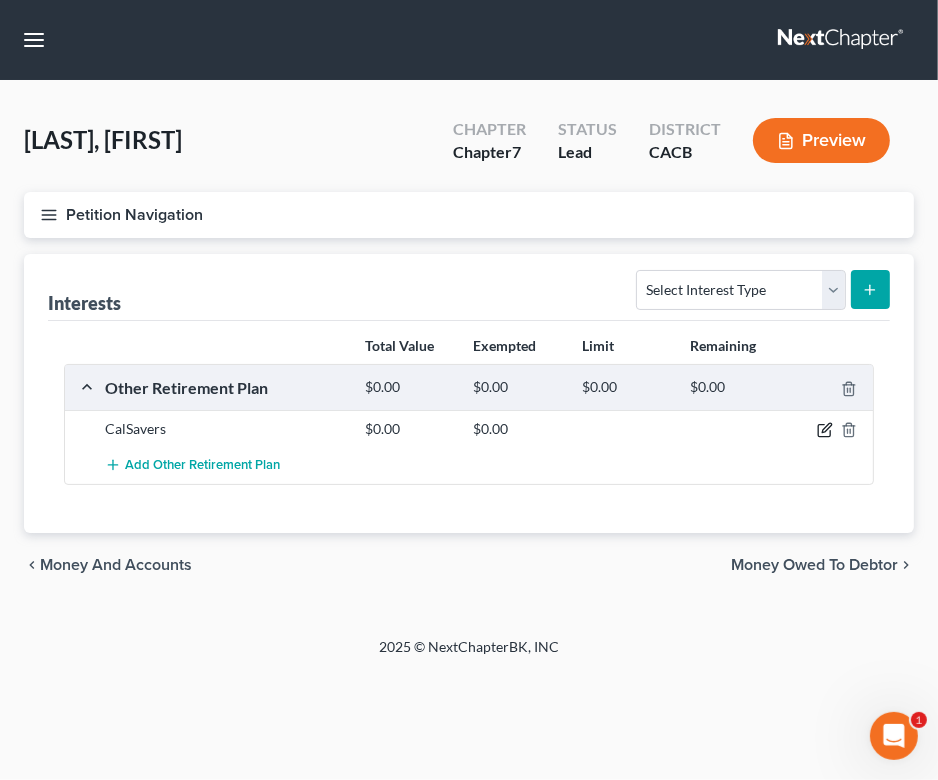 click 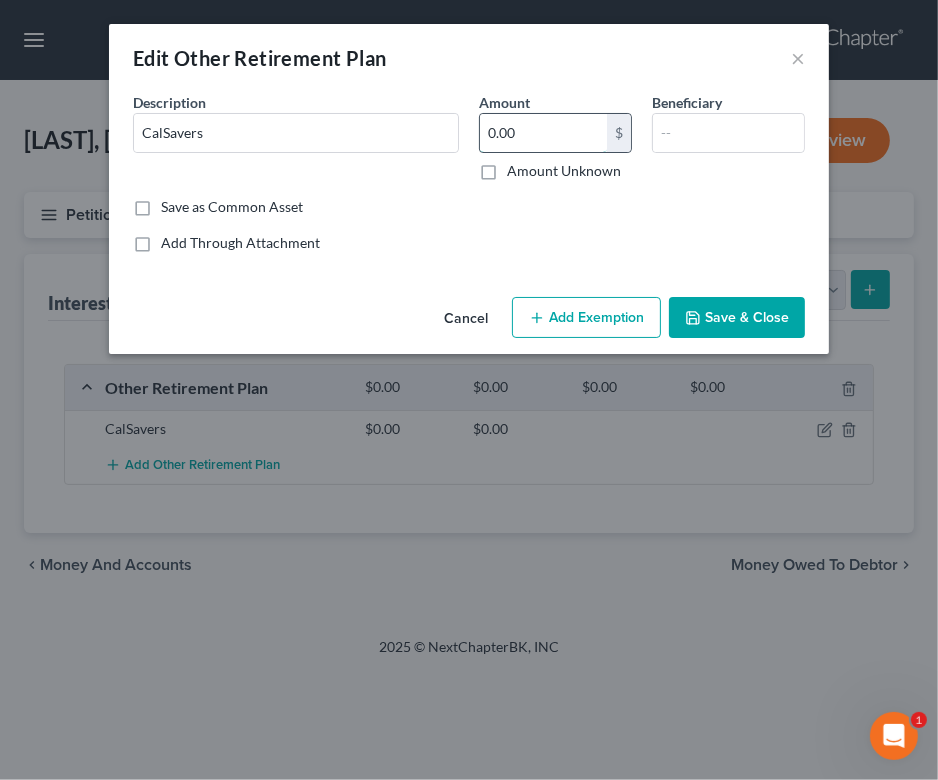 click on "0.00" 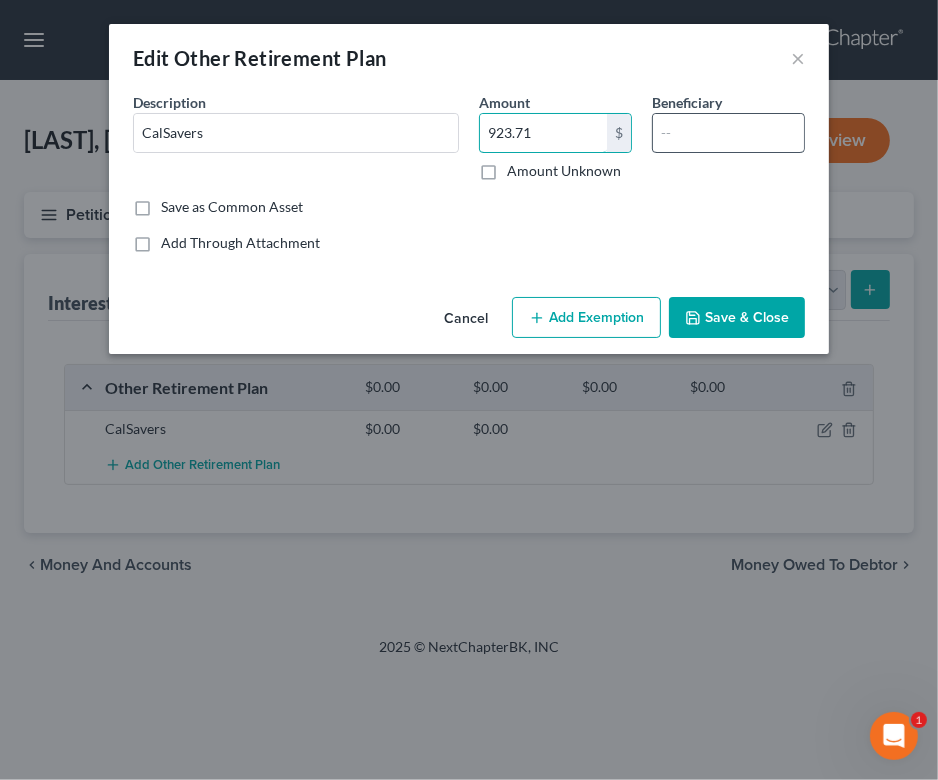 type on "923.71" 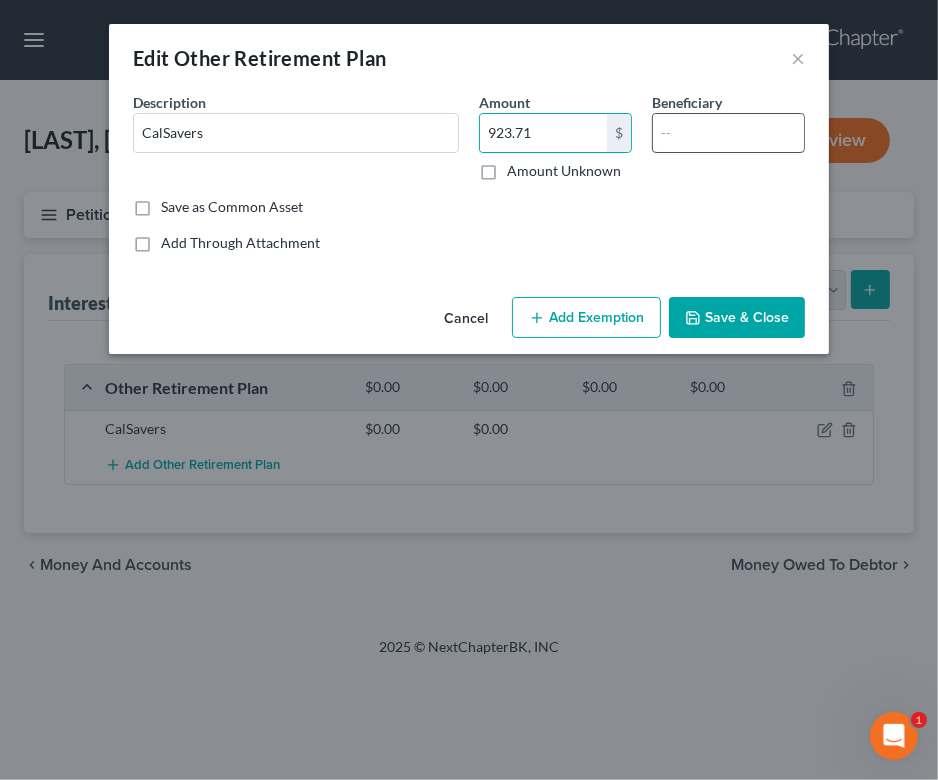 click at bounding box center (728, 133) 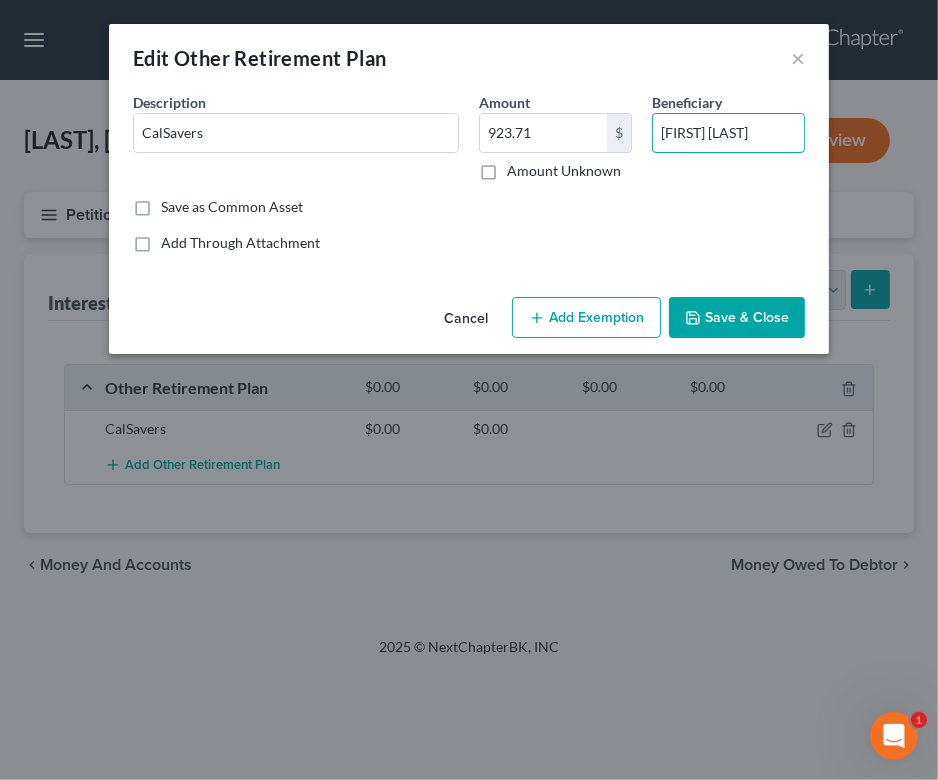 type on "[FIRST] [LAST]" 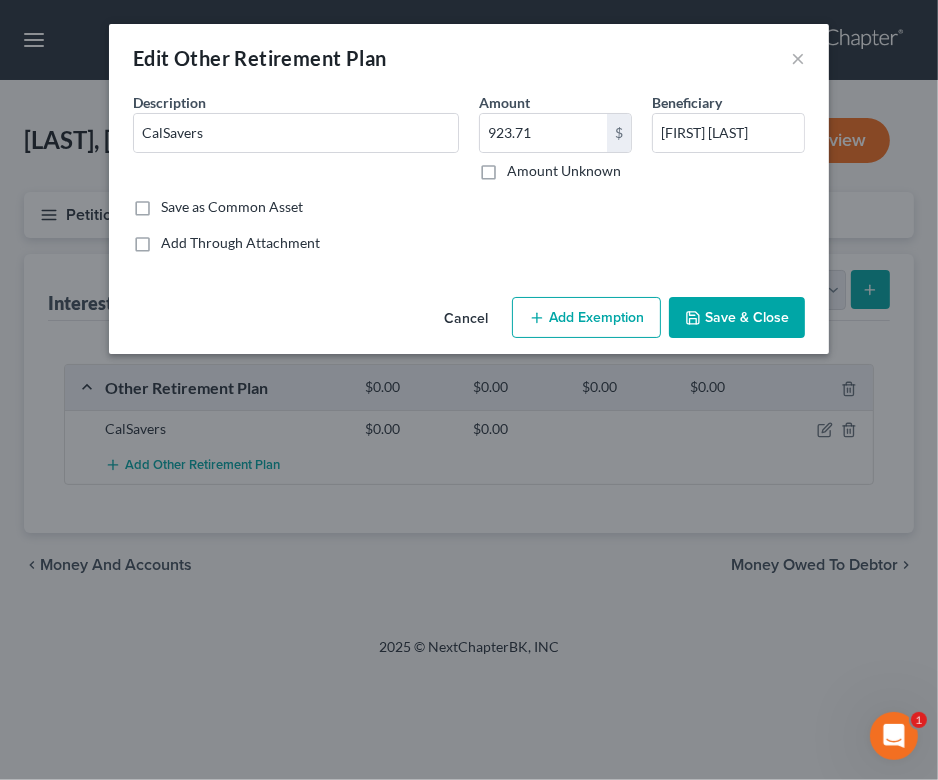 drag, startPoint x: 504, startPoint y: 48, endPoint x: 549, endPoint y: 107, distance: 74.20242 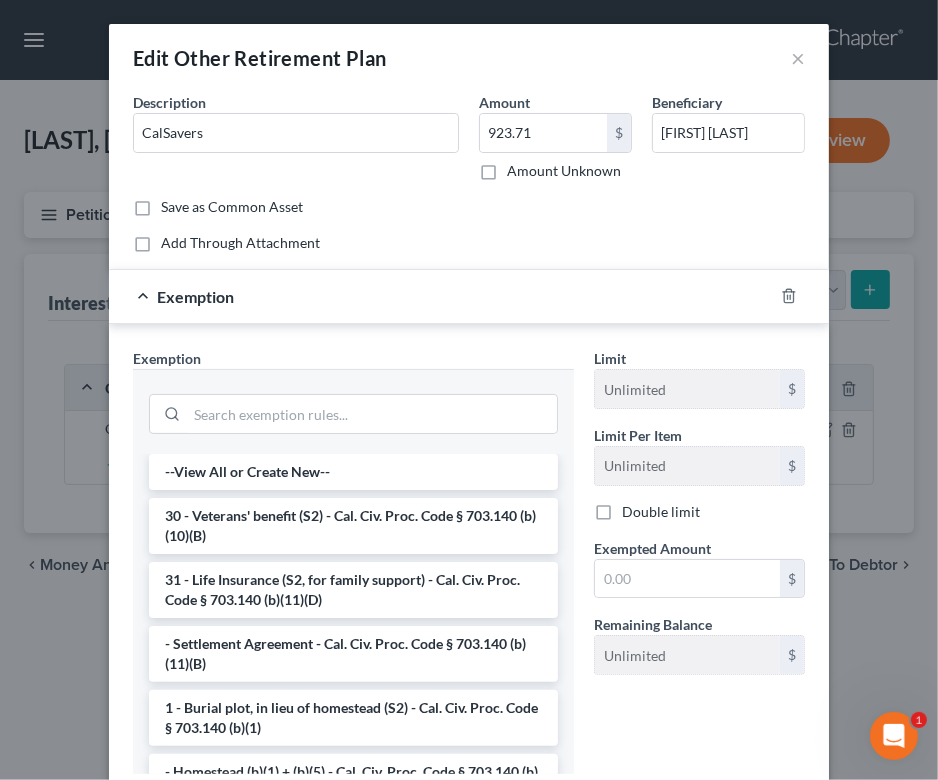 click at bounding box center [353, 411] 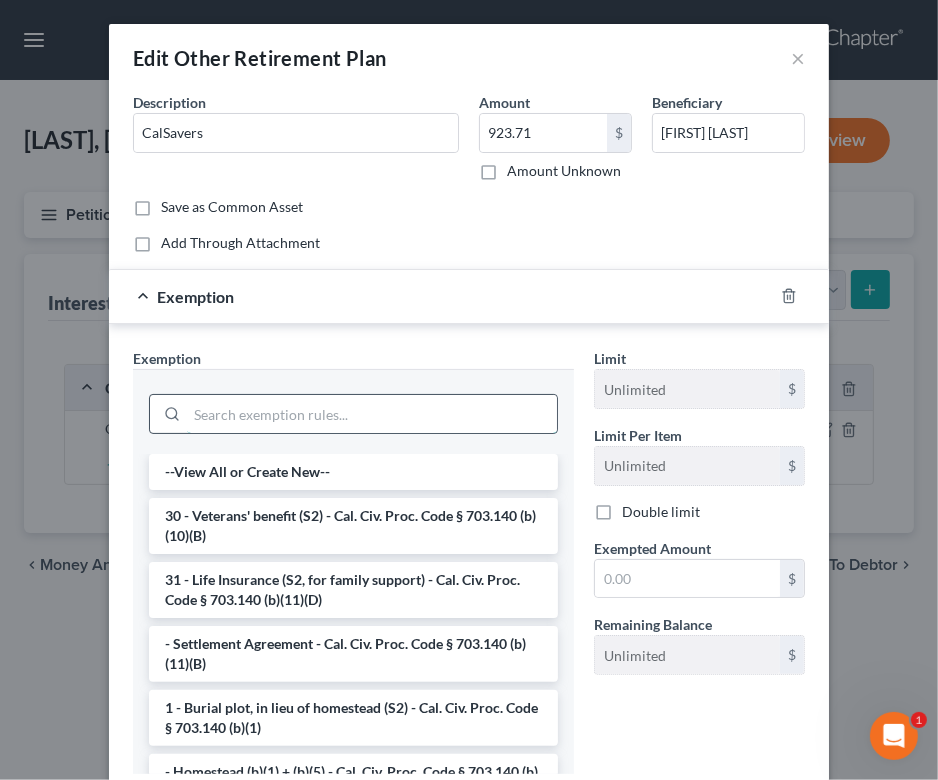 click at bounding box center (372, 414) 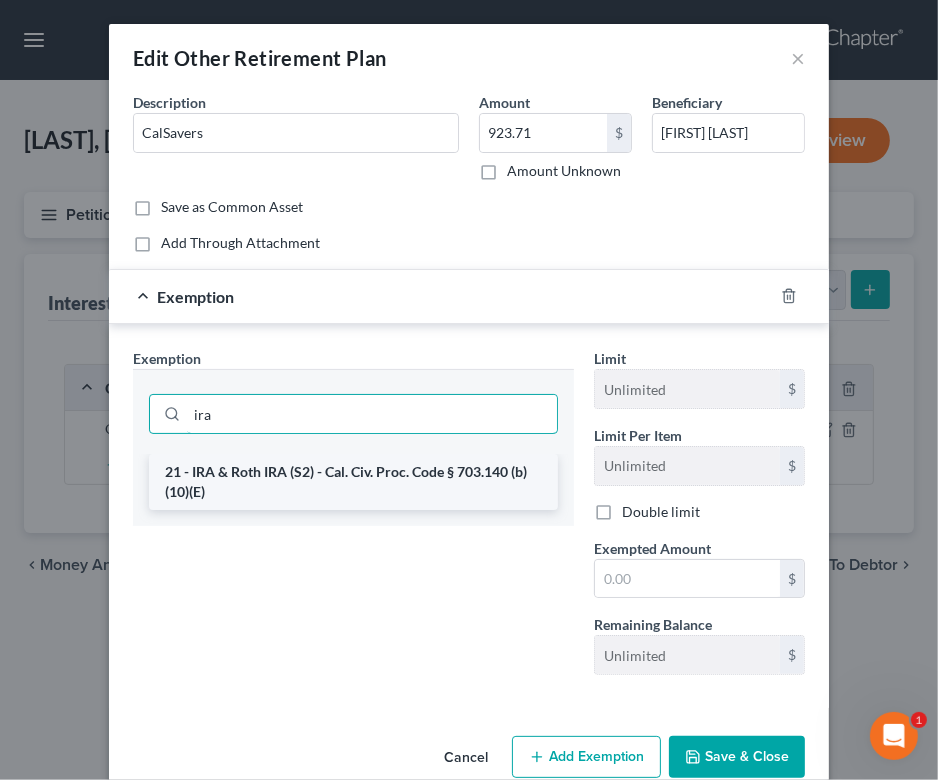 type on "ira" 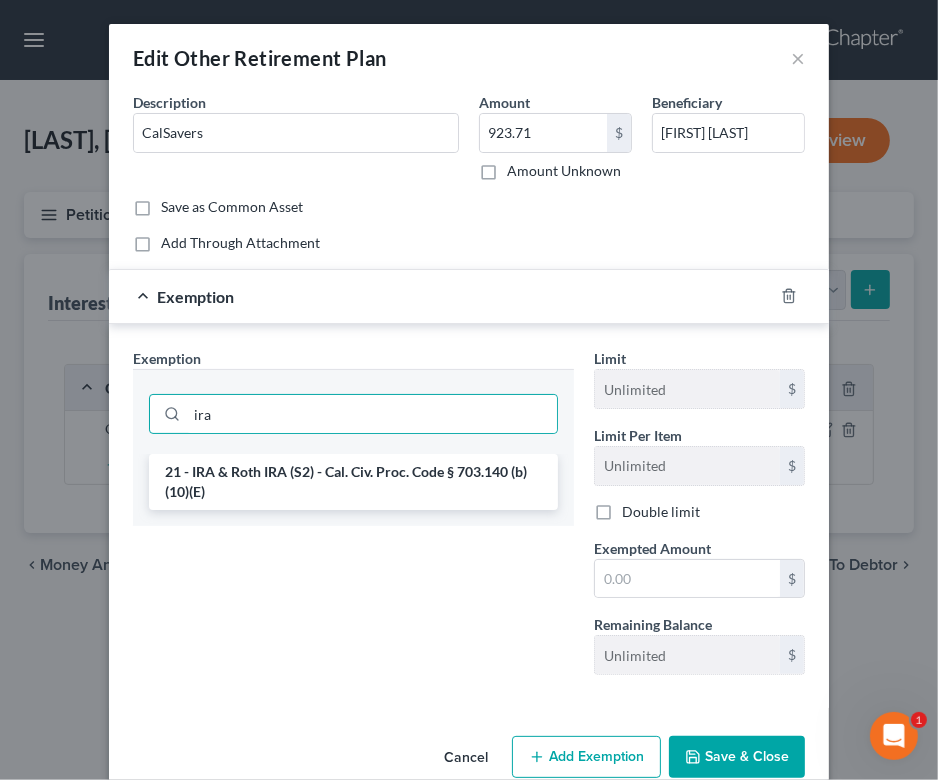 drag, startPoint x: 321, startPoint y: 506, endPoint x: 337, endPoint y: 479, distance: 31.38471 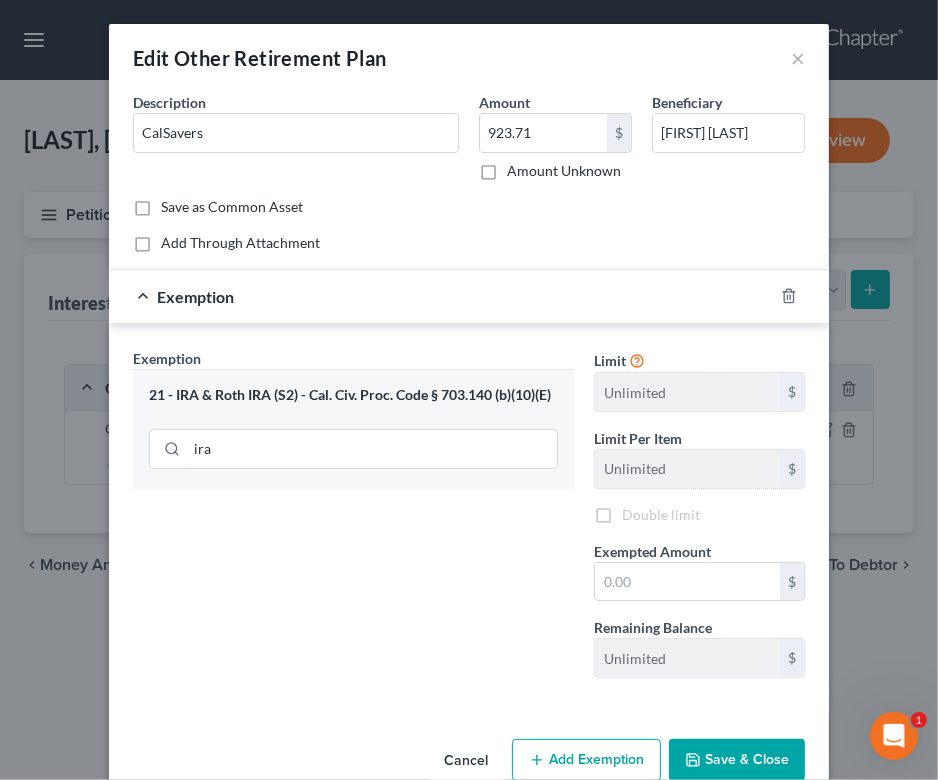 click on "21 - IRA & Roth IRA (S2) - Cal. Civ. Proc. Code § 703.140 (b)(10)(E)         ira" at bounding box center [353, 428] 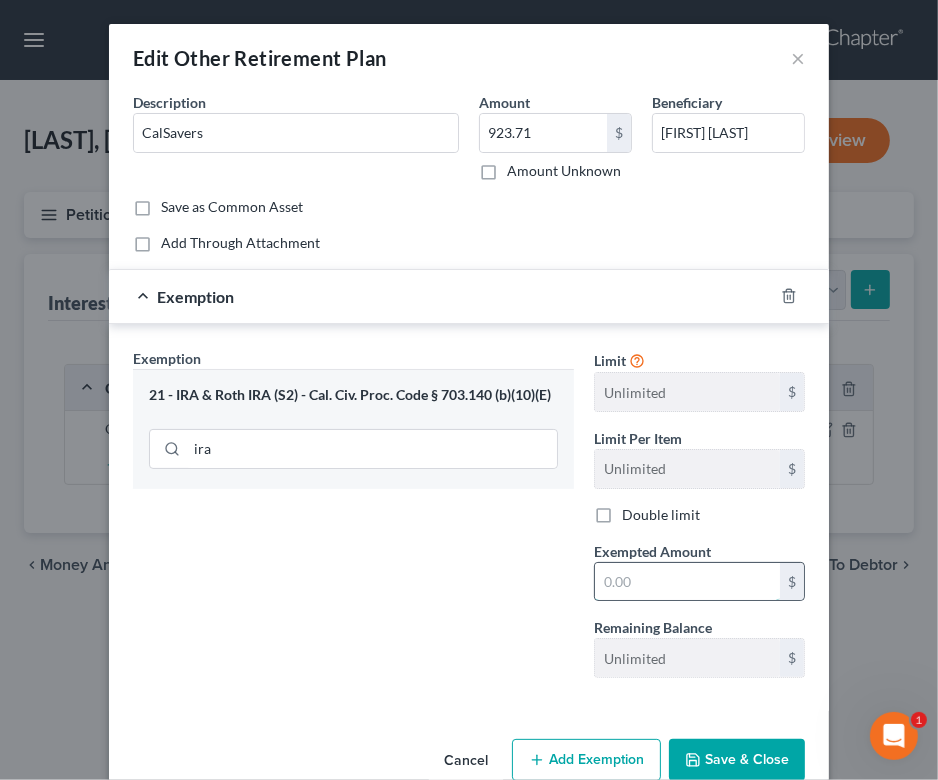 click at bounding box center (687, 582) 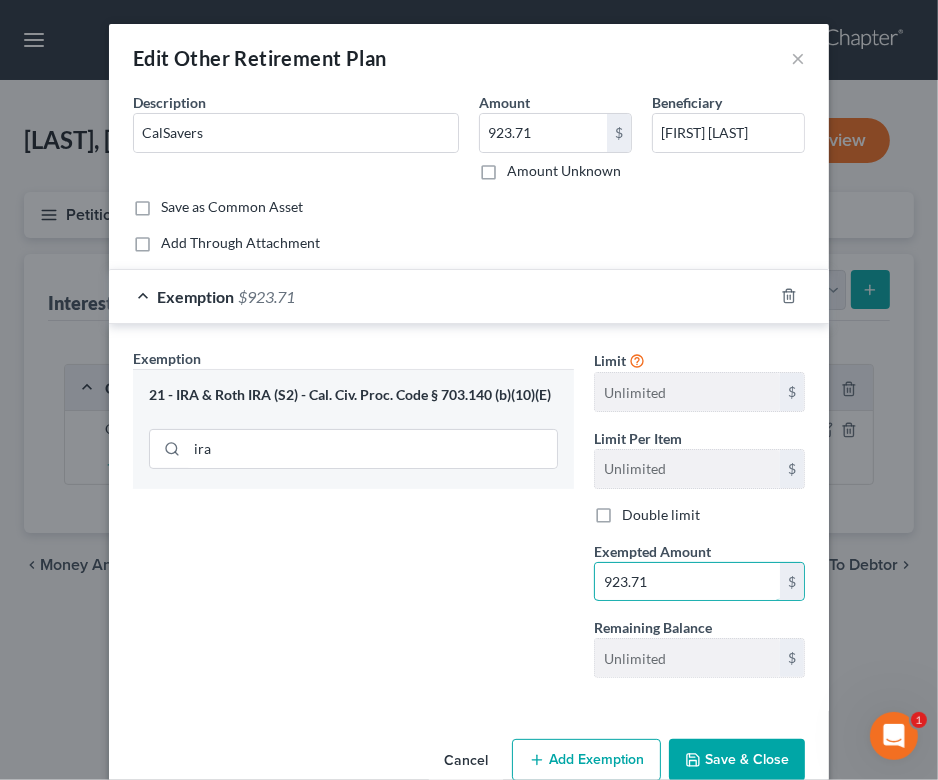 type on "923.71" 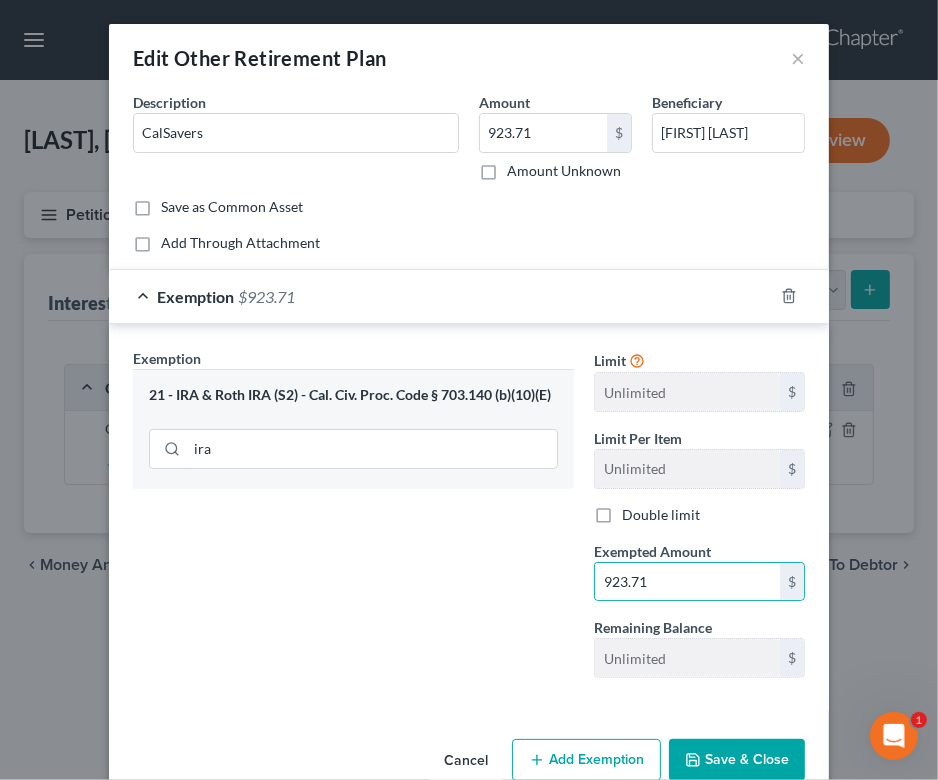 click on "Save & Close" at bounding box center (737, 760) 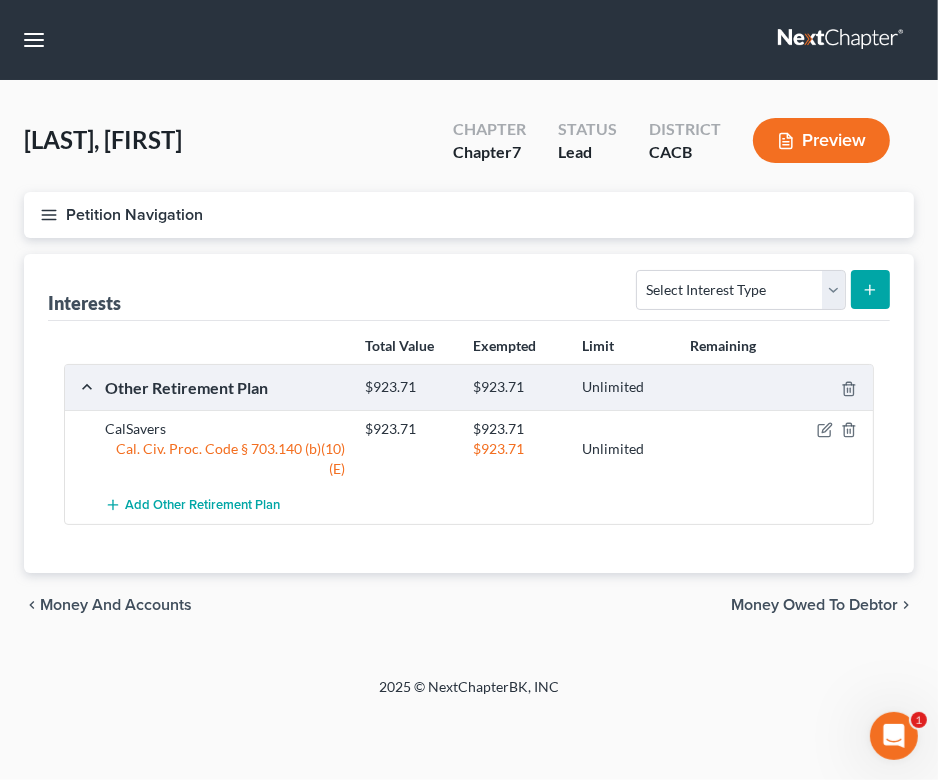 click 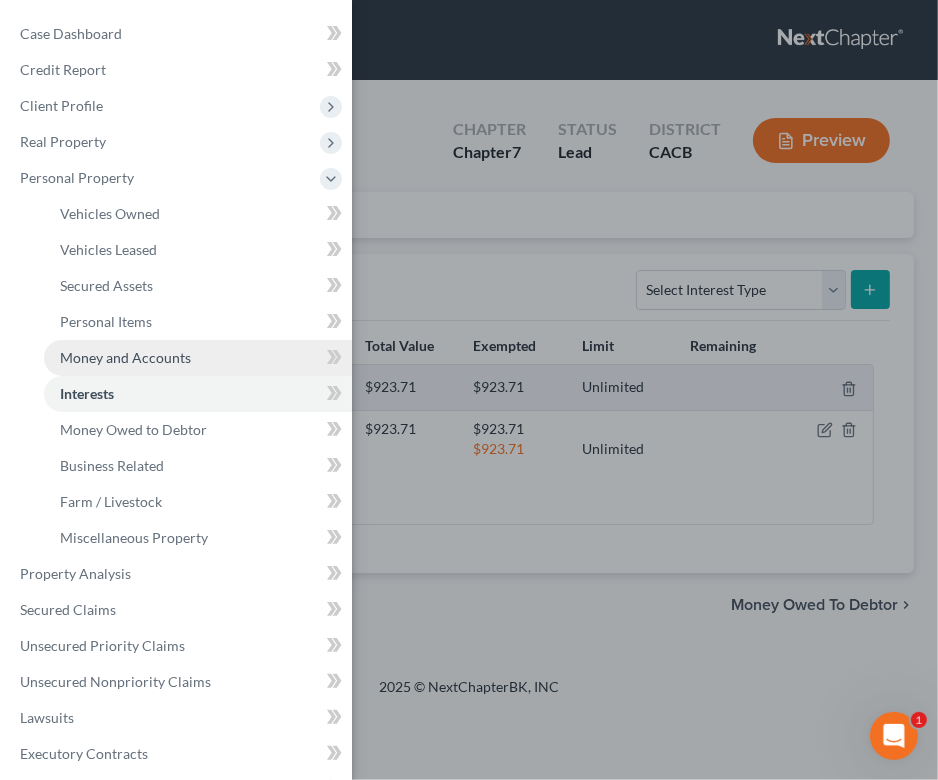 click on "Money and Accounts" at bounding box center [125, 357] 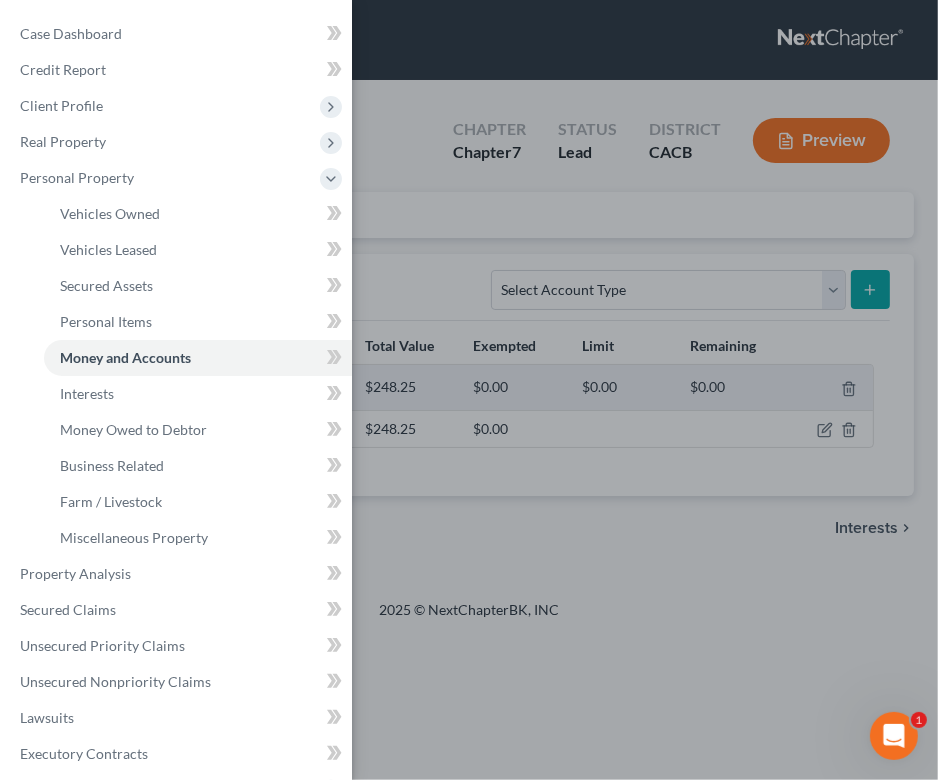 click on "Case Dashboard
Payments
Invoices
Payments
Payments
Credit Report
Client Profile" at bounding box center (469, 390) 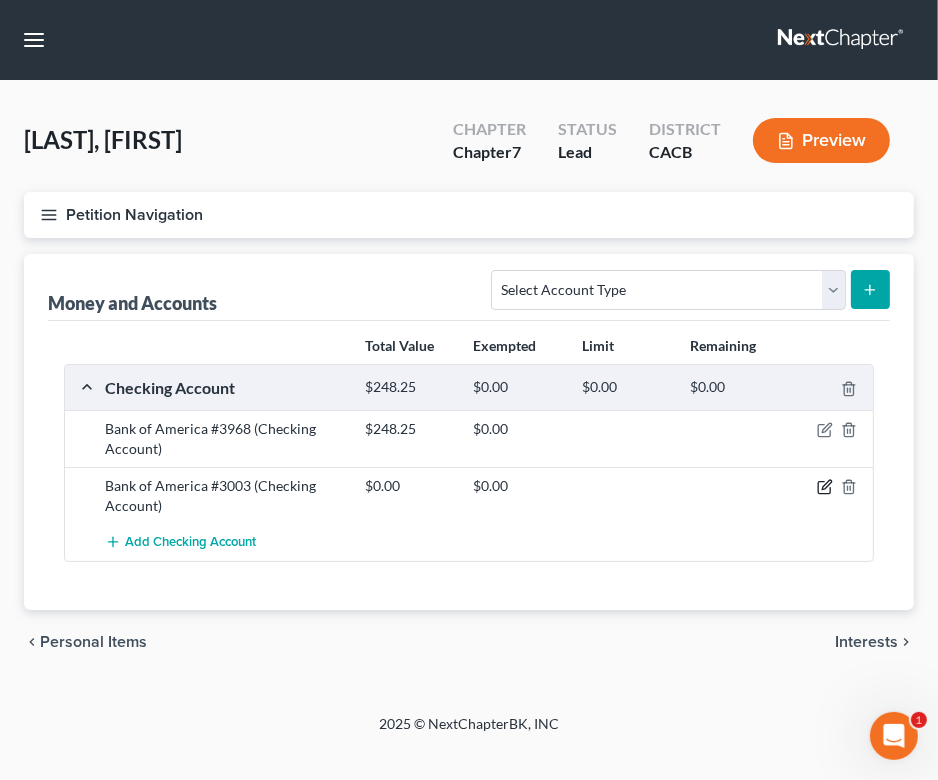 click 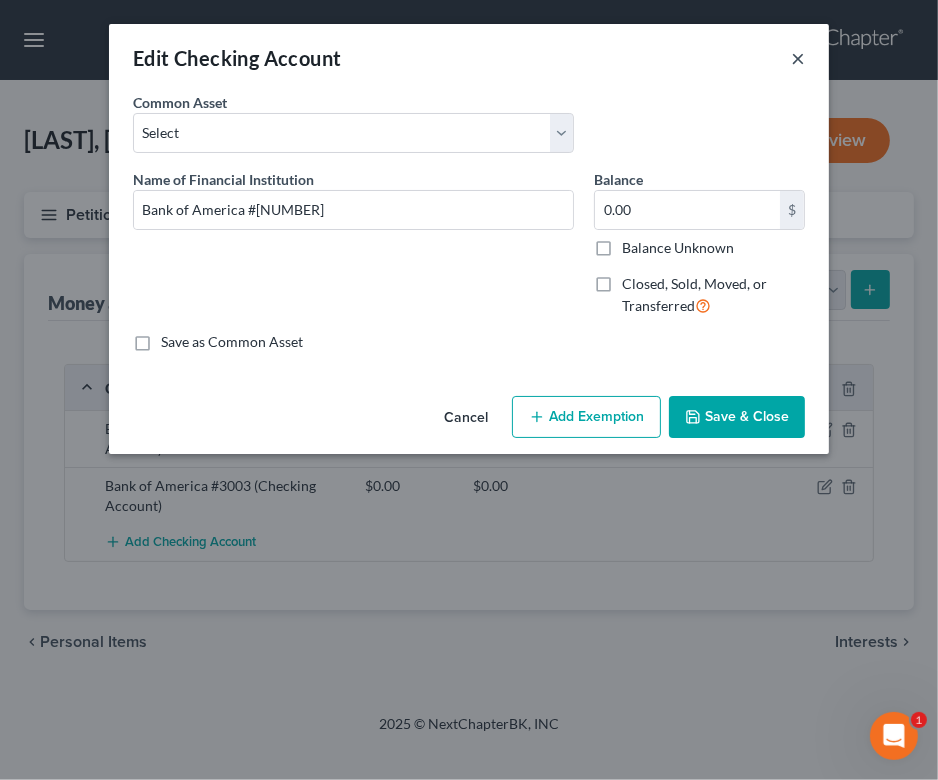 click on "×" at bounding box center (798, 58) 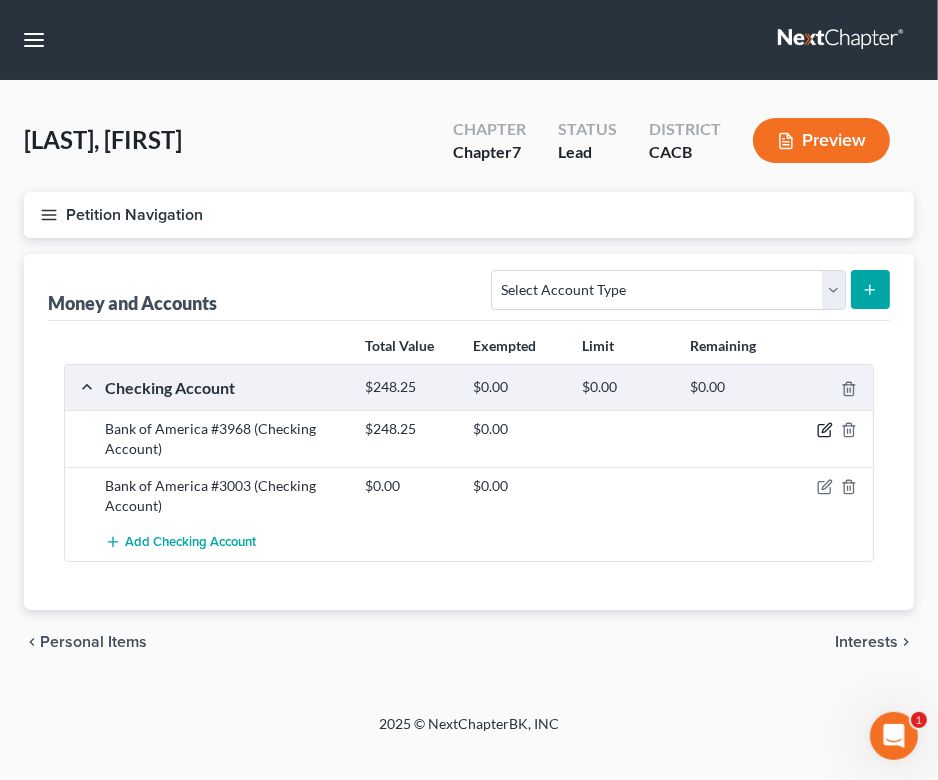 click 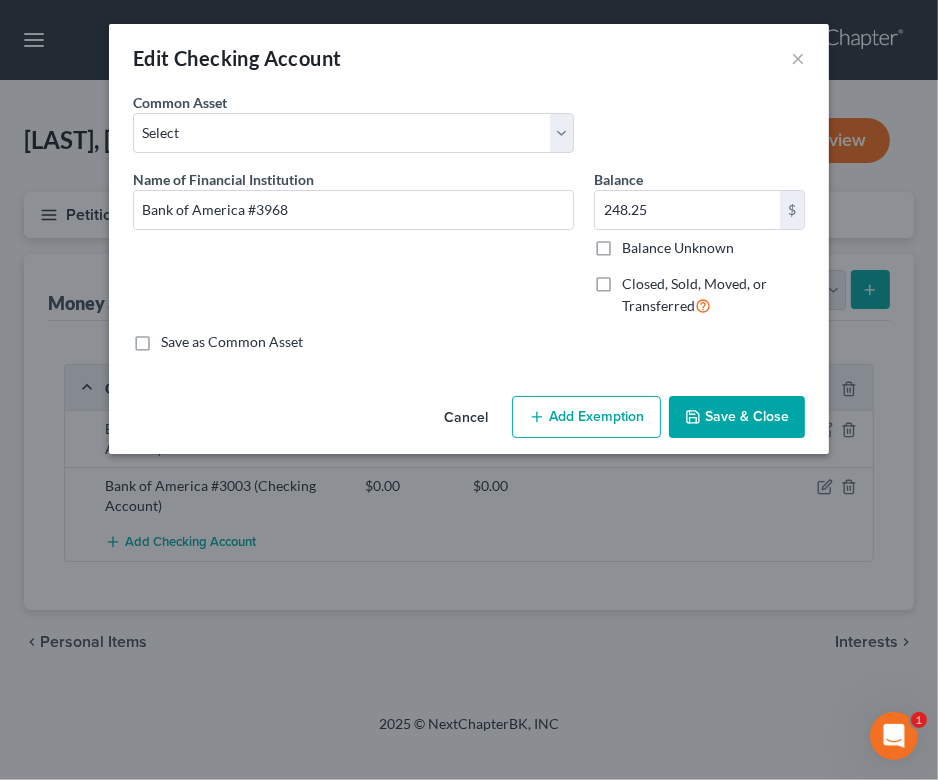click on "Add Exemption" at bounding box center [586, 417] 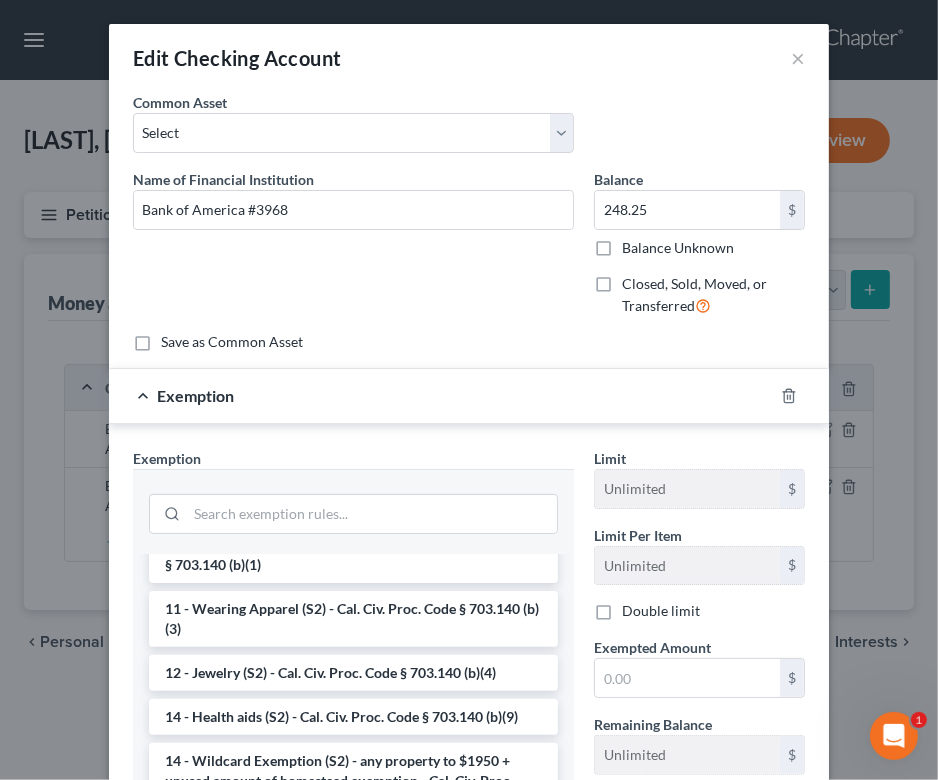 scroll, scrollTop: 302, scrollLeft: 0, axis: vertical 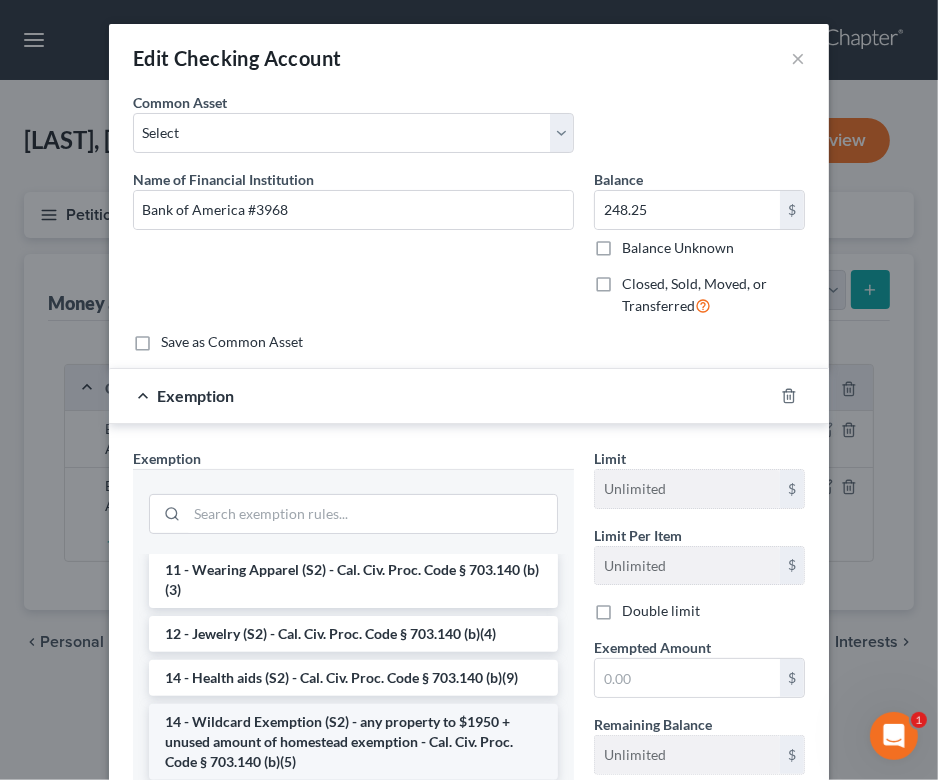 click on "14 - Wildcard Exemption (S2) - any property to $1950 + unused amount of homestead exemption  - Cal. Civ. Proc. Code § 703.140 (b)(5)" at bounding box center (353, 742) 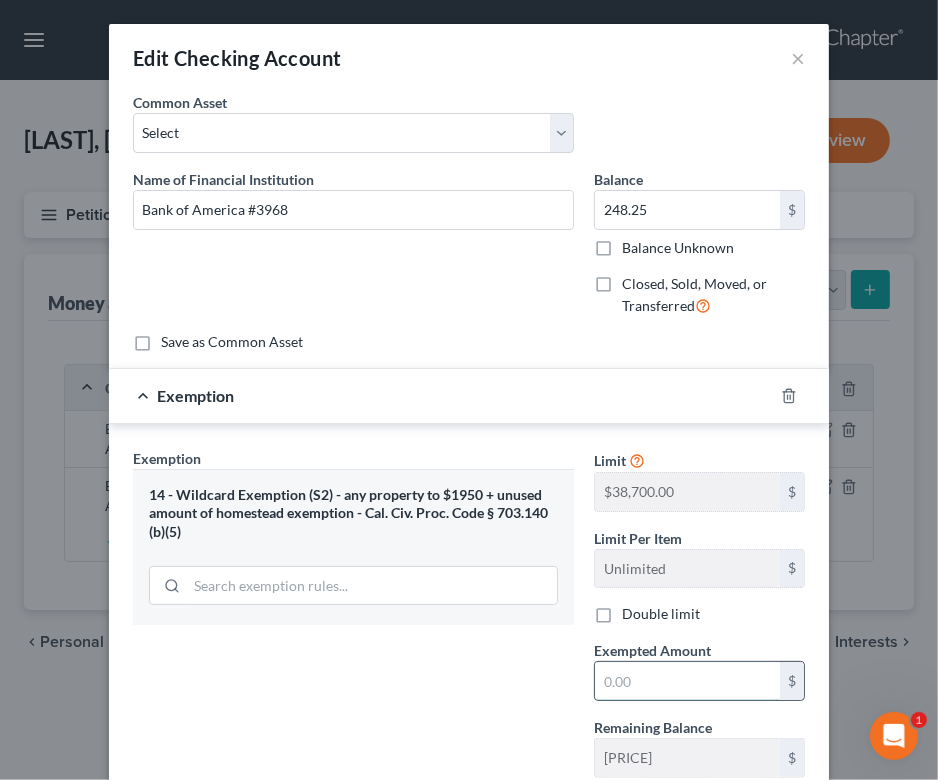 drag, startPoint x: 689, startPoint y: 675, endPoint x: 665, endPoint y: 669, distance: 24.738634 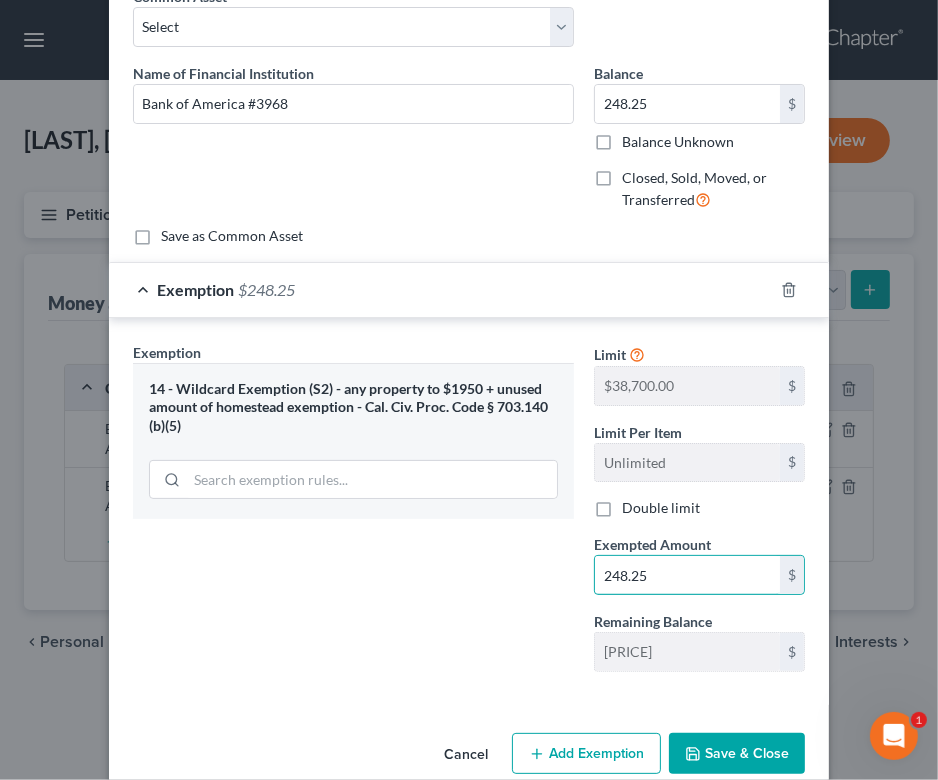 scroll, scrollTop: 139, scrollLeft: 0, axis: vertical 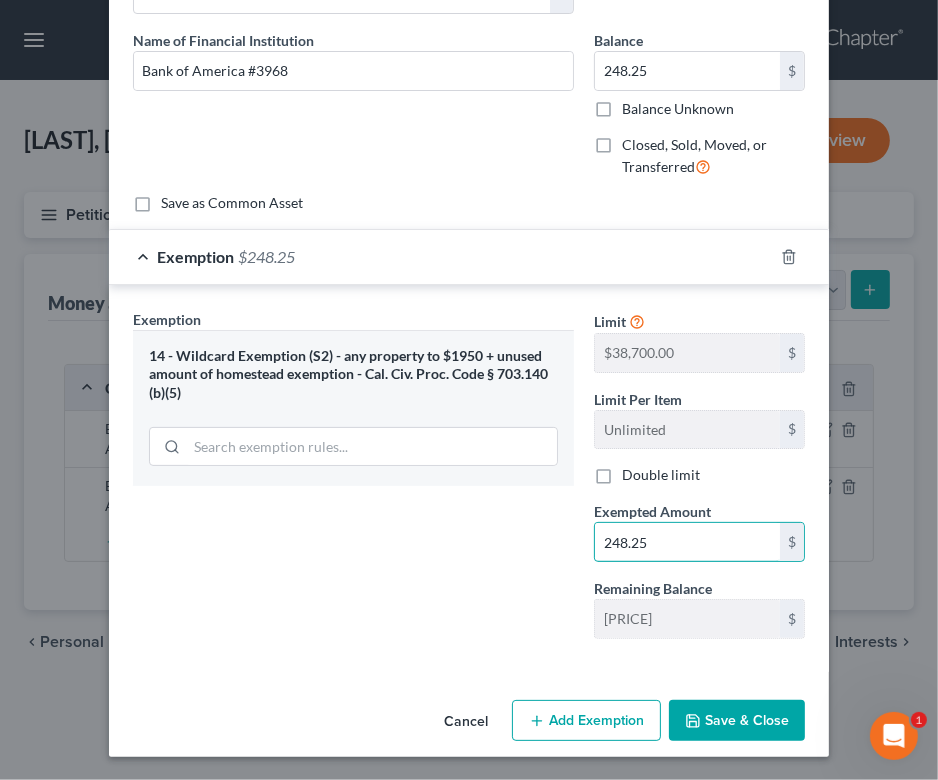 type on "248.25" 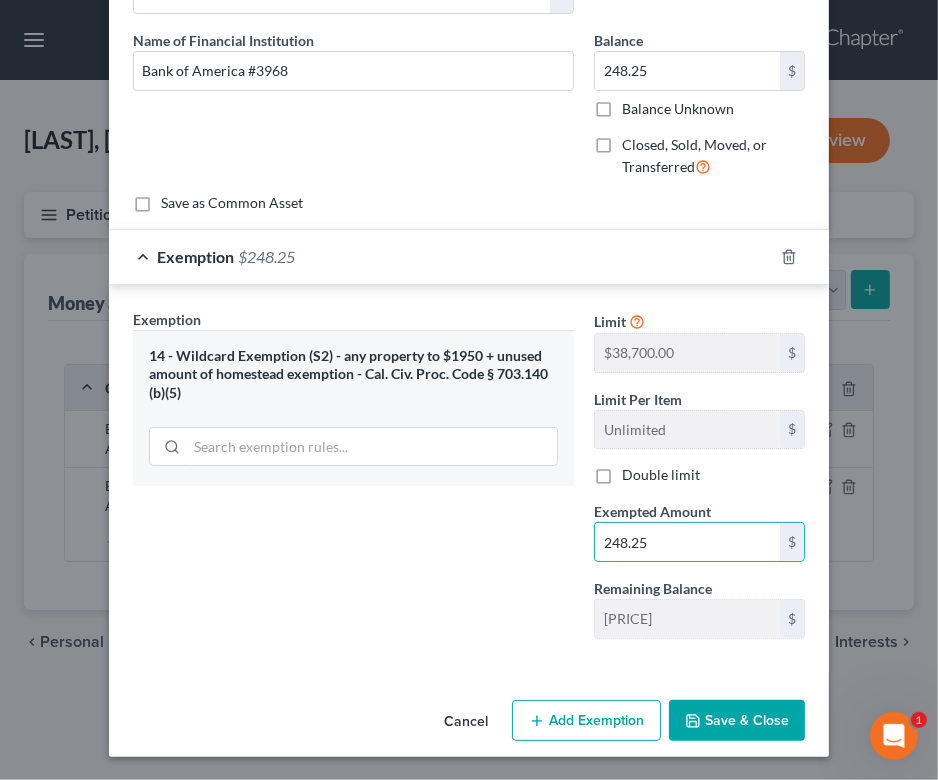click on "Save & Close" at bounding box center [737, 721] 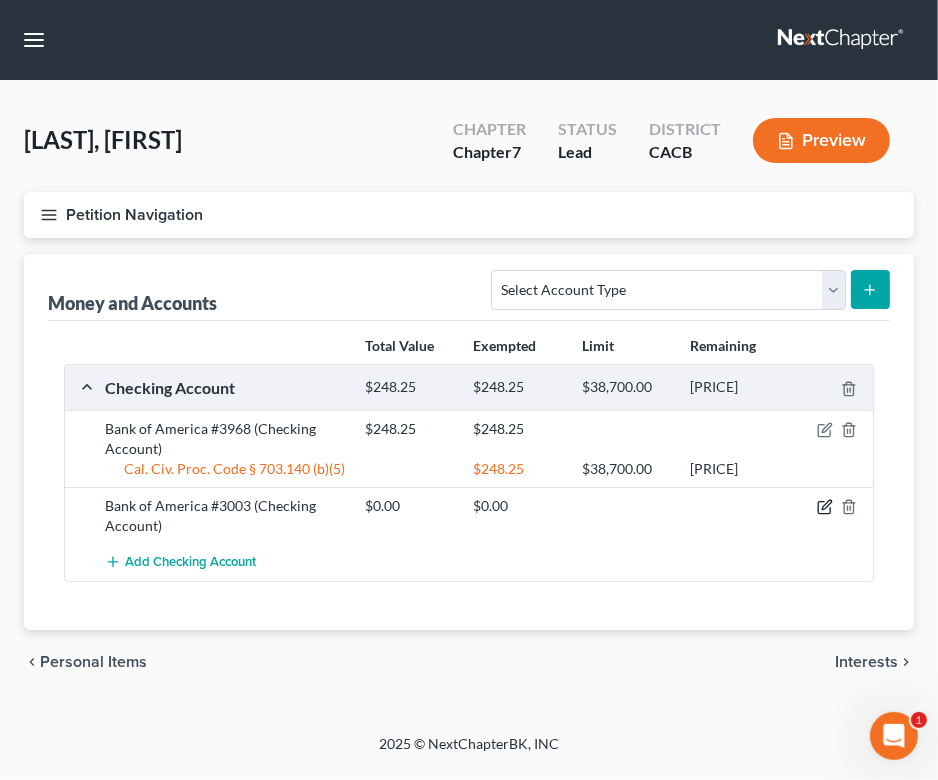 click 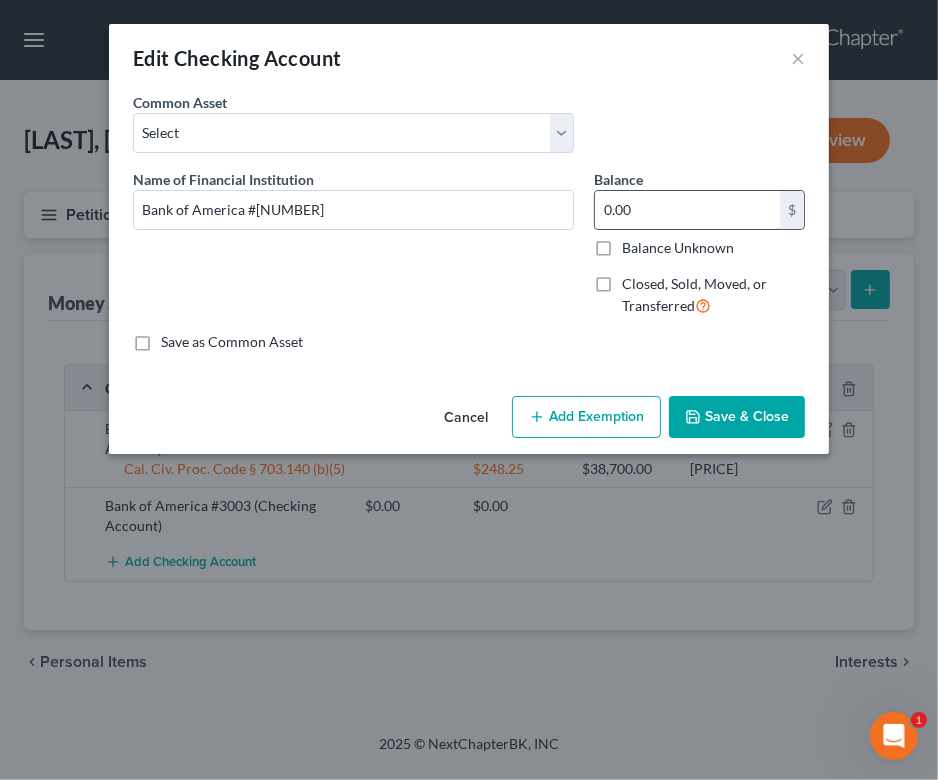 click on "0.00" at bounding box center [687, 210] 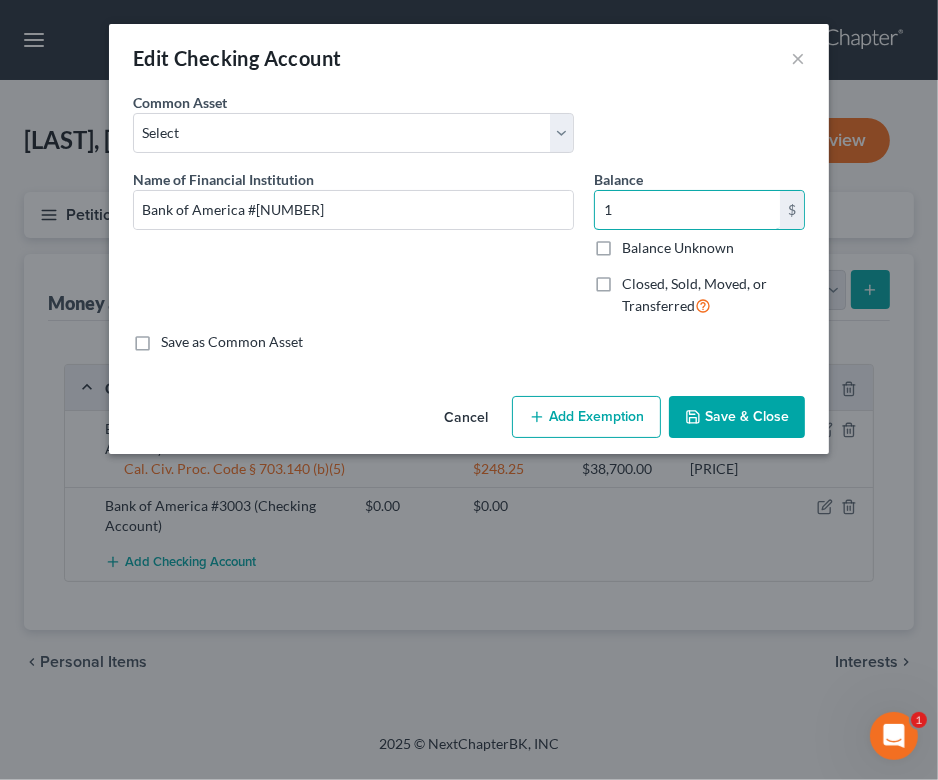 type on "1" 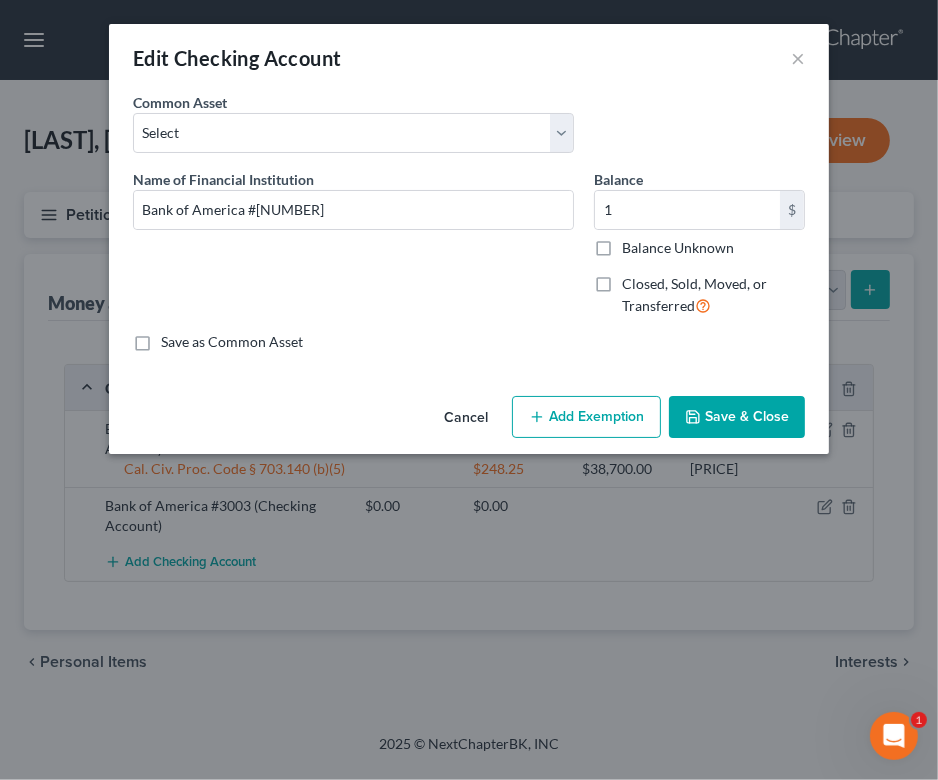 click on "Add Exemption" at bounding box center (586, 417) 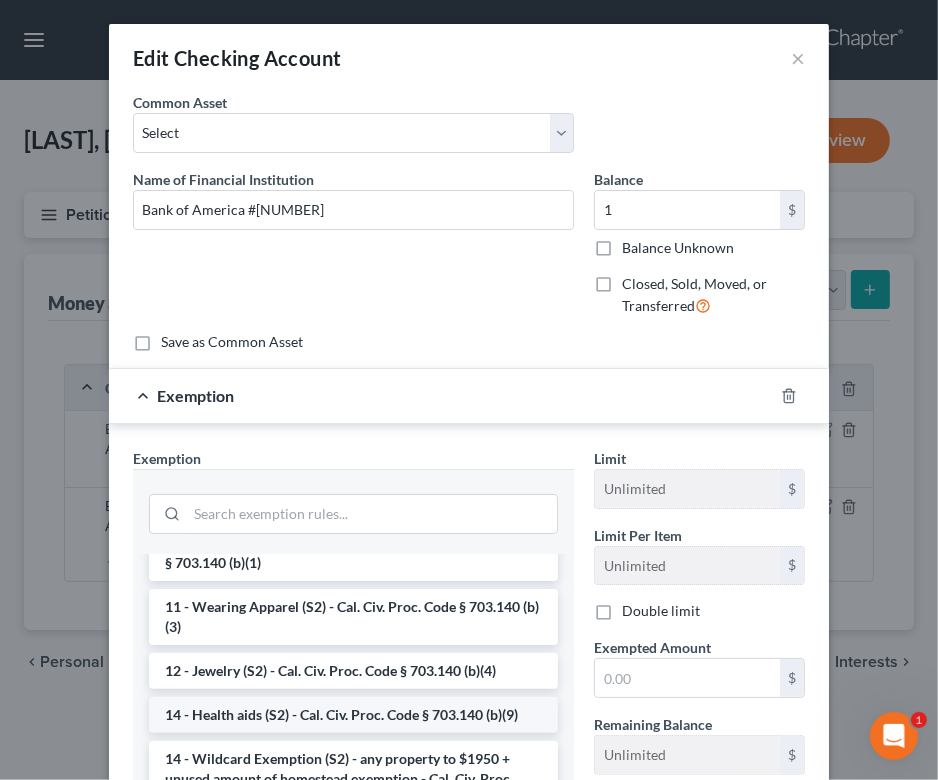 scroll, scrollTop: 302, scrollLeft: 0, axis: vertical 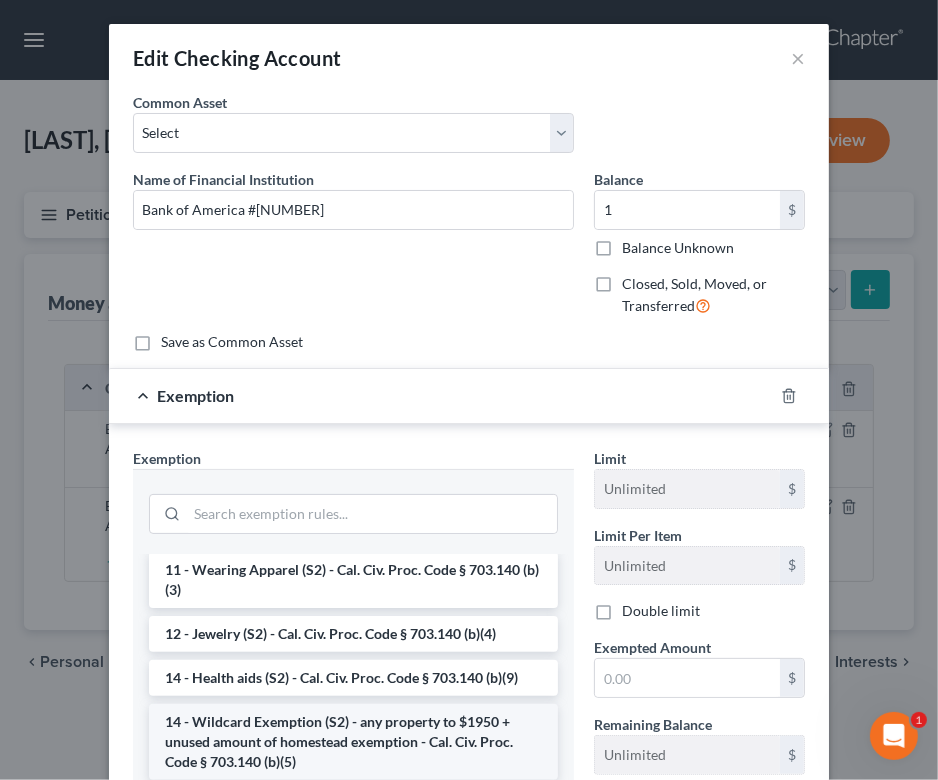 click on "14 - Wildcard Exemption (S2) - any property to $1950 + unused amount of homestead exemption  - Cal. Civ. Proc. Code § 703.140 (b)(5)" at bounding box center (353, 742) 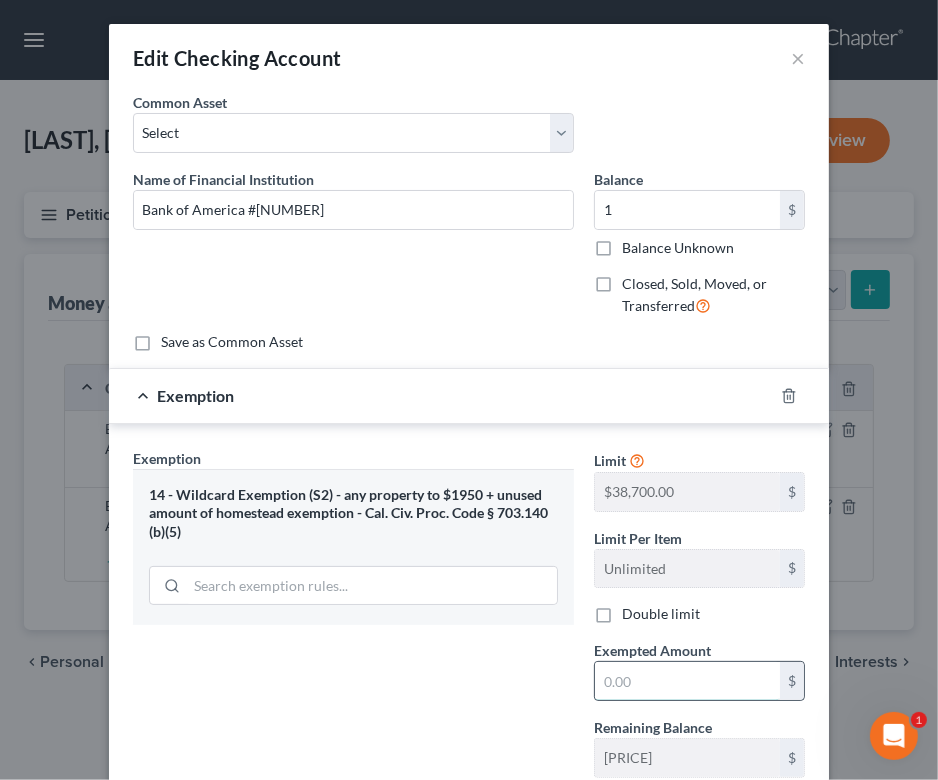 click at bounding box center [687, 681] 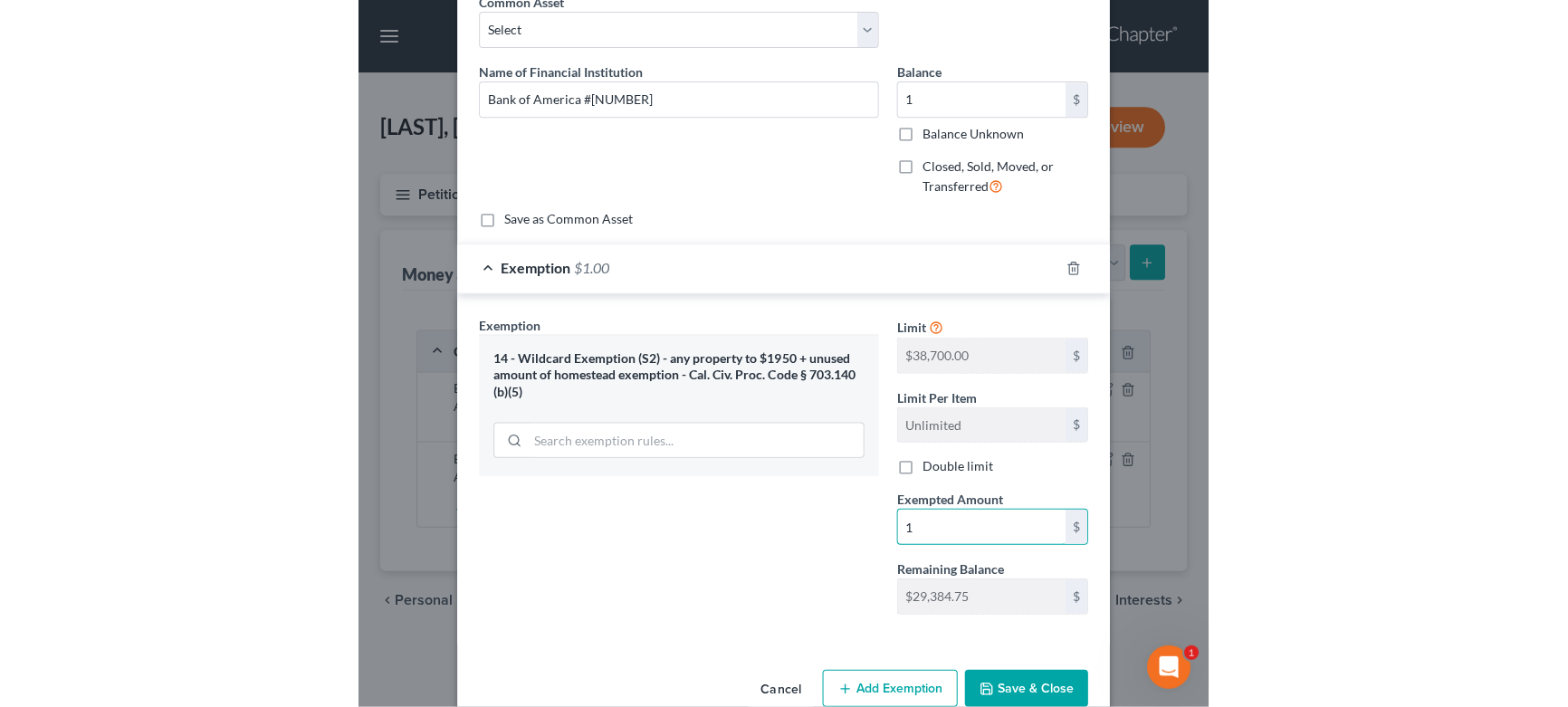 scroll, scrollTop: 126, scrollLeft: 0, axis: vertical 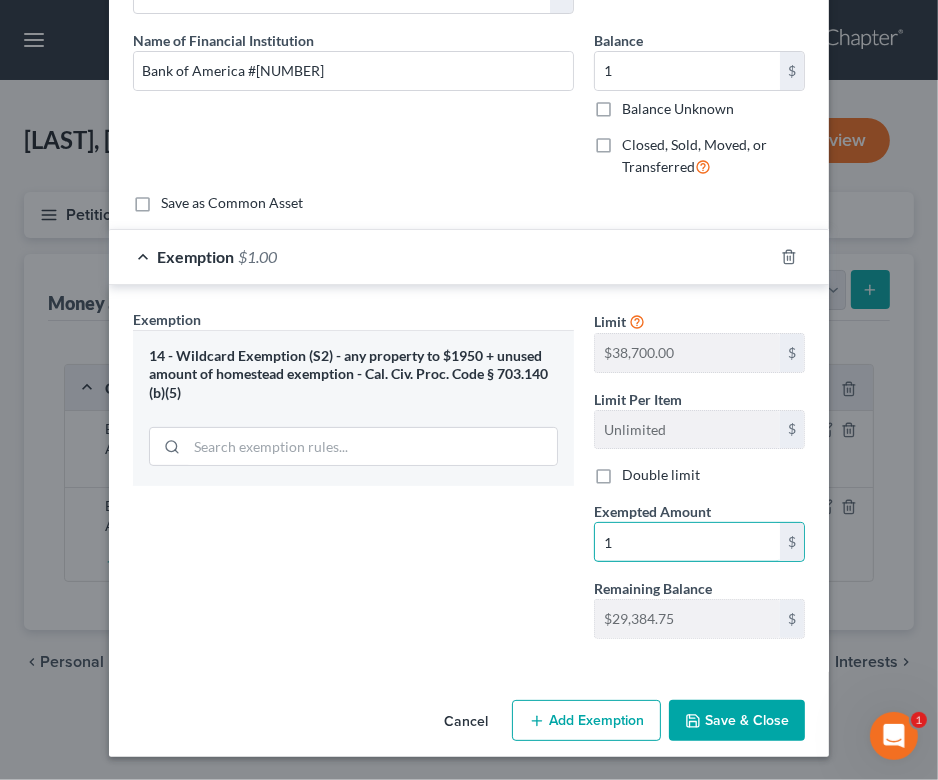 type on "1" 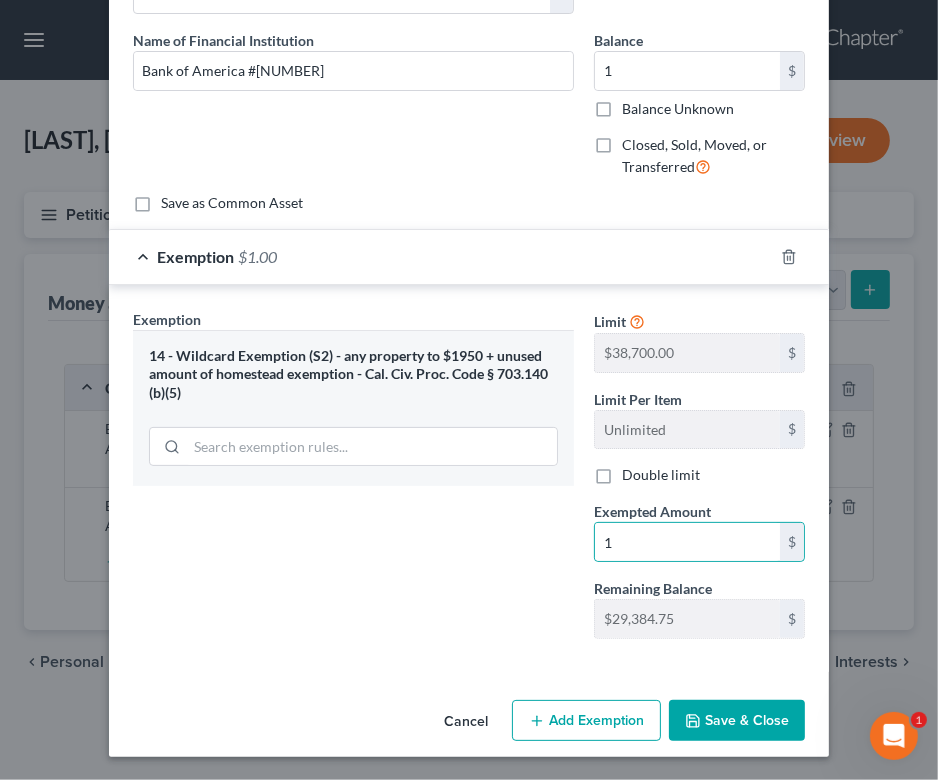 click on "Save & Close" at bounding box center [737, 721] 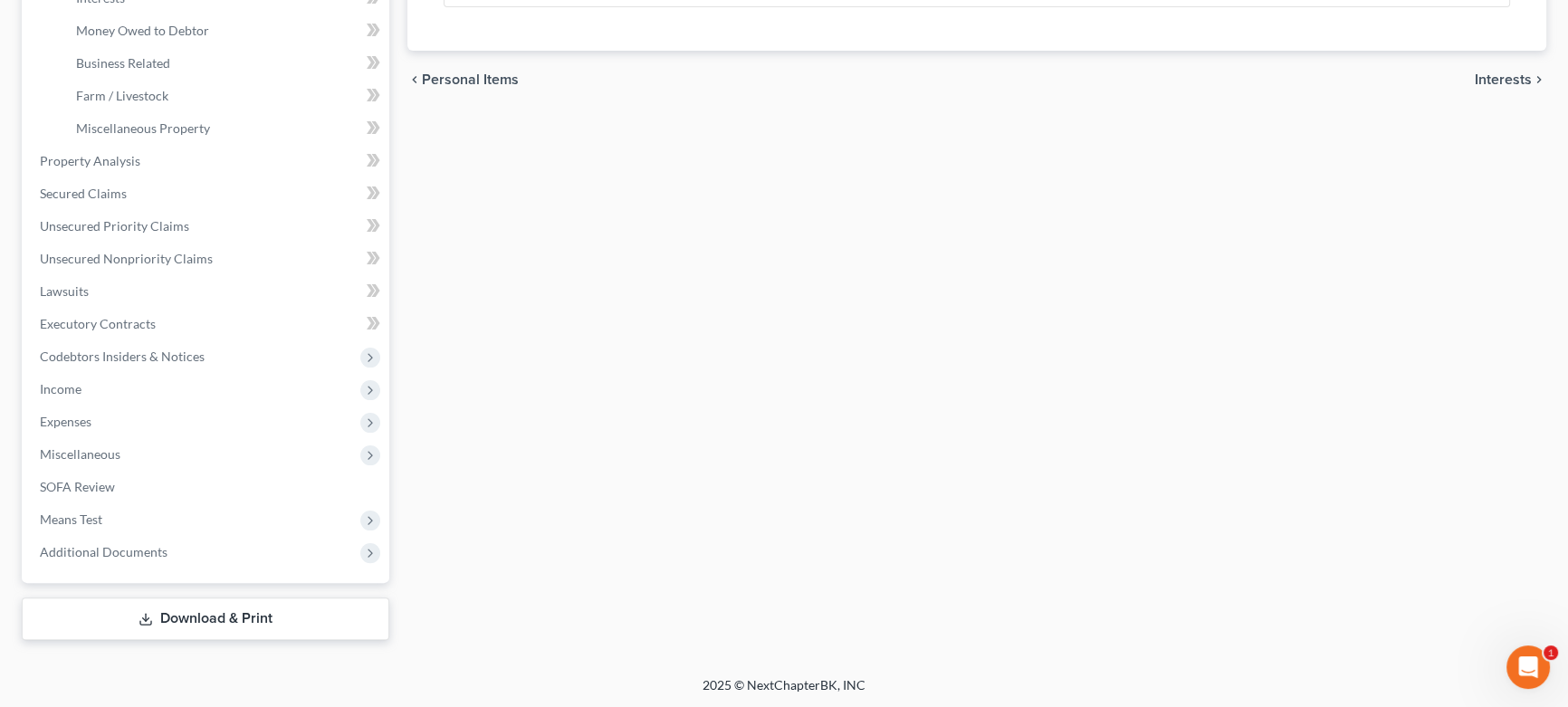click on "Download & Print" at bounding box center (206, 618) 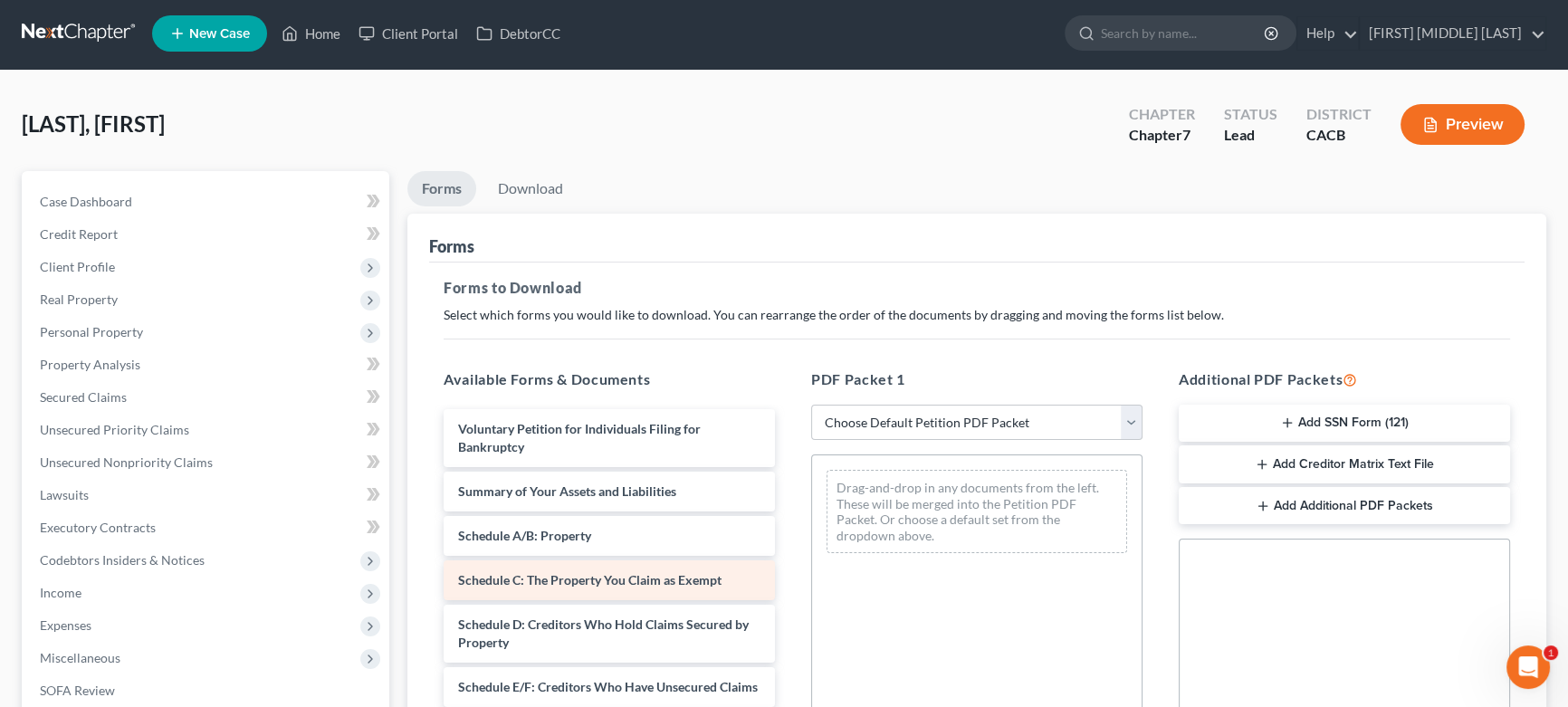 scroll, scrollTop: 0, scrollLeft: 0, axis: both 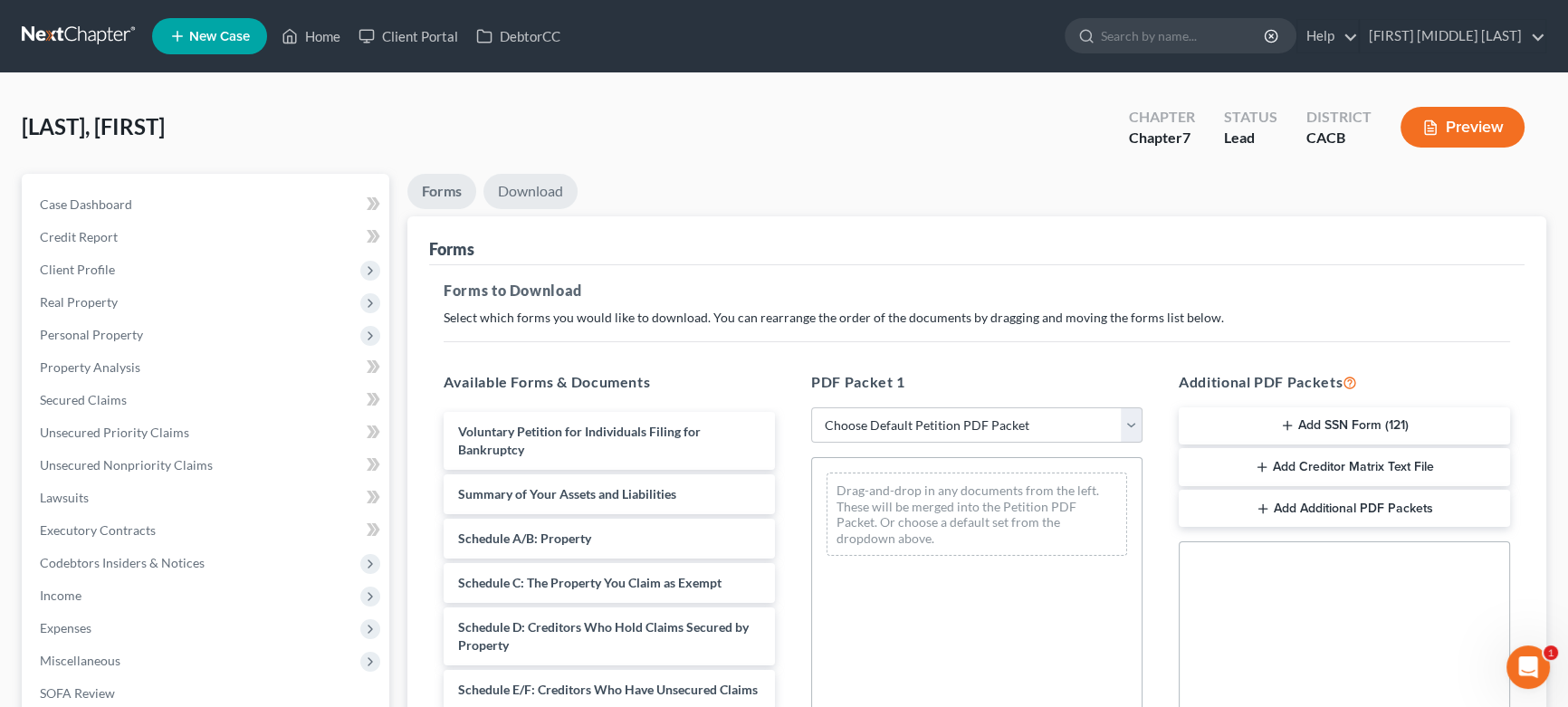click on "Download" at bounding box center (531, 191) 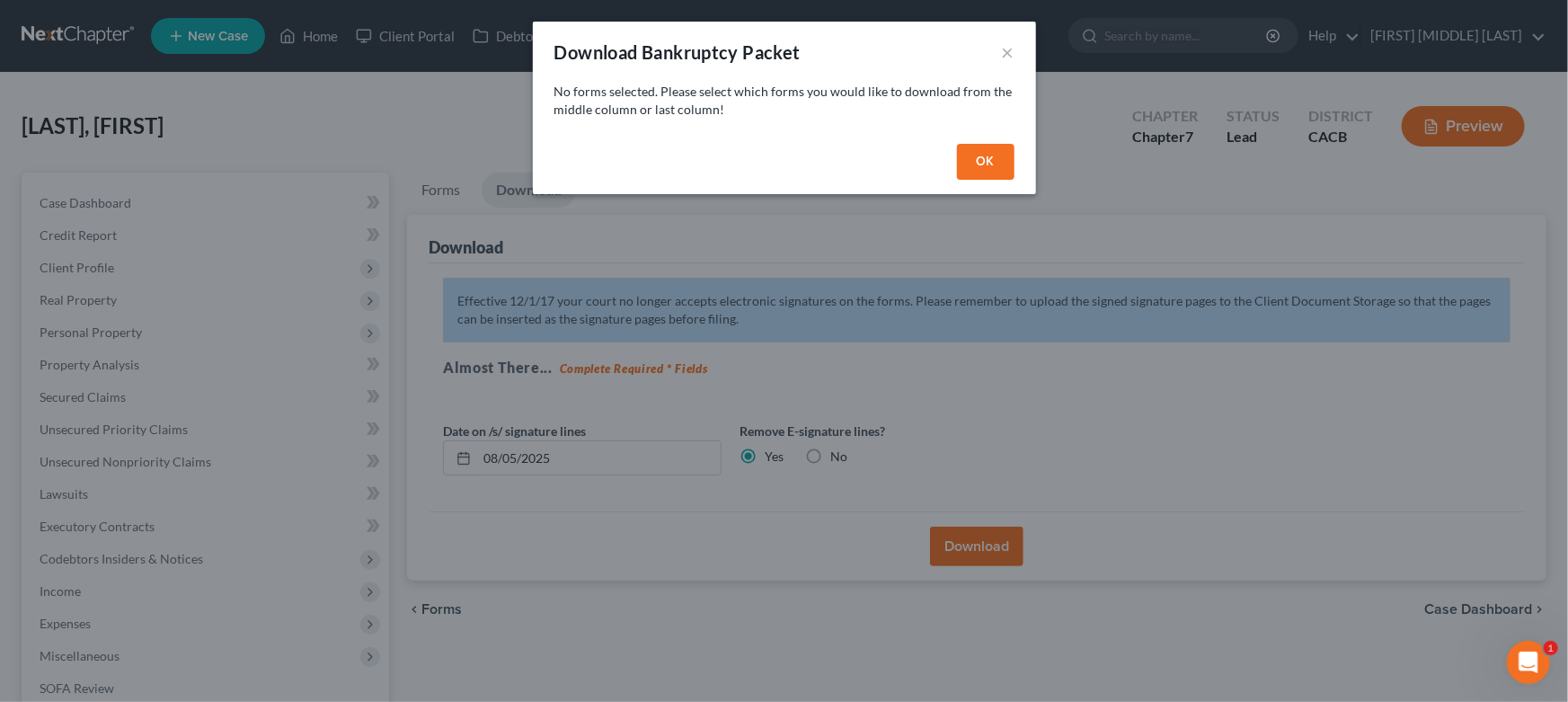 click on "OK" at bounding box center (986, 162) 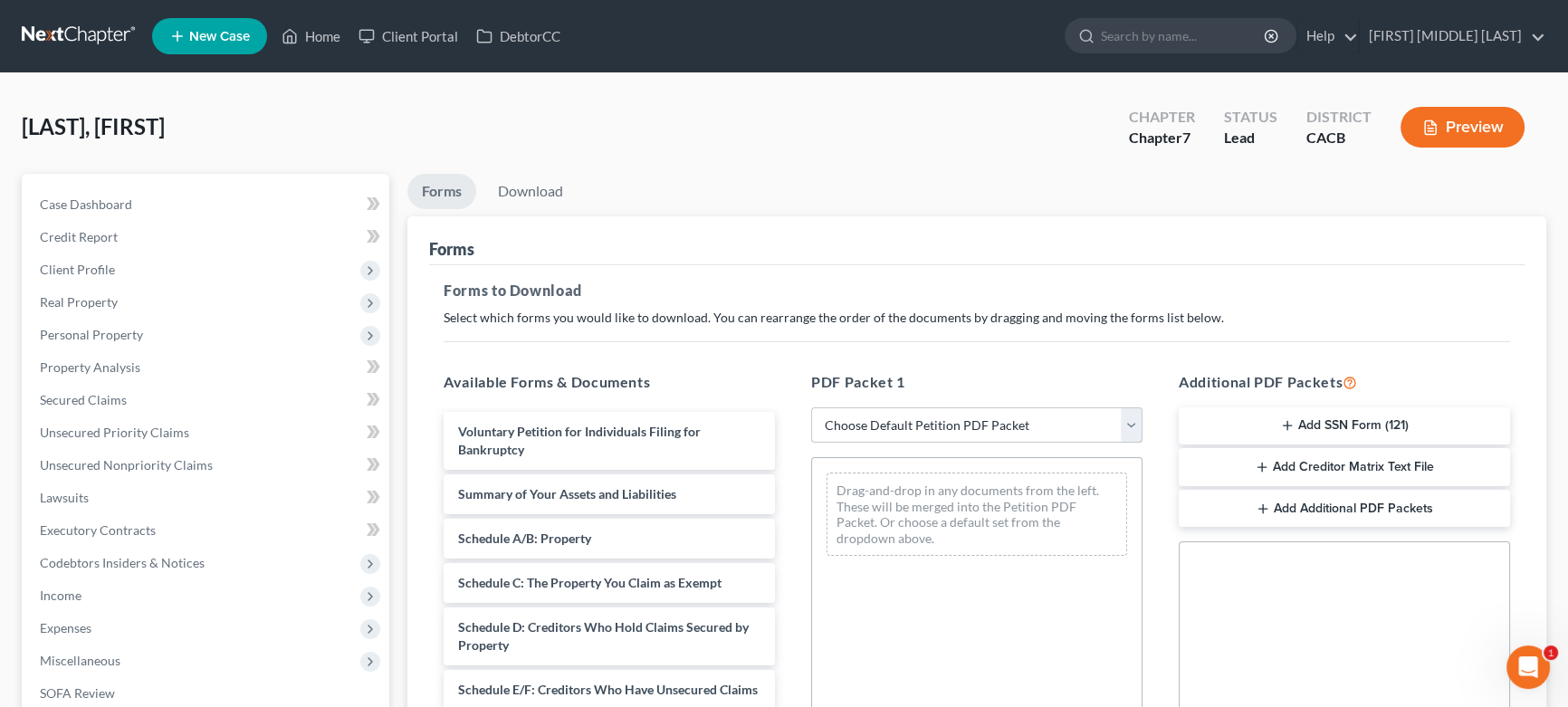 click on "Choose Default Petition PDF Packet Complete Bankruptcy Petition (all forms and schedules) Emergency Filing Forms (Petition and Creditor List Only) Amended Forms Signature Pages Only DELCARTION vol pet h Voluntary Petition ch7" at bounding box center [977, 425] 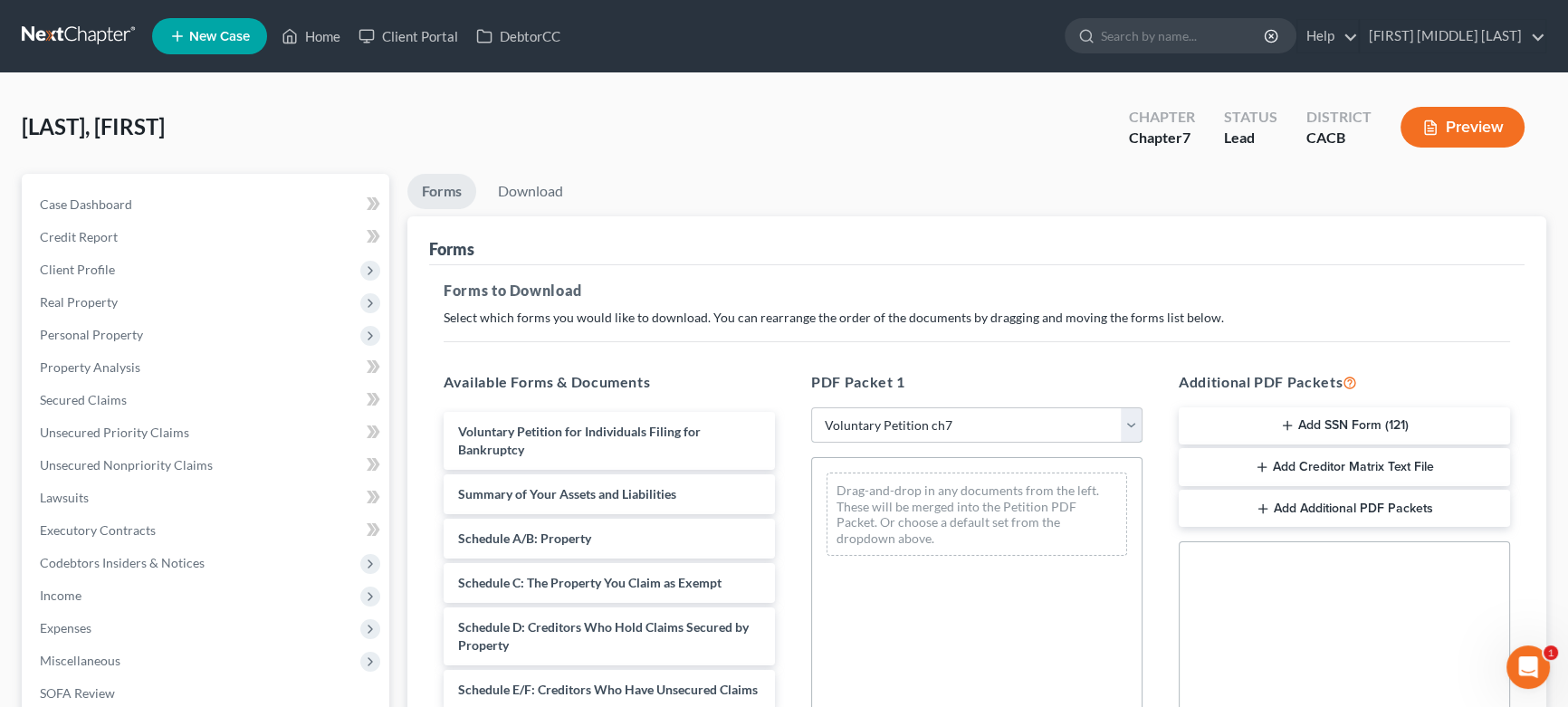 click on "Choose Default Petition PDF Packet Complete Bankruptcy Petition (all forms and schedules) Emergency Filing Forms (Petition and Creditor List Only) Amended Forms Signature Pages Only DELCARTION vol pet h Voluntary Petition ch7" at bounding box center (977, 425) 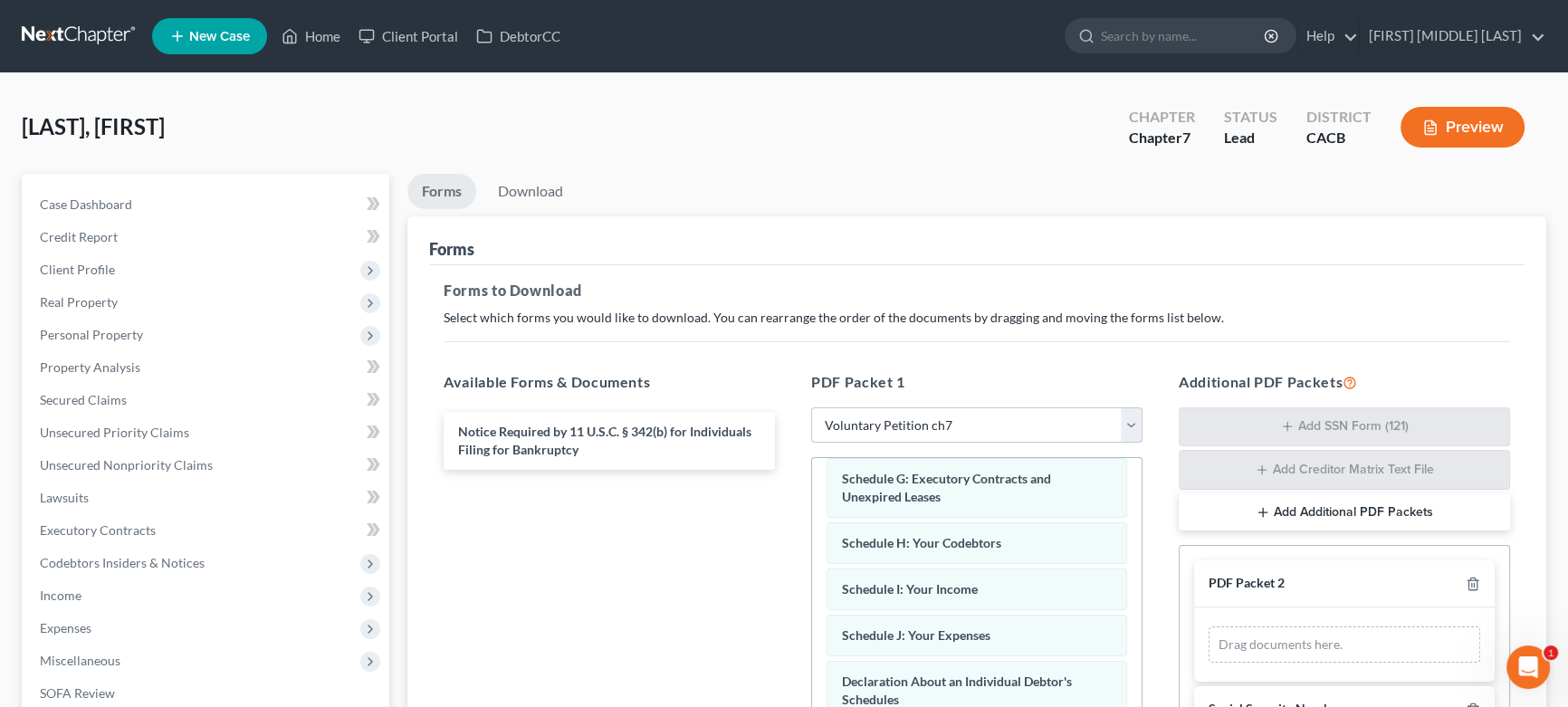 scroll, scrollTop: 560, scrollLeft: 0, axis: vertical 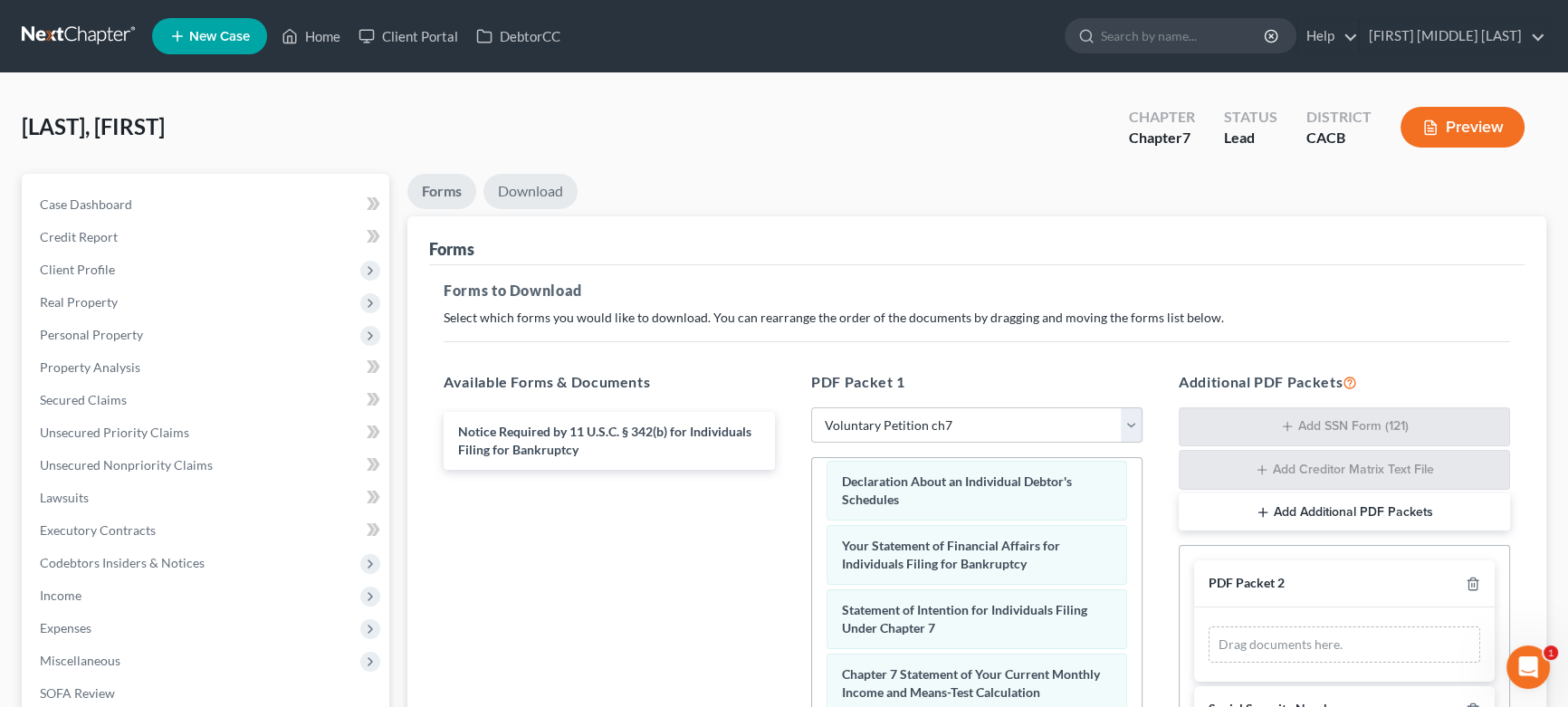 click on "Download" at bounding box center [531, 191] 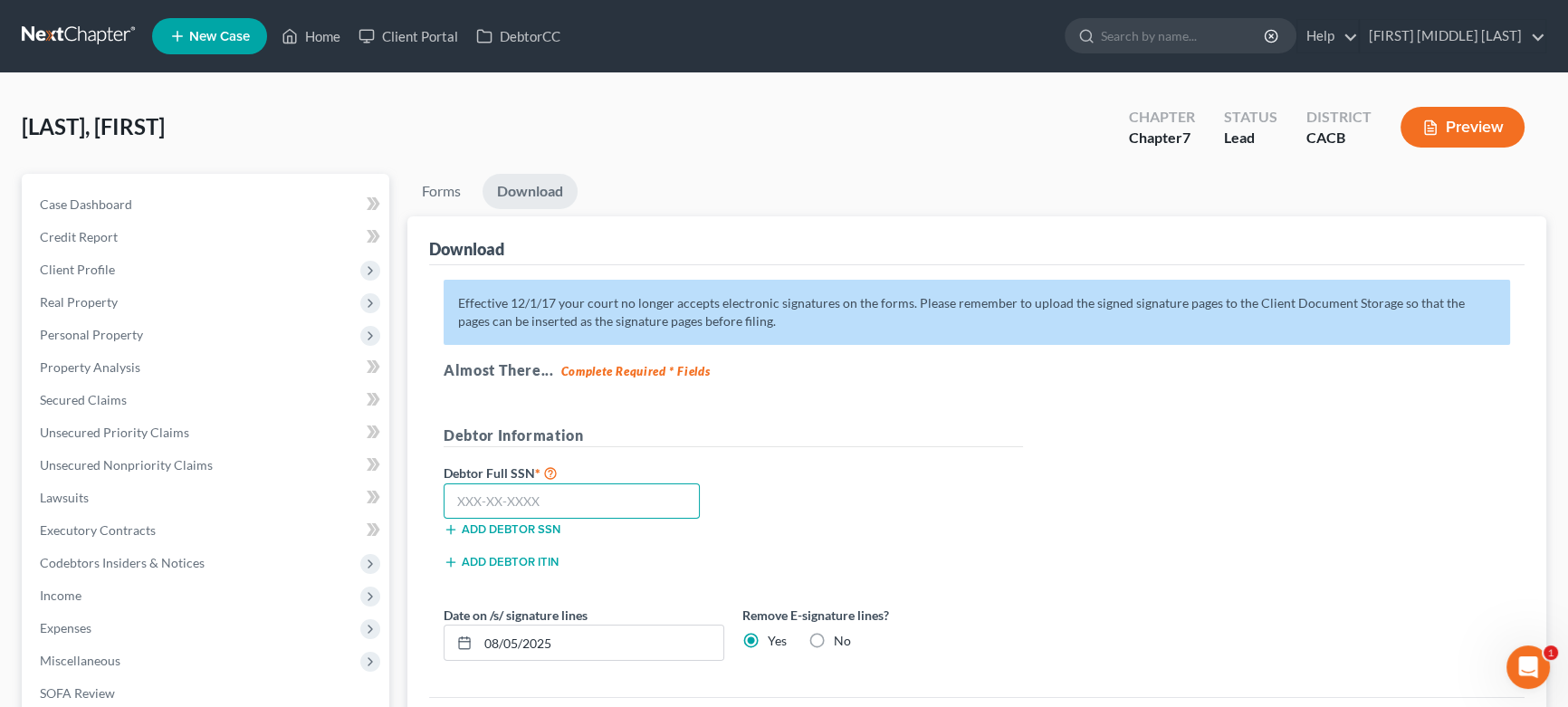 click at bounding box center [571, 502] 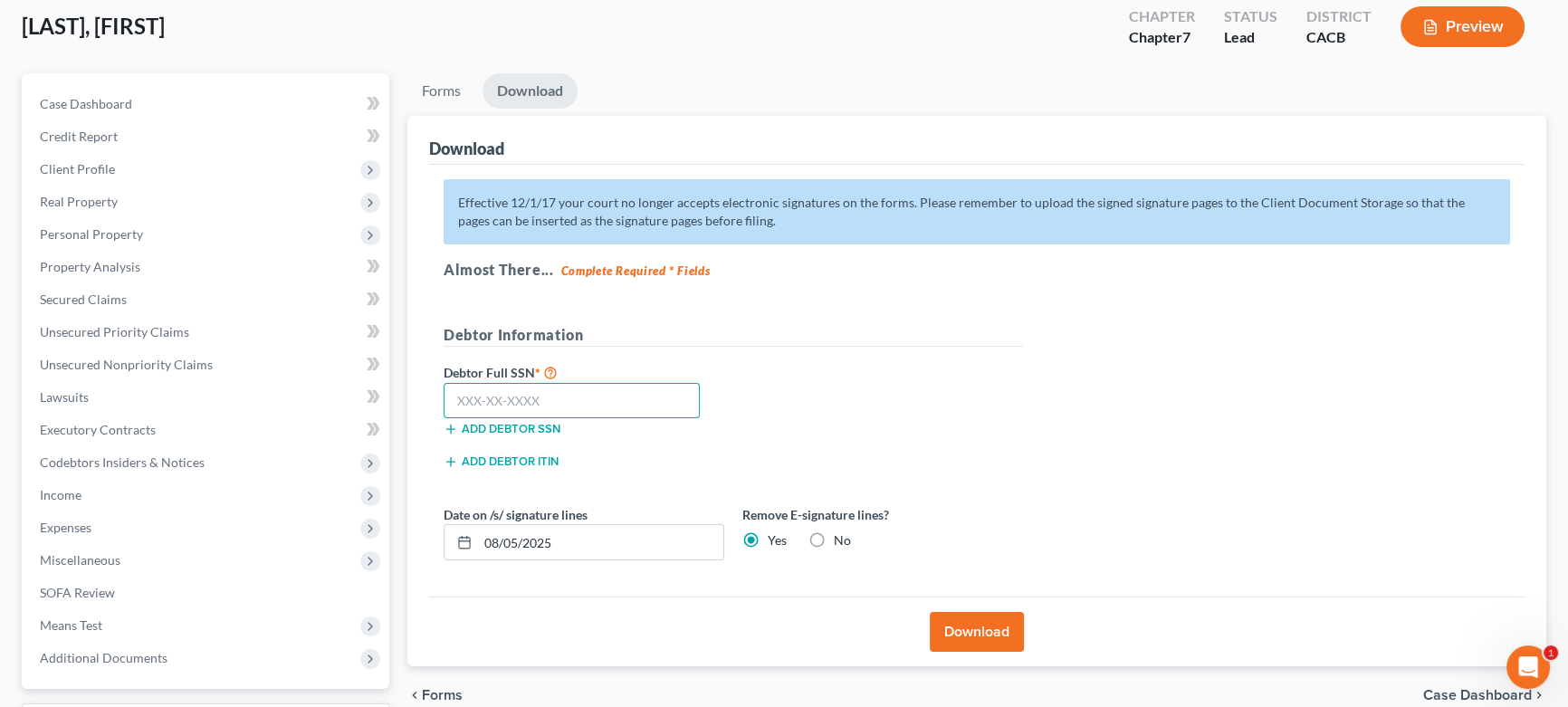 scroll, scrollTop: 137, scrollLeft: 0, axis: vertical 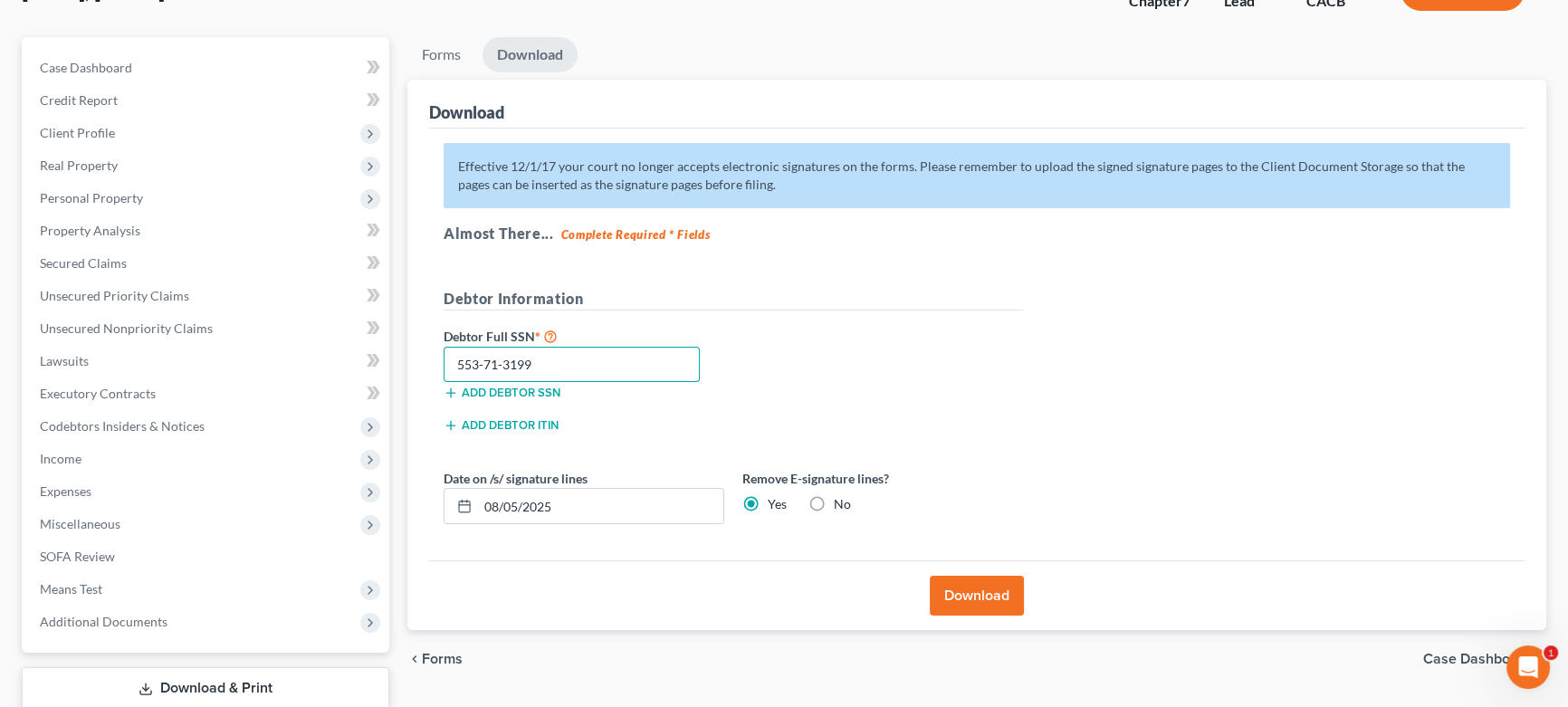 type on "553-71-3199" 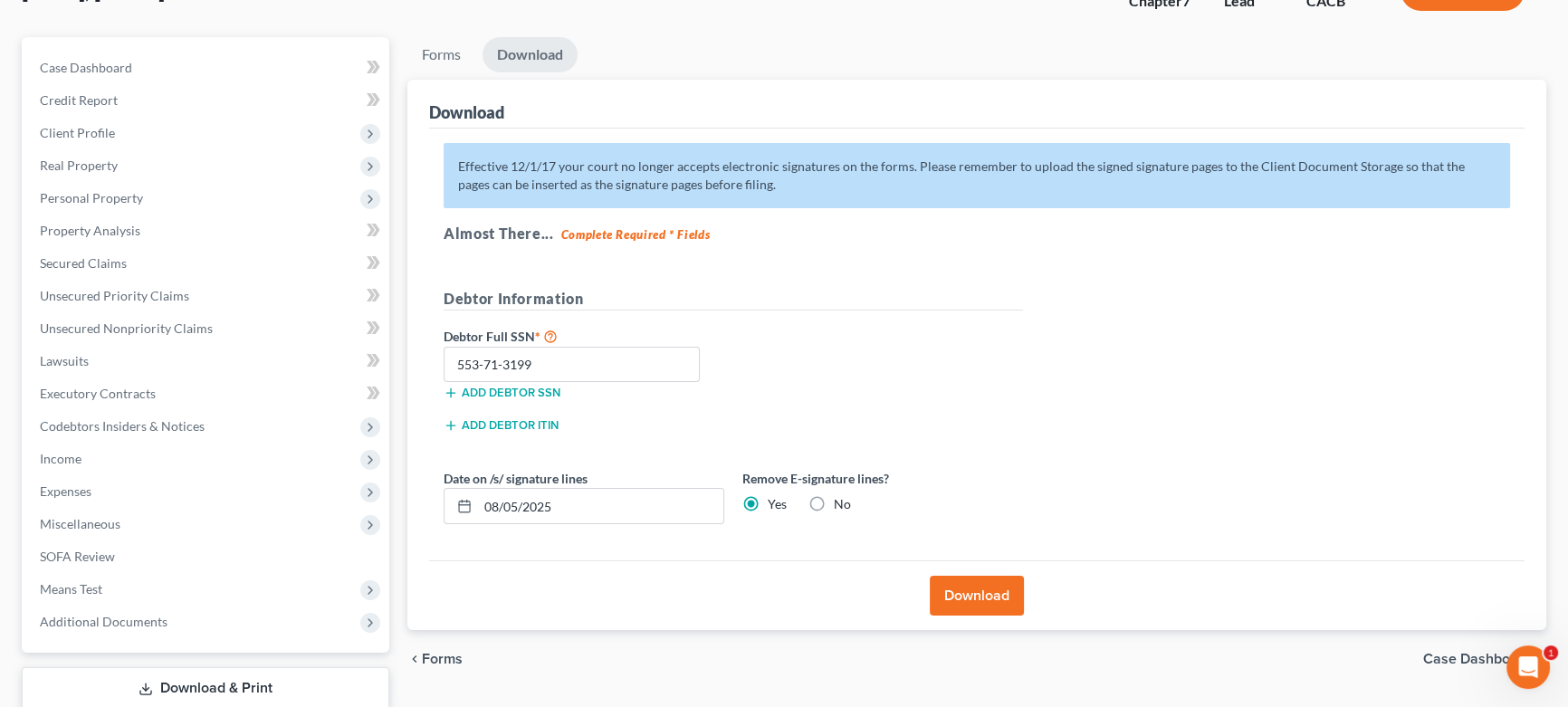 click on "Download" at bounding box center [977, 596] 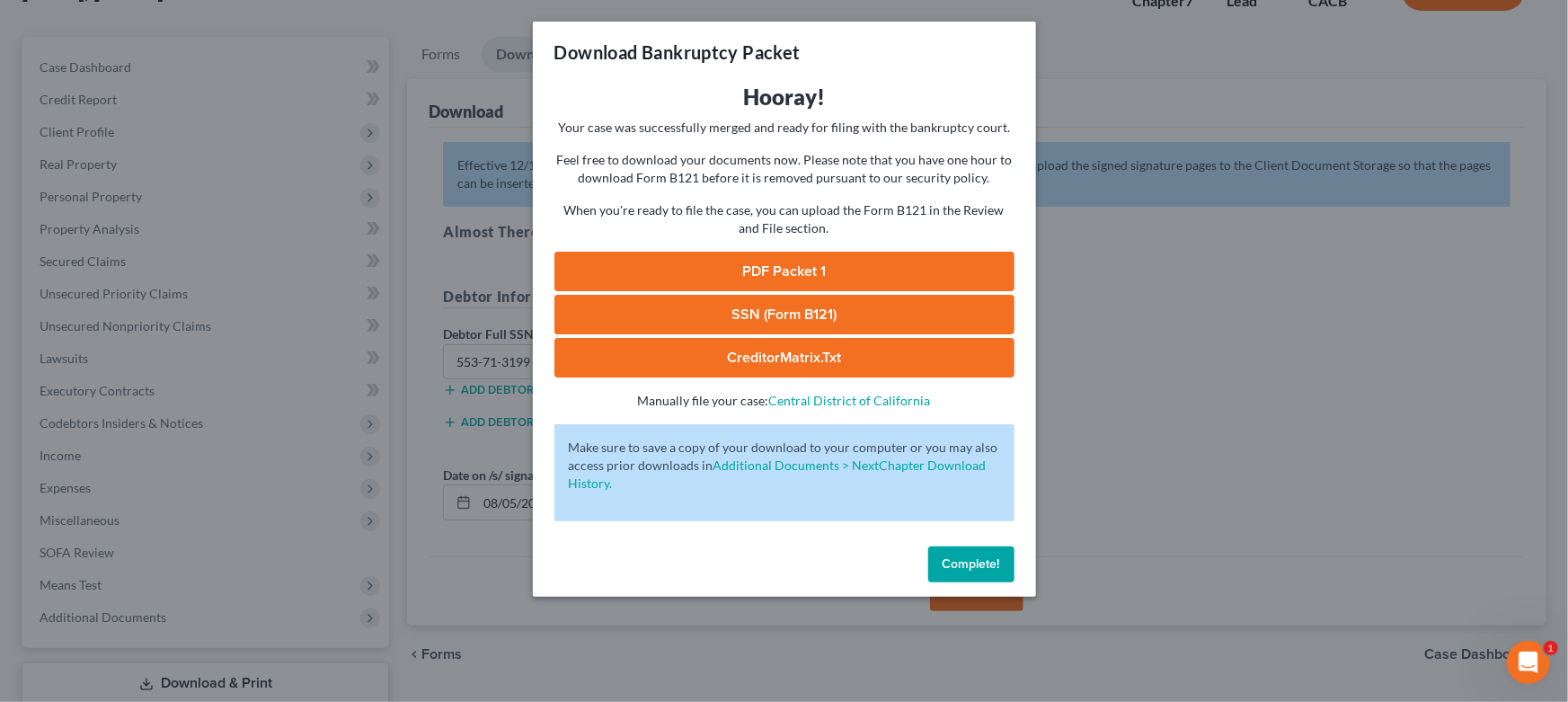 click on "SSN (Form B121)" at bounding box center (784, 315) 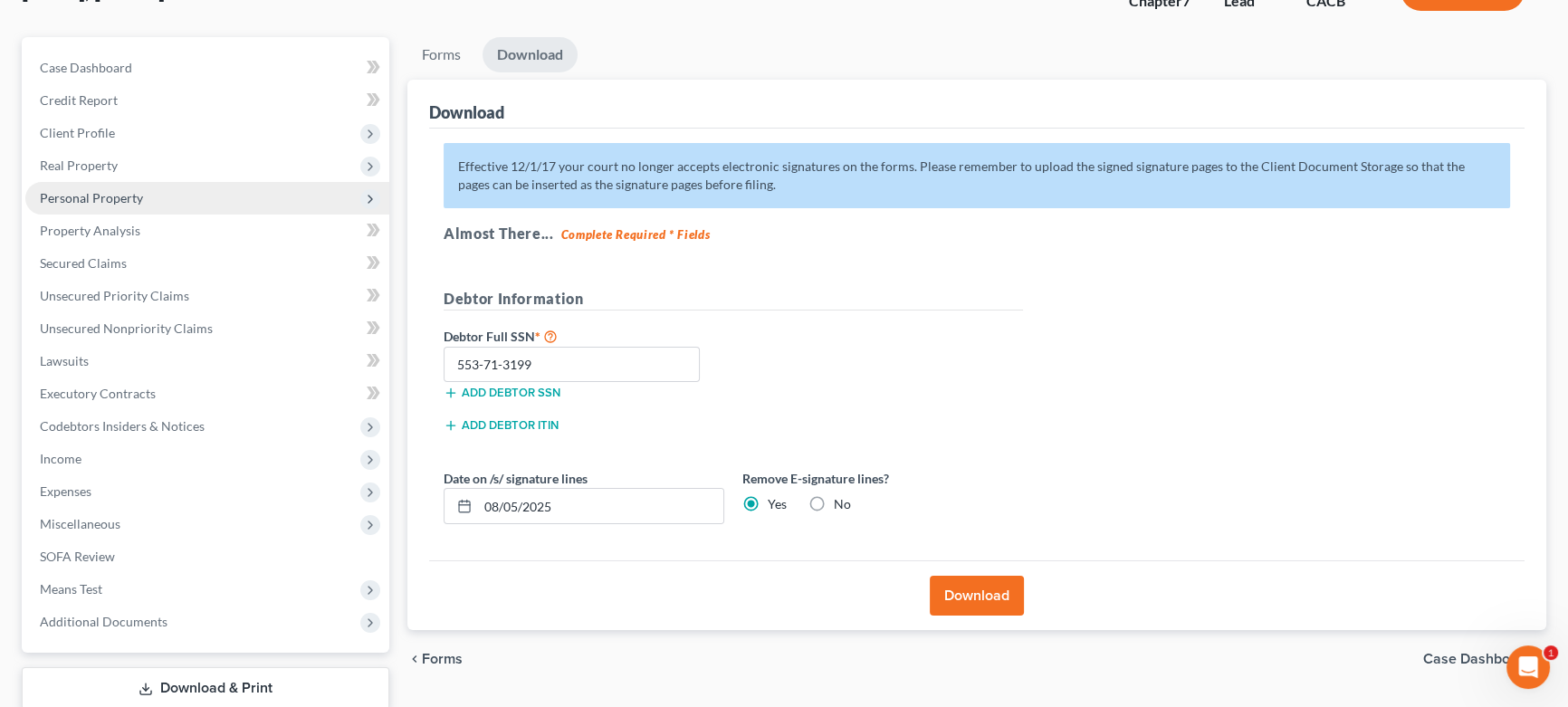 click on "Personal Property" at bounding box center (207, 198) 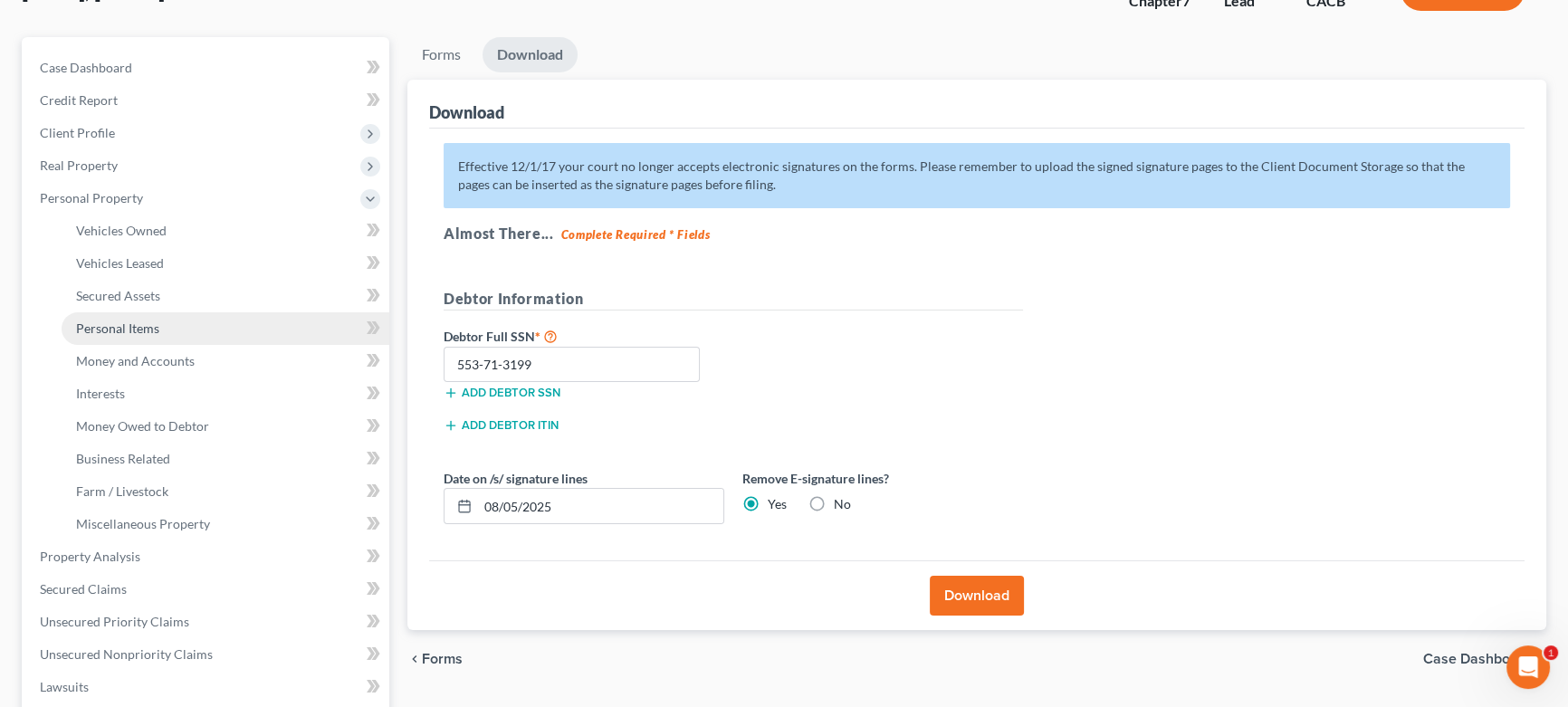 click on "Personal Items" at bounding box center [225, 329] 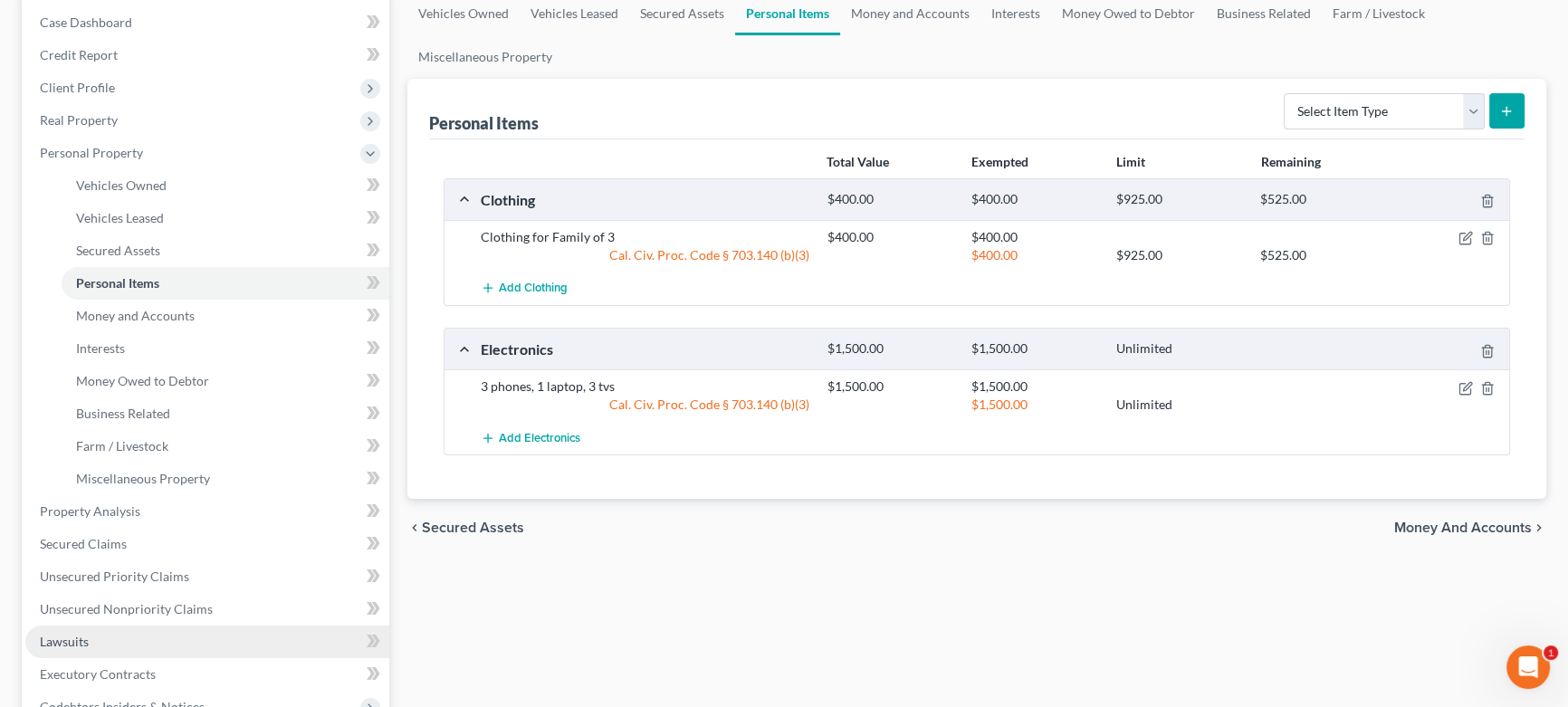 scroll, scrollTop: 411, scrollLeft: 0, axis: vertical 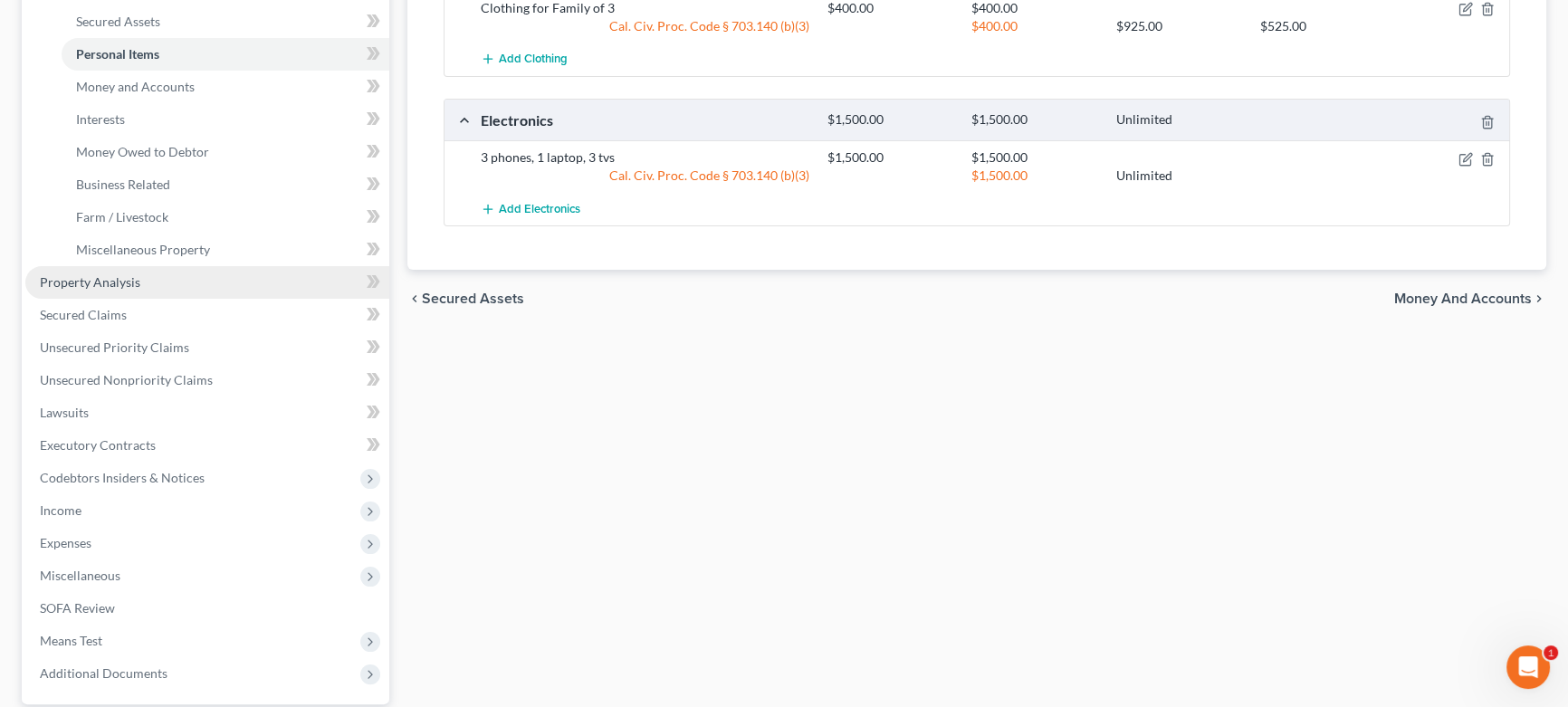 click on "Property Analysis" at bounding box center (207, 282) 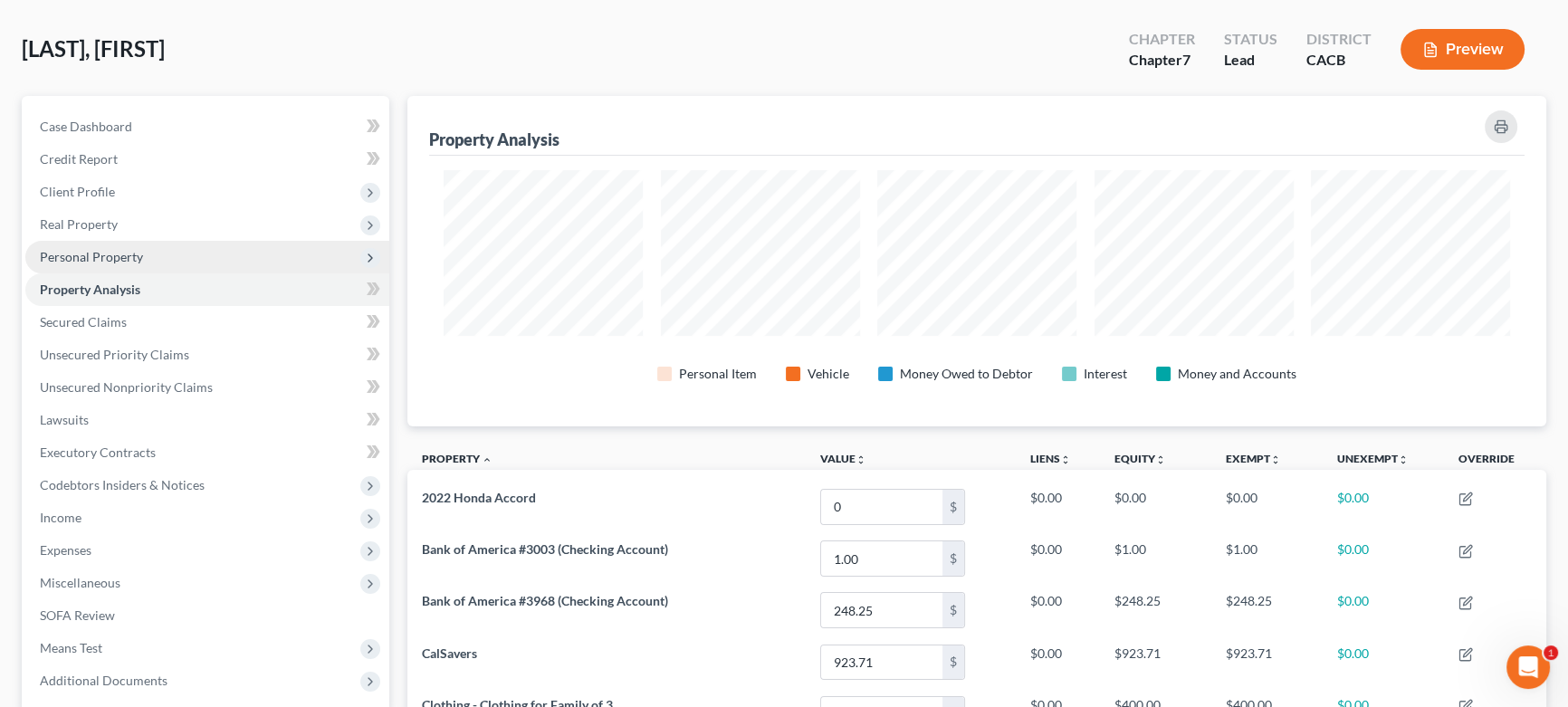 scroll, scrollTop: 0, scrollLeft: 0, axis: both 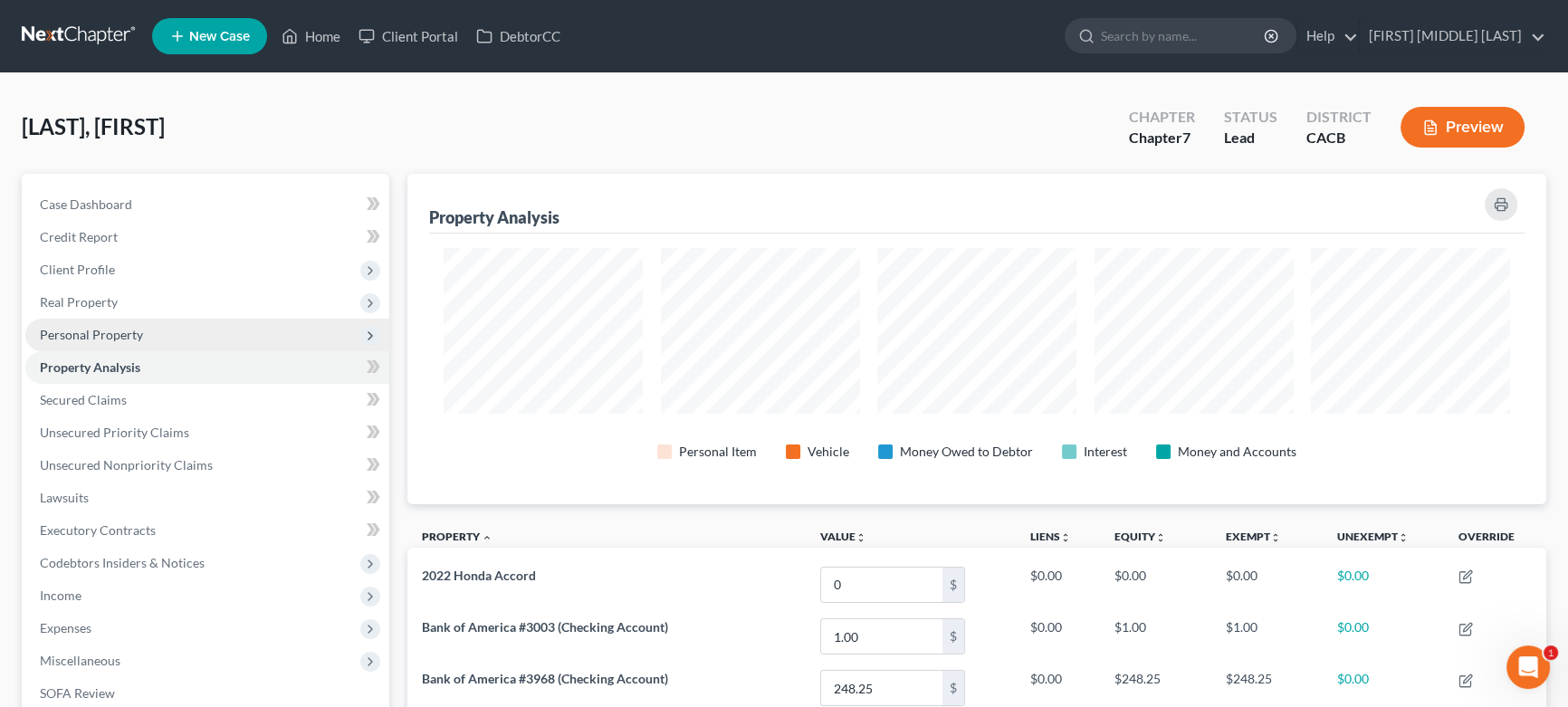 click on "Personal Property" at bounding box center (207, 335) 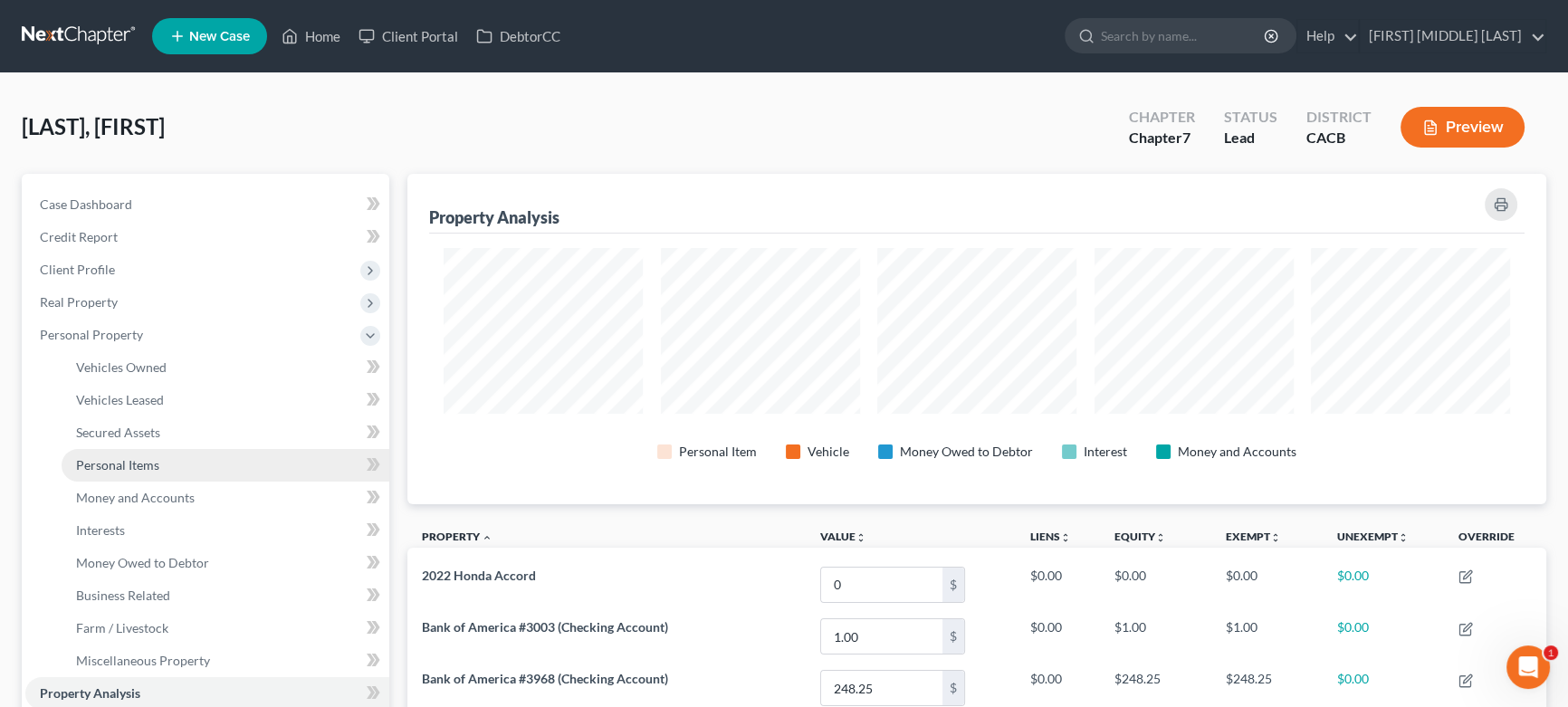 click on "Personal Items" at bounding box center (225, 465) 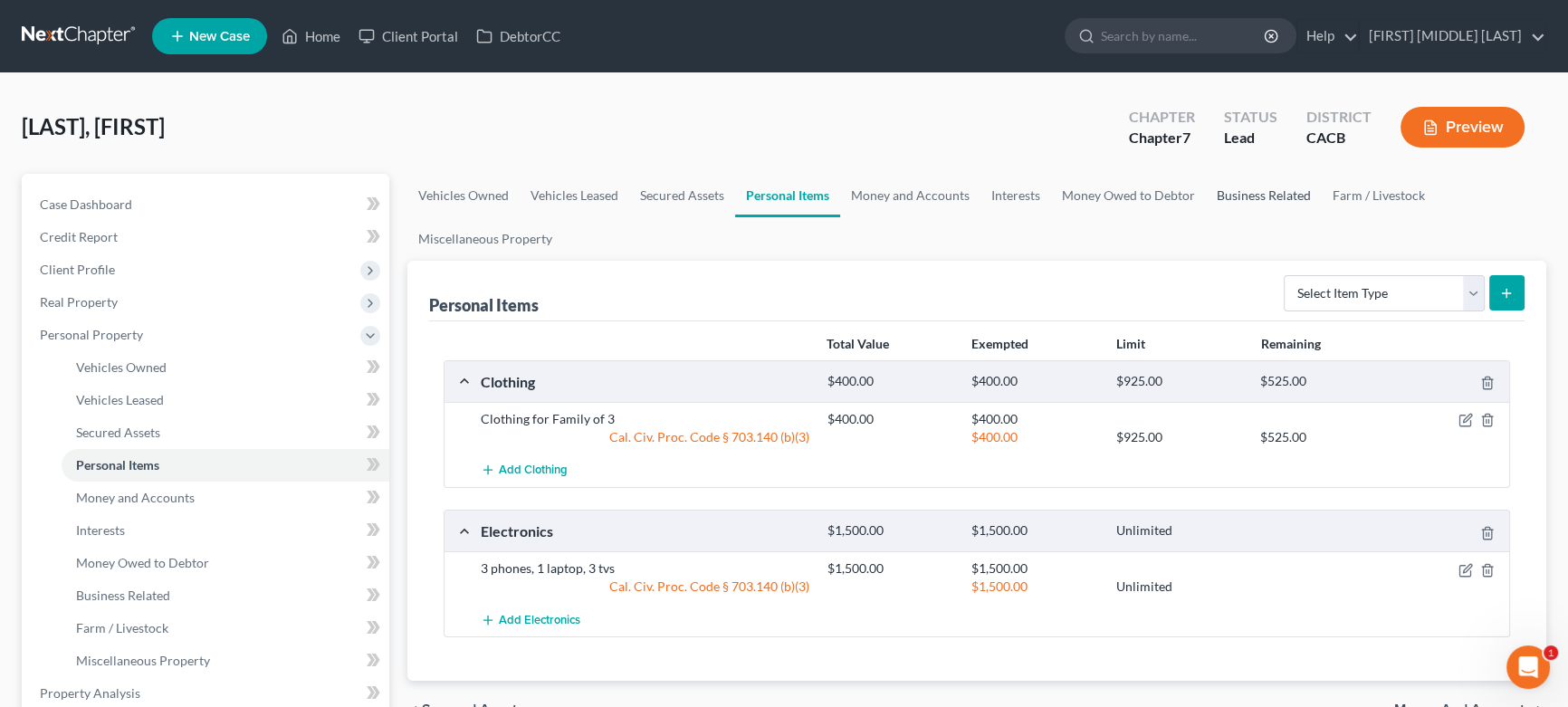 drag, startPoint x: 1240, startPoint y: 201, endPoint x: 1213, endPoint y: 207, distance: 27.658633 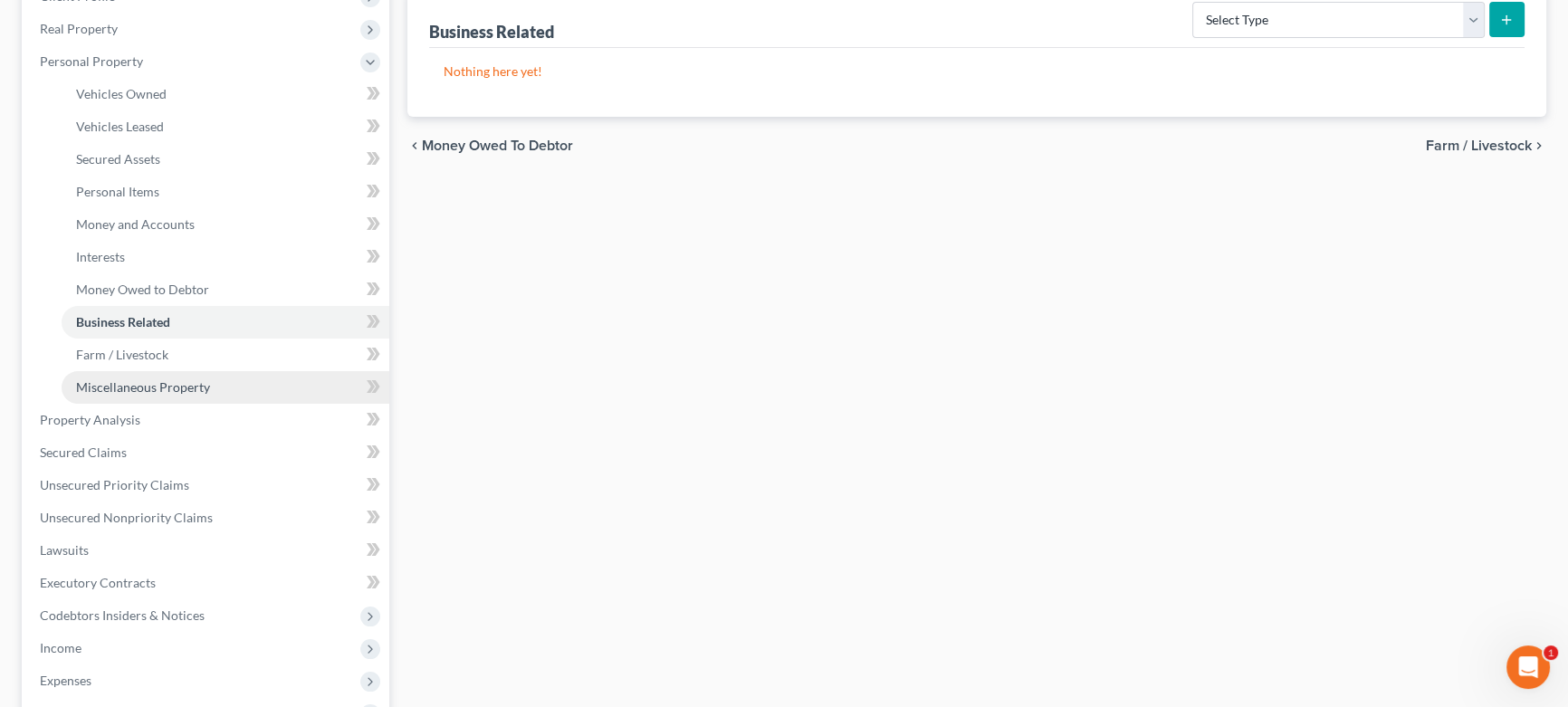 click on "Miscellaneous Property" at bounding box center [225, 387] 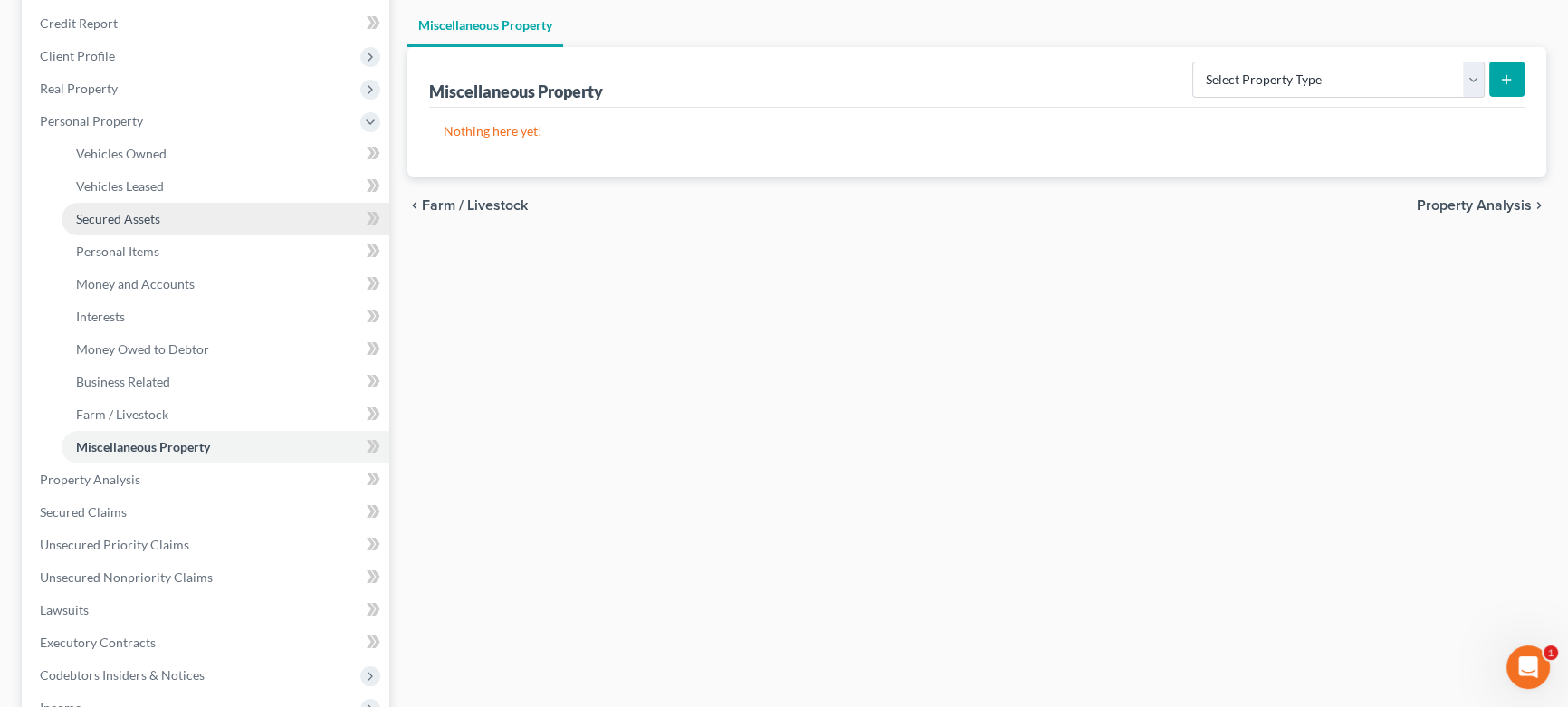 scroll, scrollTop: 532, scrollLeft: 0, axis: vertical 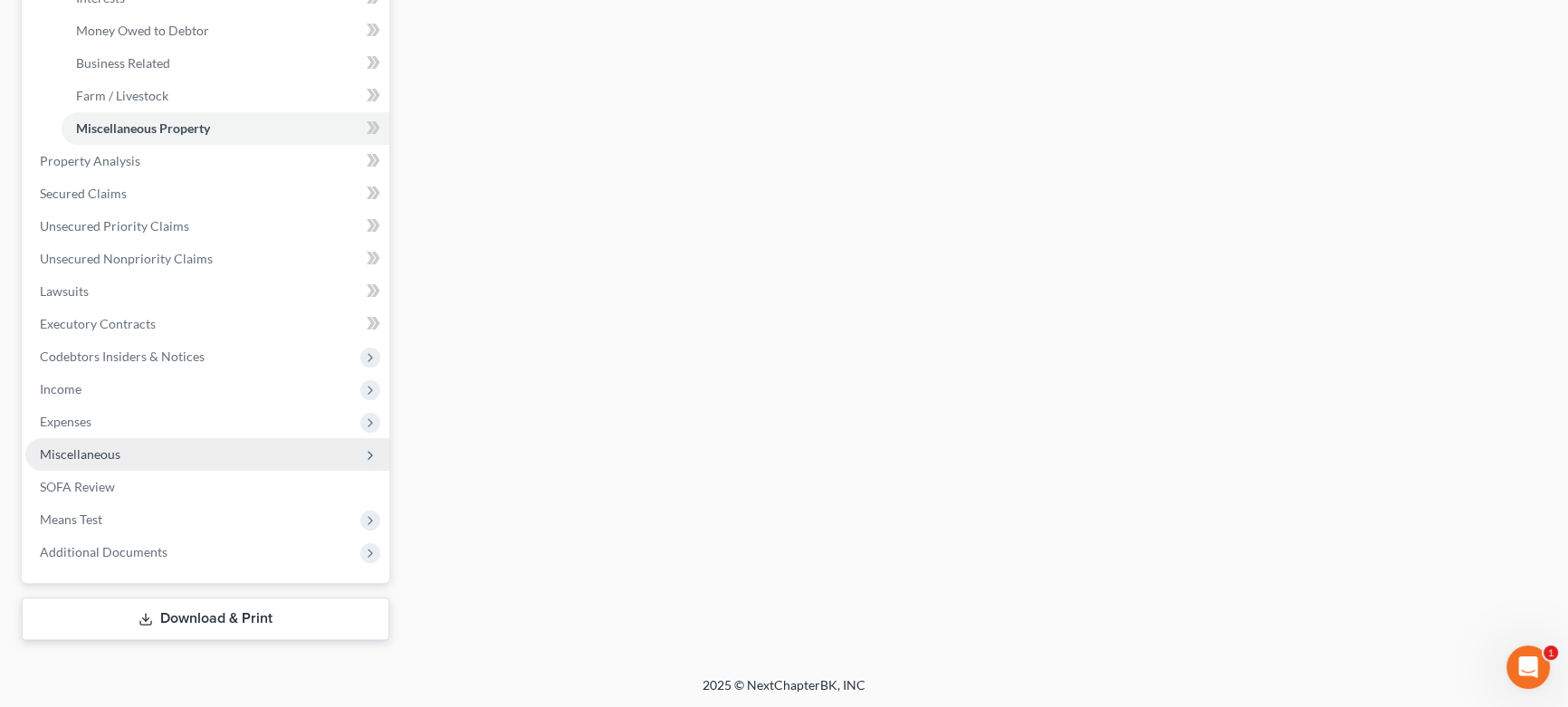 click on "Miscellaneous" at bounding box center (207, 454) 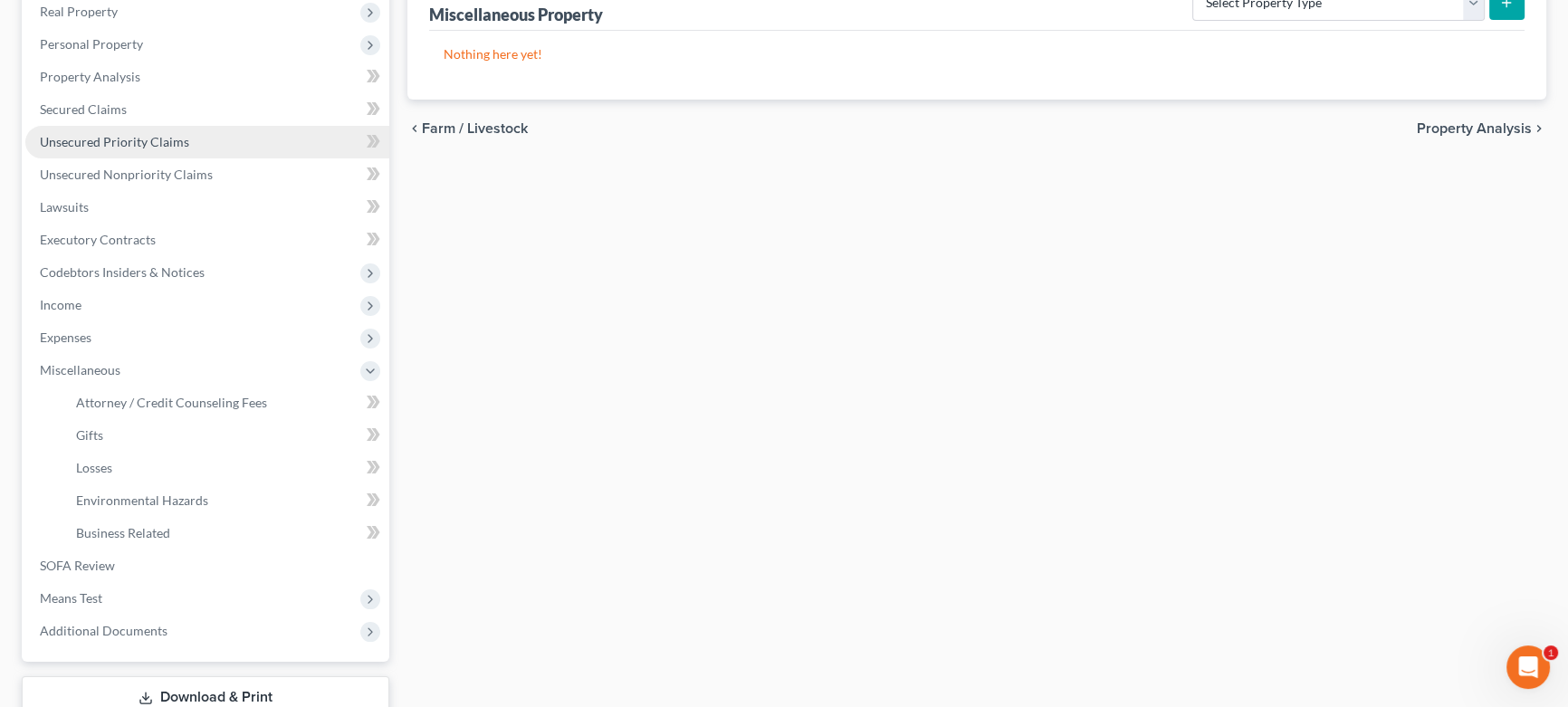 scroll, scrollTop: 231, scrollLeft: 0, axis: vertical 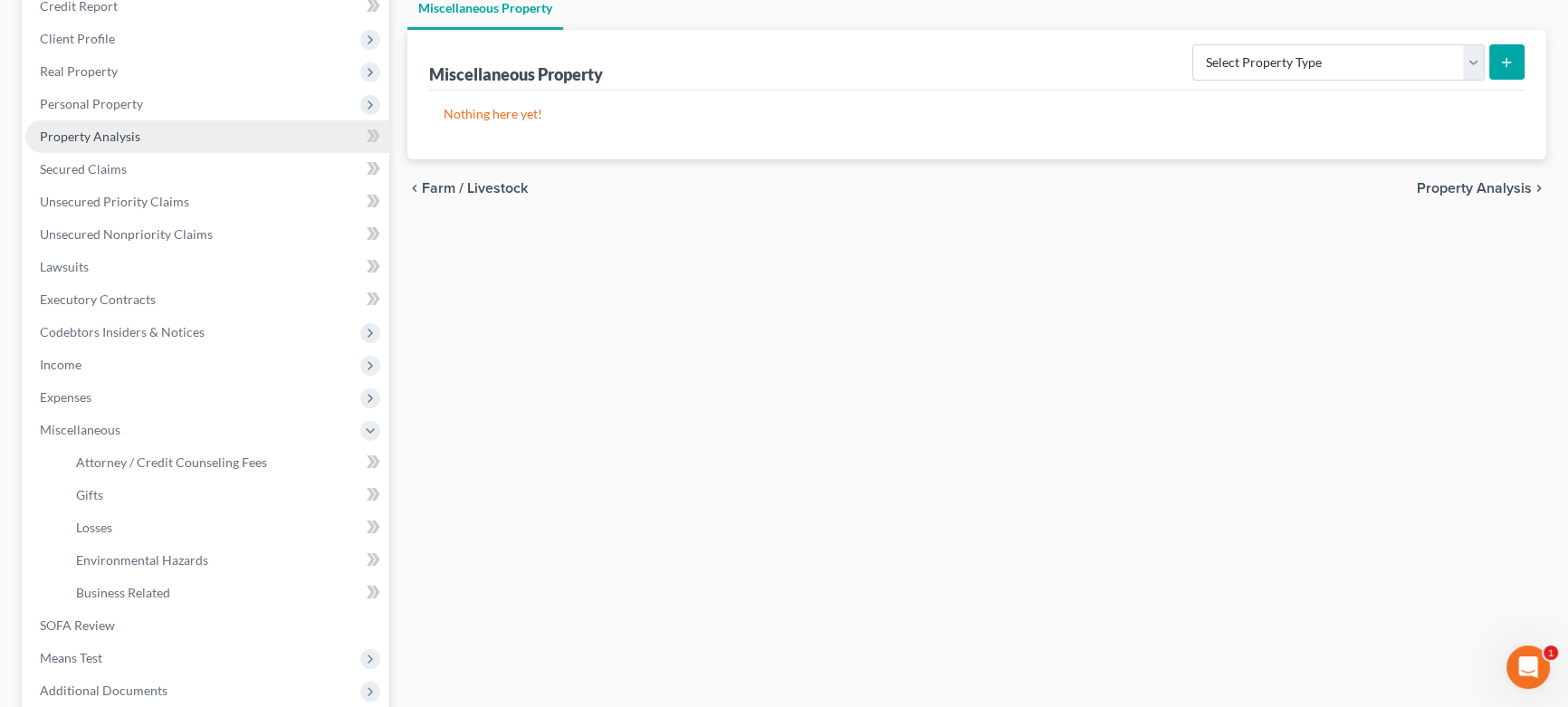 click on "Property Analysis" at bounding box center [207, 137] 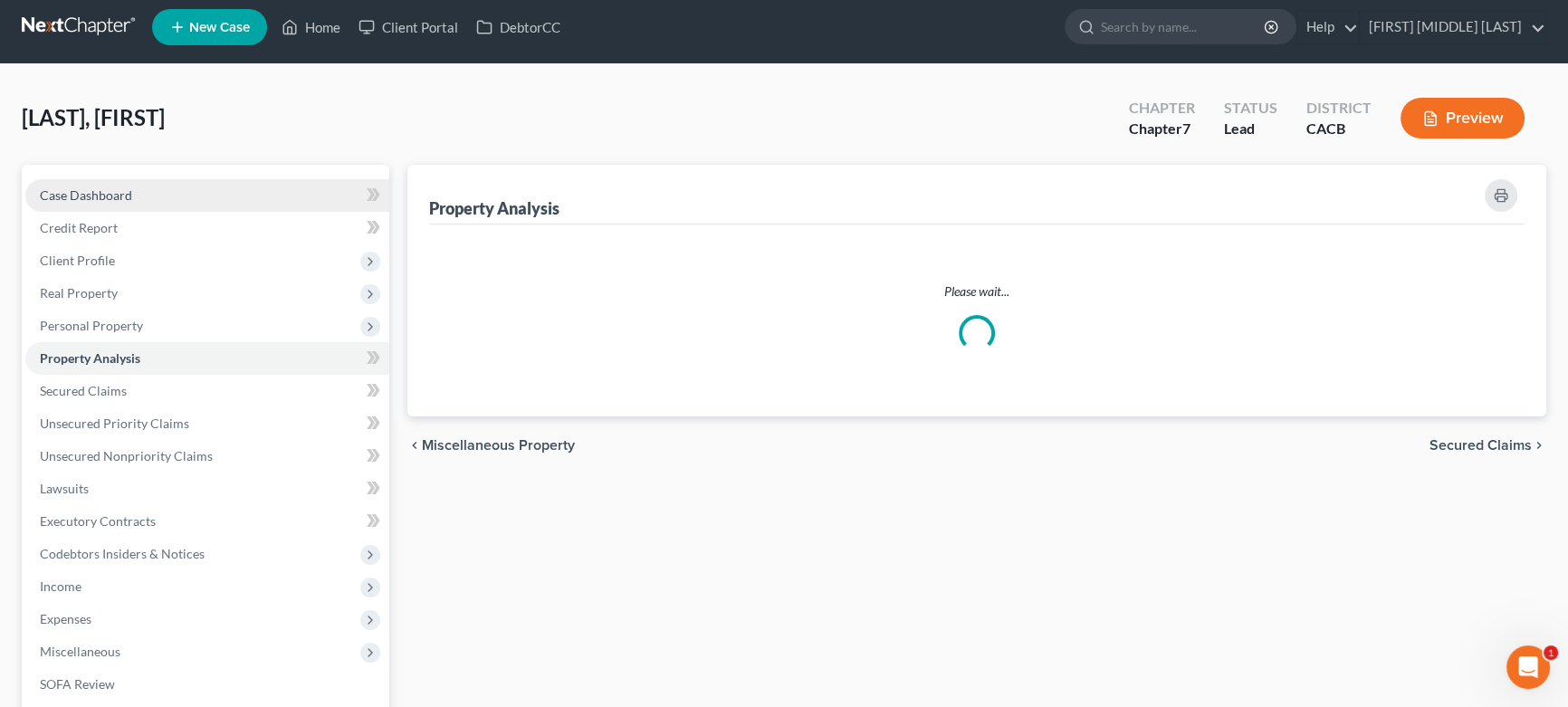 scroll, scrollTop: 0, scrollLeft: 0, axis: both 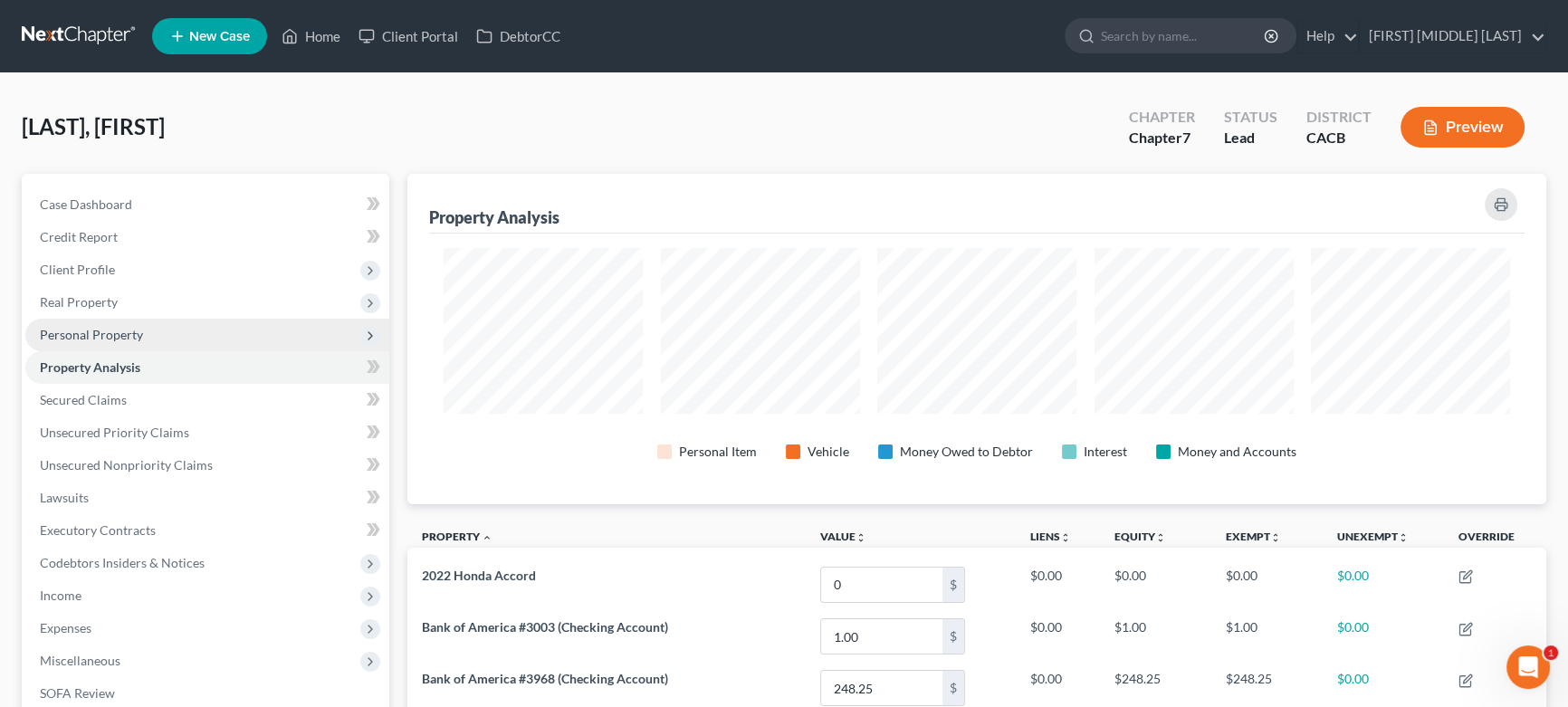 click on "Personal Property" at bounding box center [207, 335] 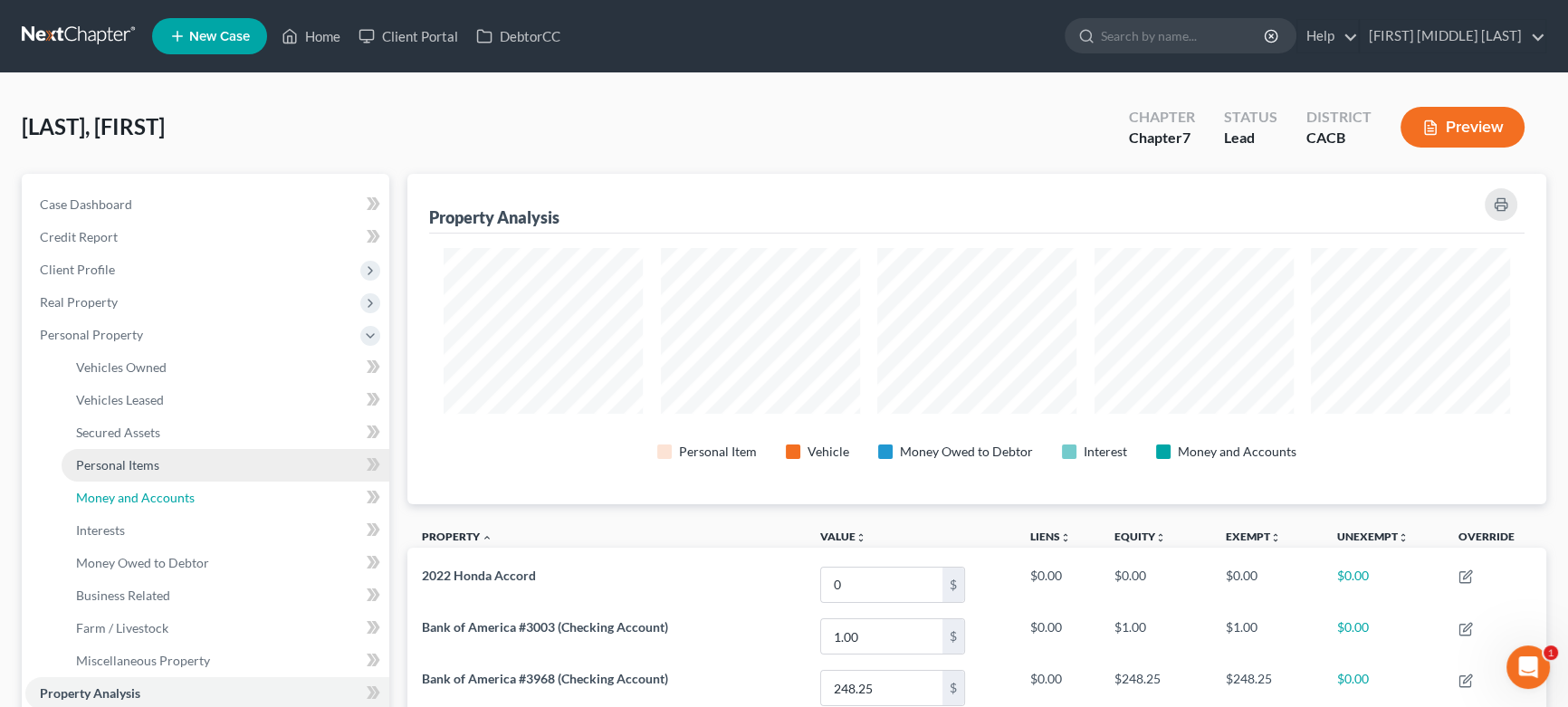 drag, startPoint x: 216, startPoint y: 482, endPoint x: 221, endPoint y: 473, distance: 10.29563 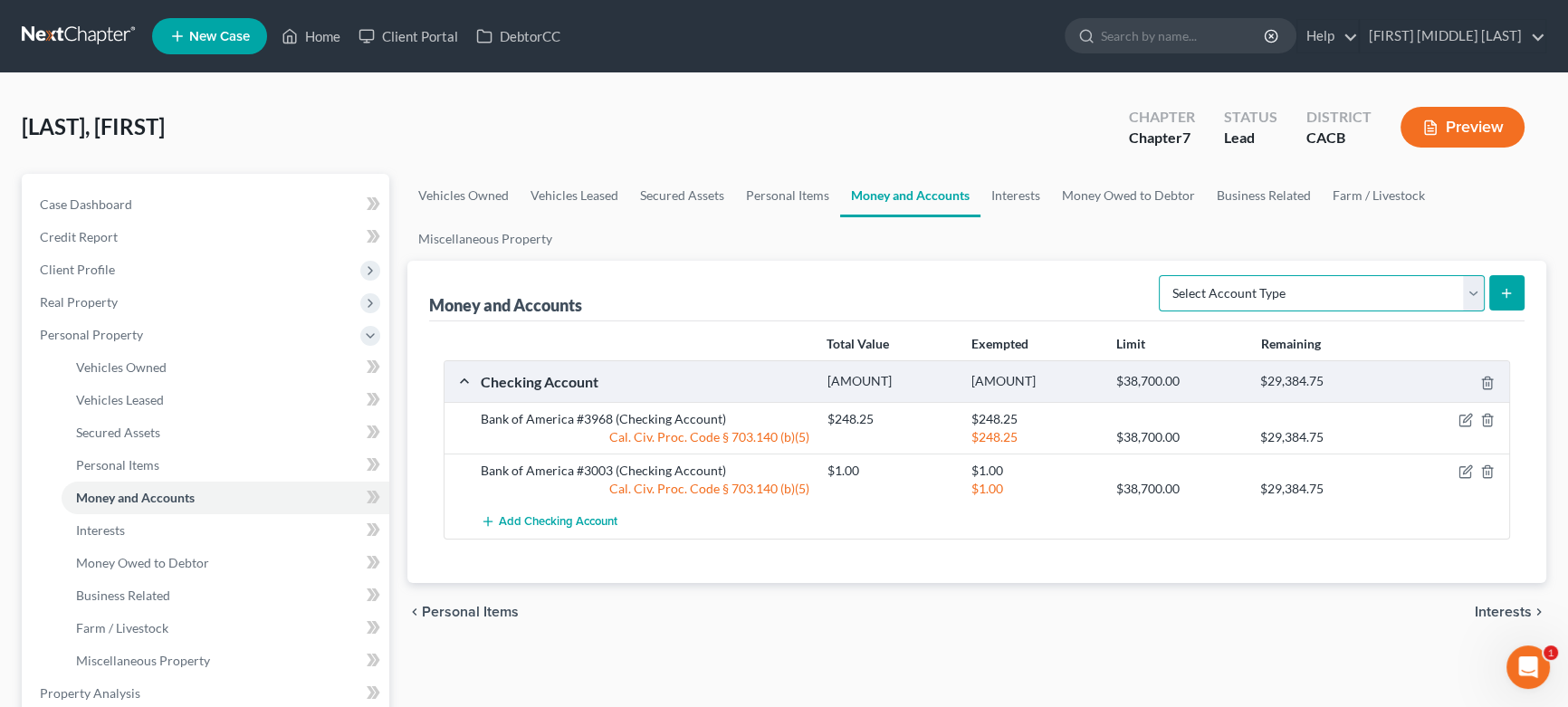 click on "Select Account Type Brokerage Cash on Hand Certificates of Deposit Checking Account Money Market Other (Credit Union, Health Savings Account, etc) Safe Deposit Box Savings Account Security Deposits or Prepayments" at bounding box center [1322, 293] 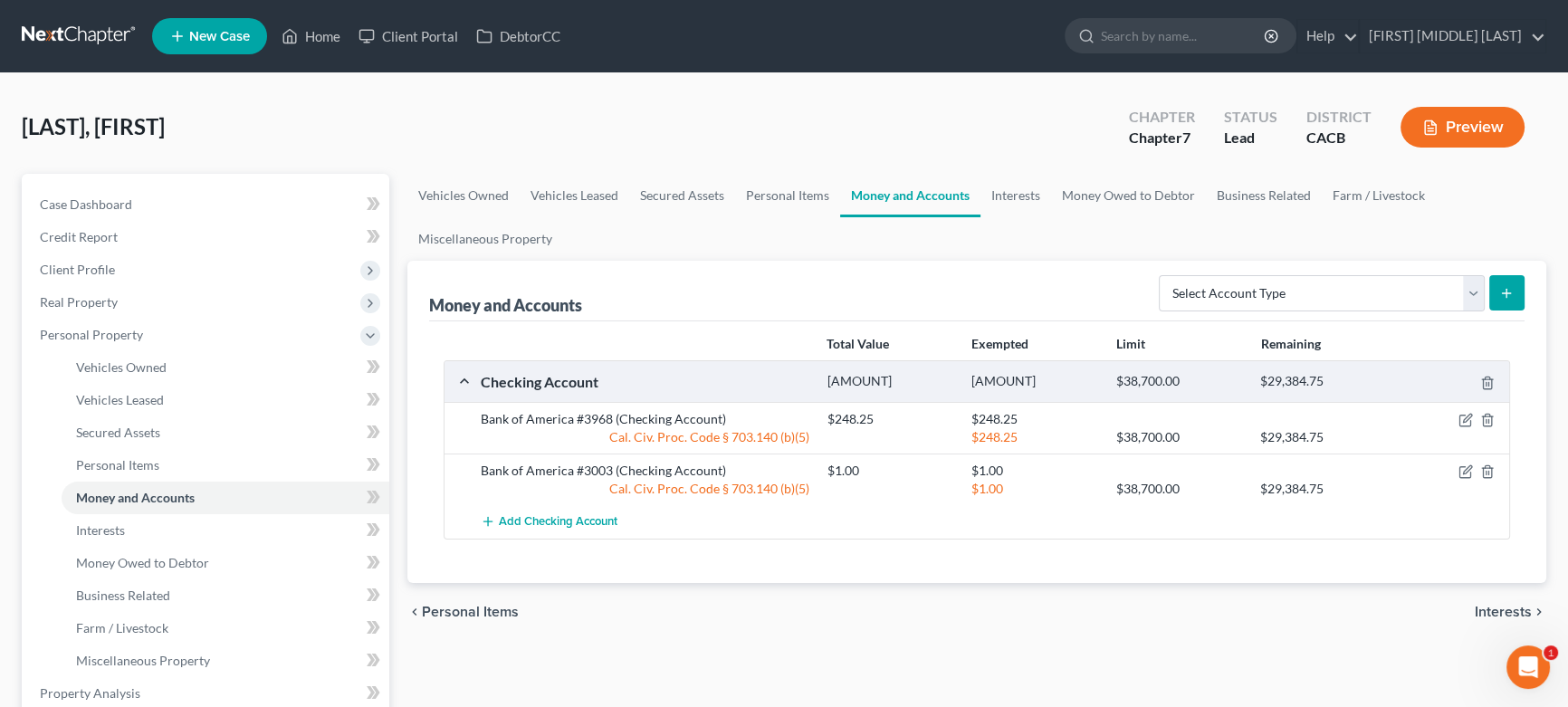 drag, startPoint x: 1209, startPoint y: 546, endPoint x: 956, endPoint y: 505, distance: 256.3006 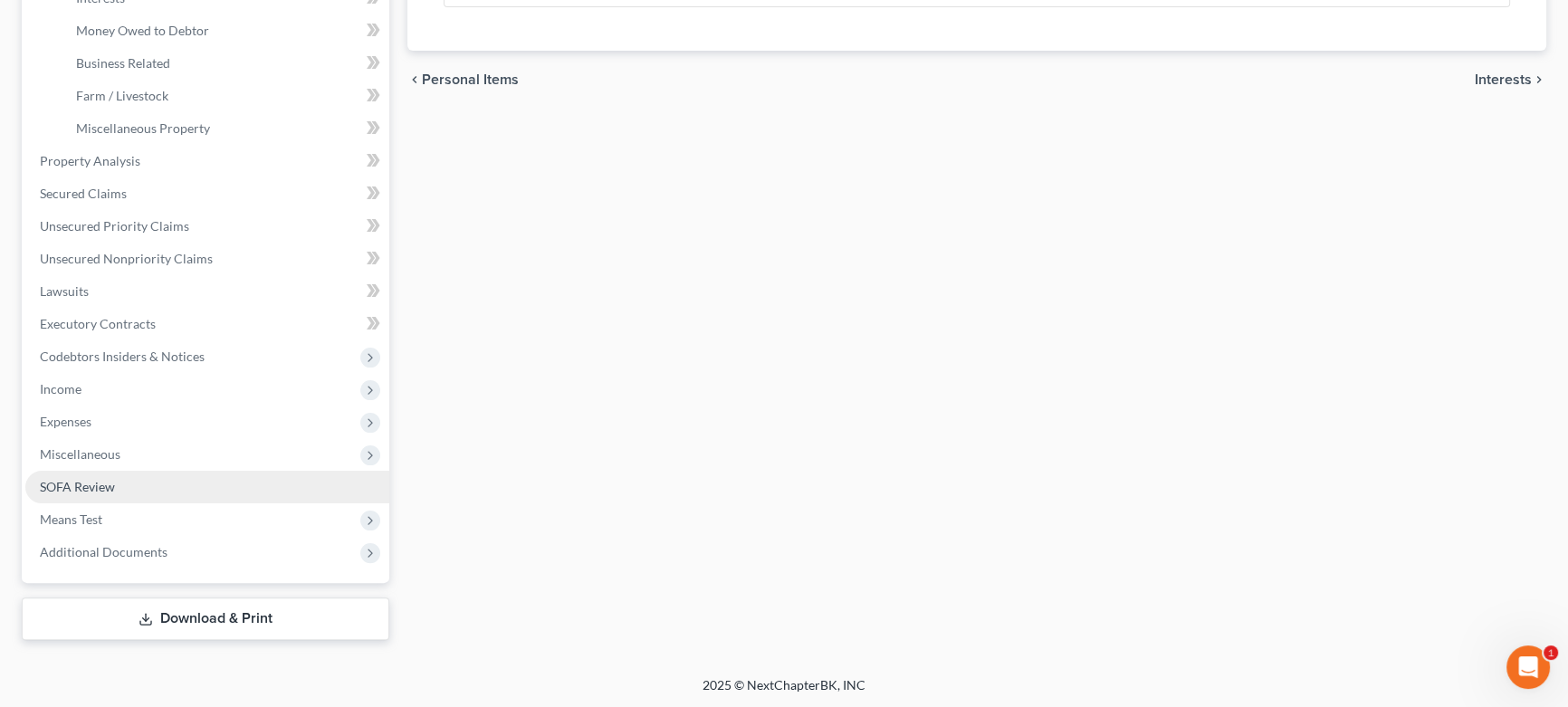 click on "SOFA Review" at bounding box center [207, 487] 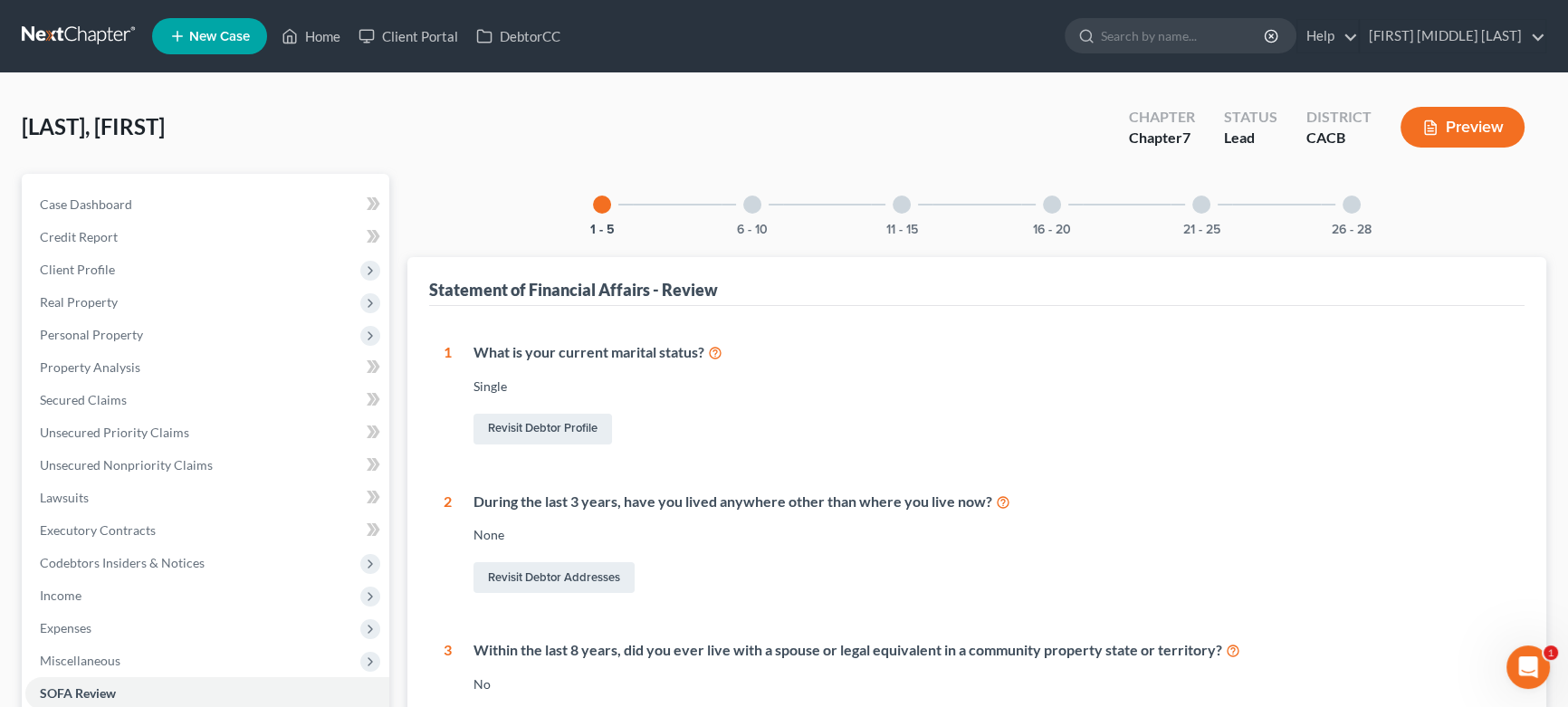click on "1 - 5 6 - 10 11 - 15 16 - 20 21 - 25 26 - 28" at bounding box center (977, 205) 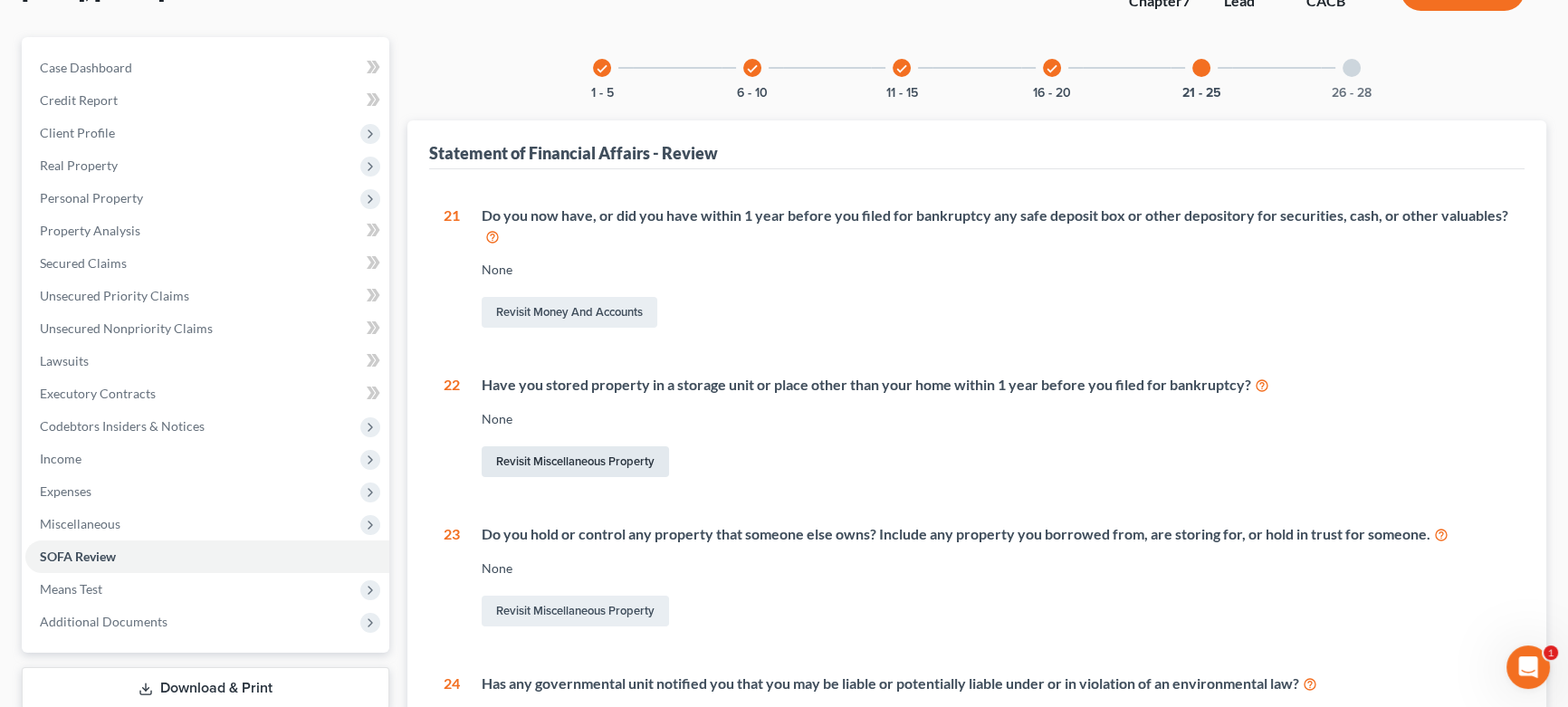 click on "Revisit Miscellaneous Property" at bounding box center (575, 462) 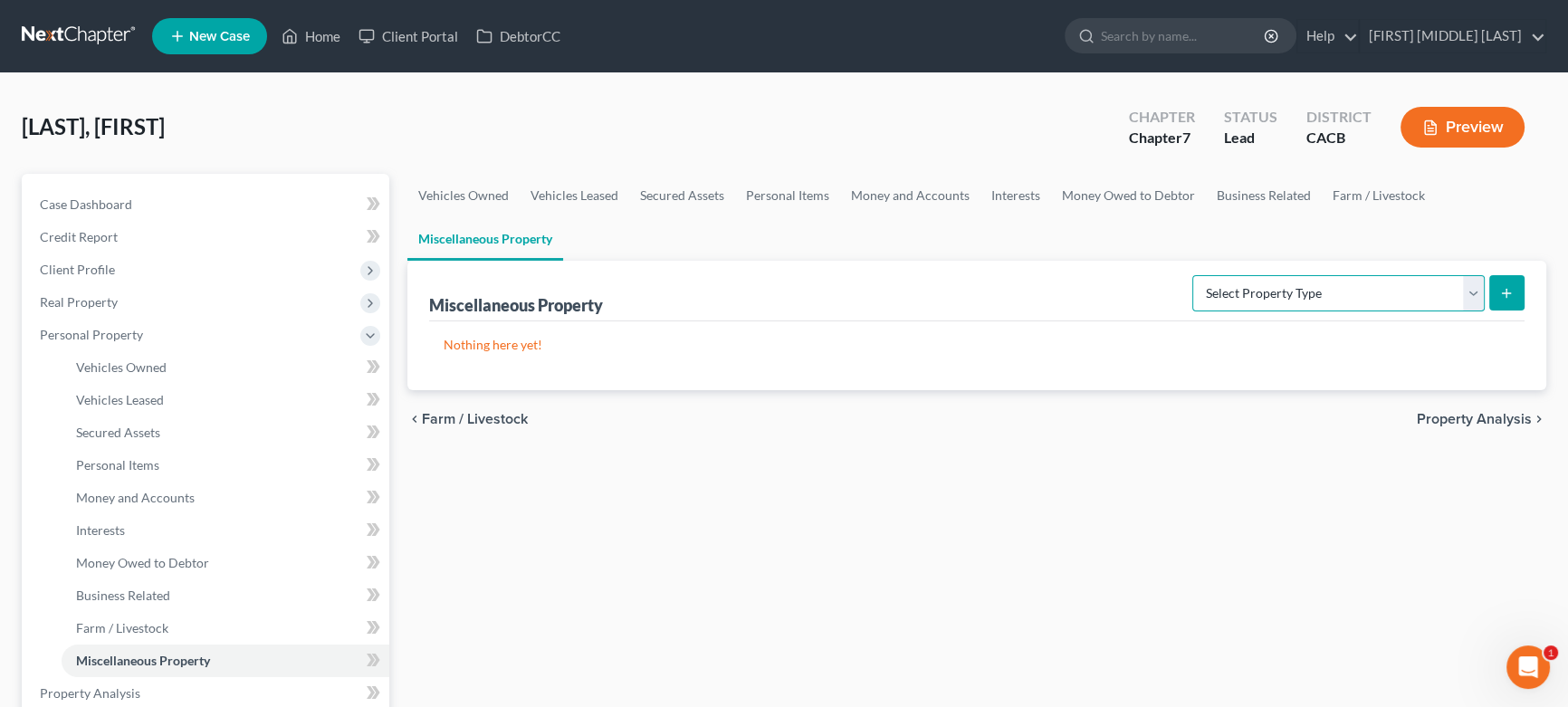 drag, startPoint x: 1273, startPoint y: 279, endPoint x: 1267, endPoint y: 290, distance: 12.529964 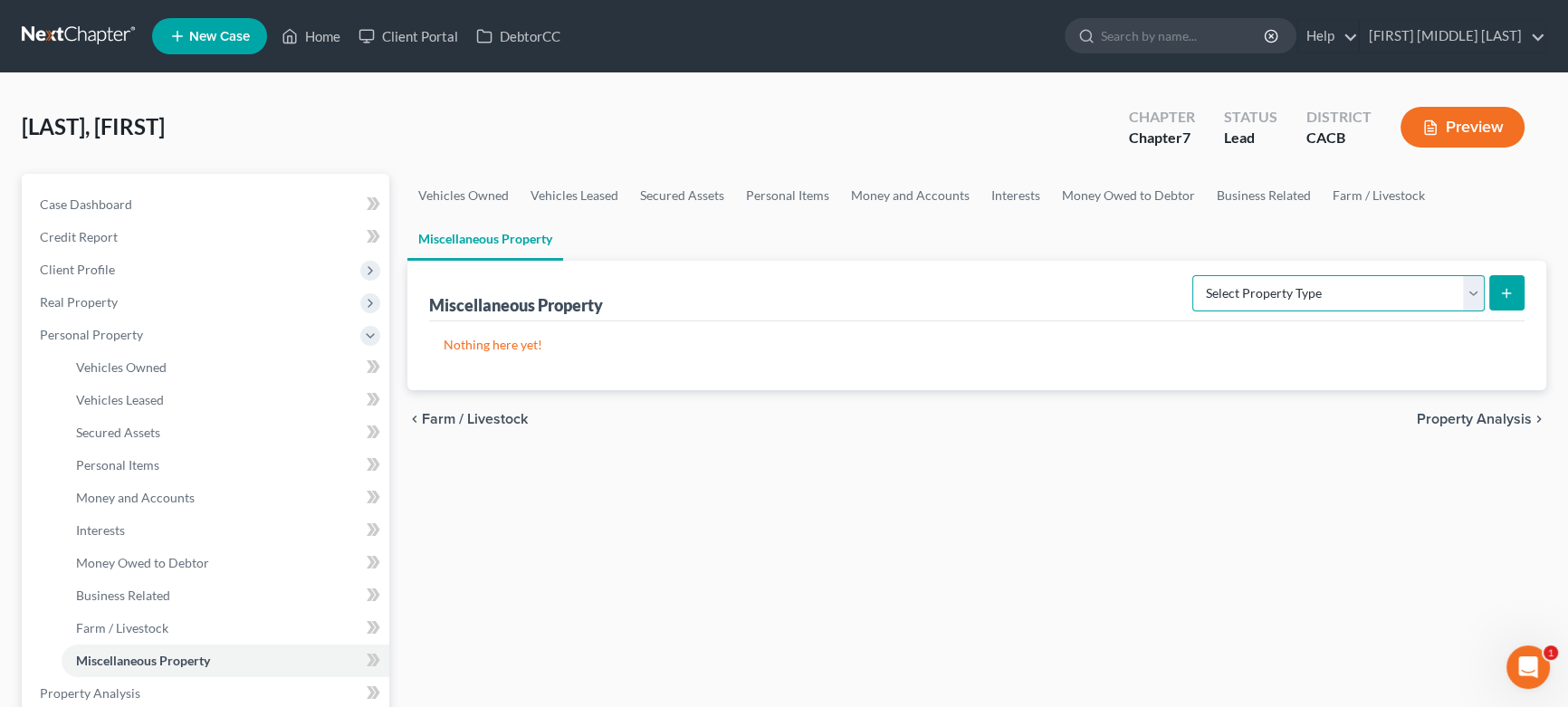 select on "stored_within_1_year" 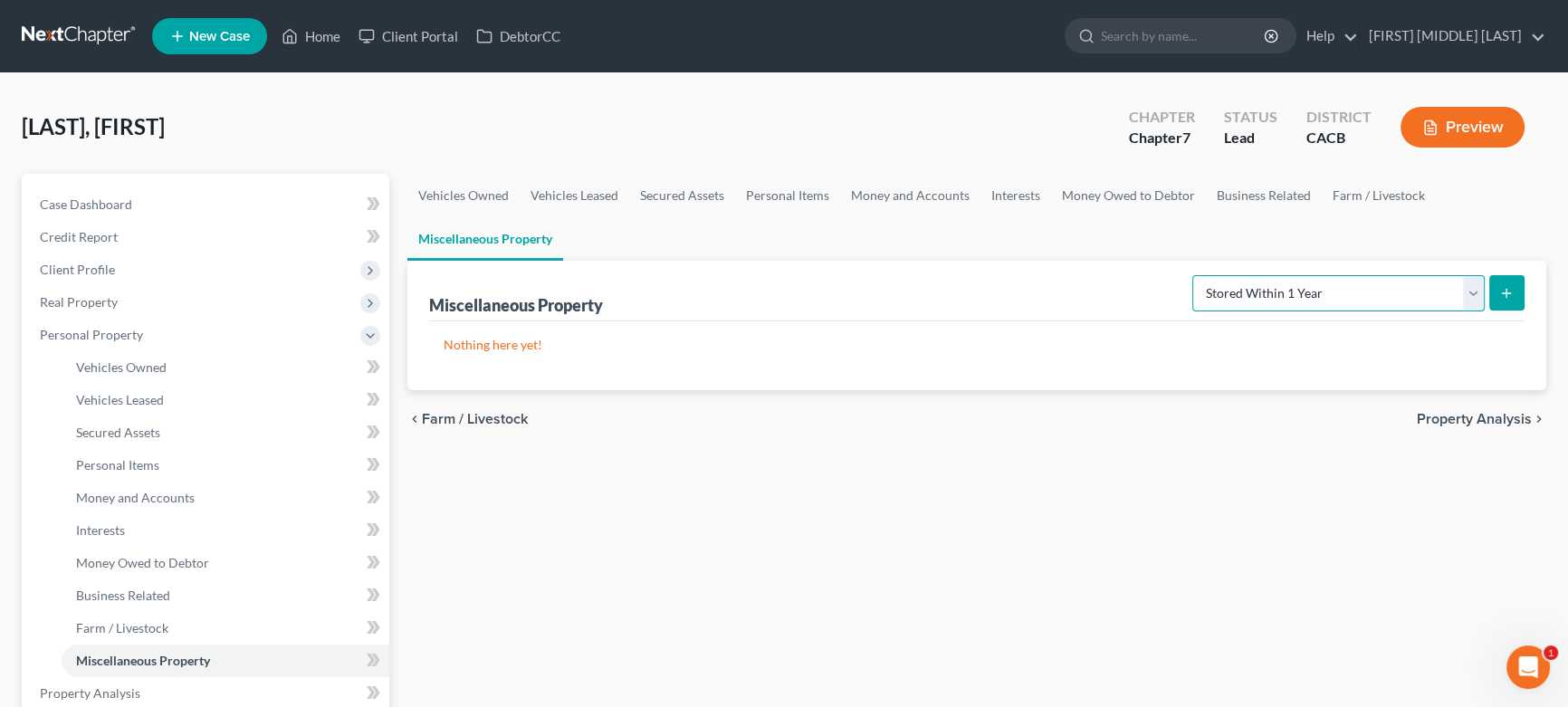 click on "Select Property Type Assigned for Creditor Benefit Within 1 Year Holding for Another Not Yet Listed Stored Within 1 Year Transferred" at bounding box center (1338, 293) 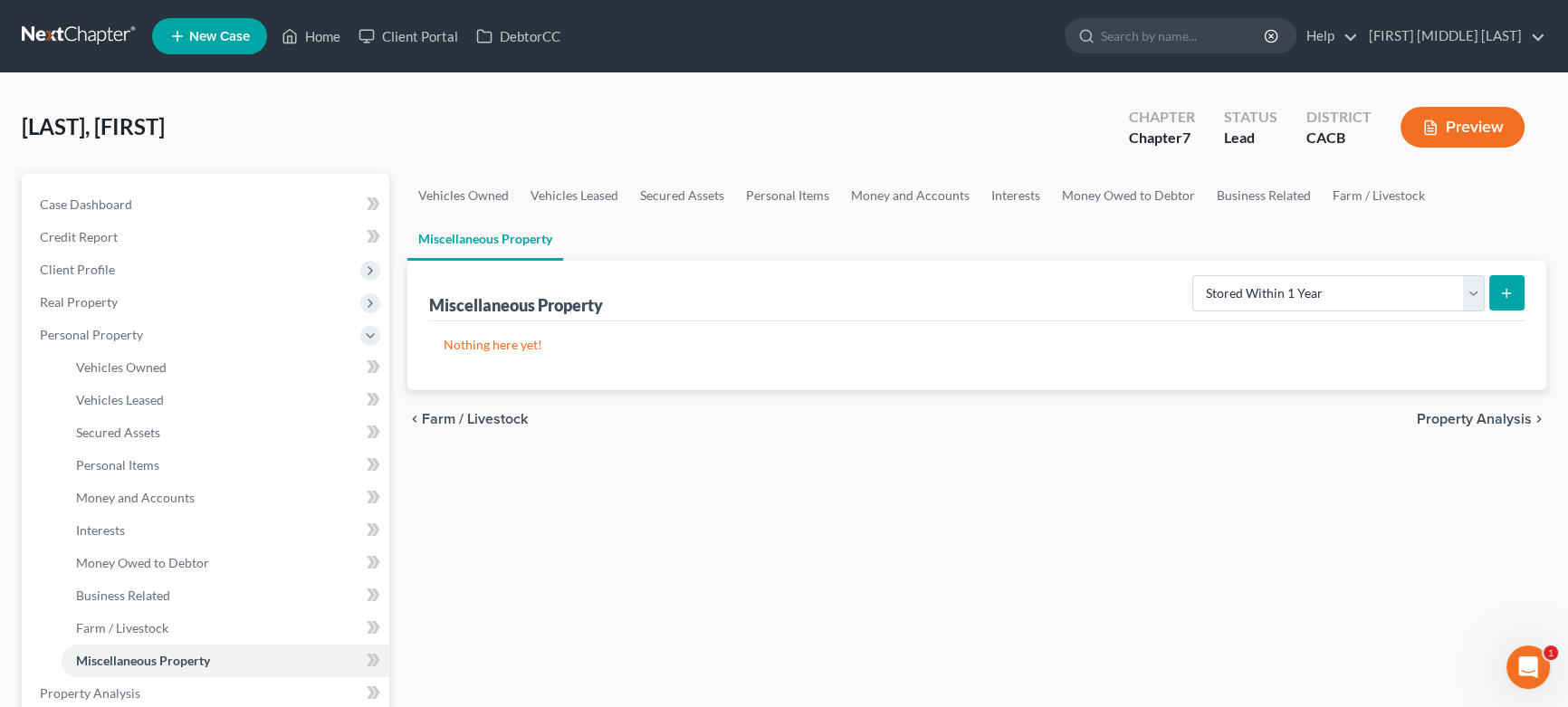 click 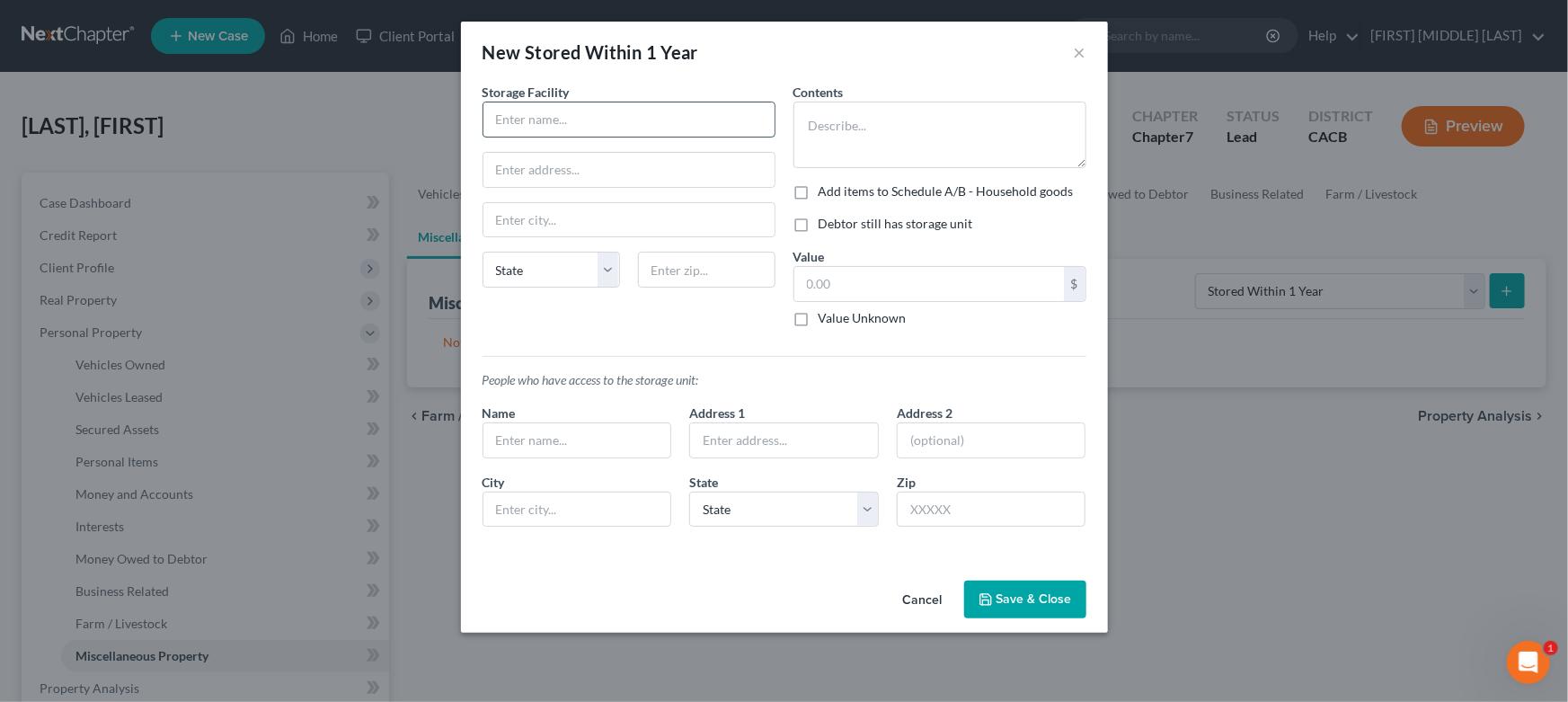 click at bounding box center (629, 120) 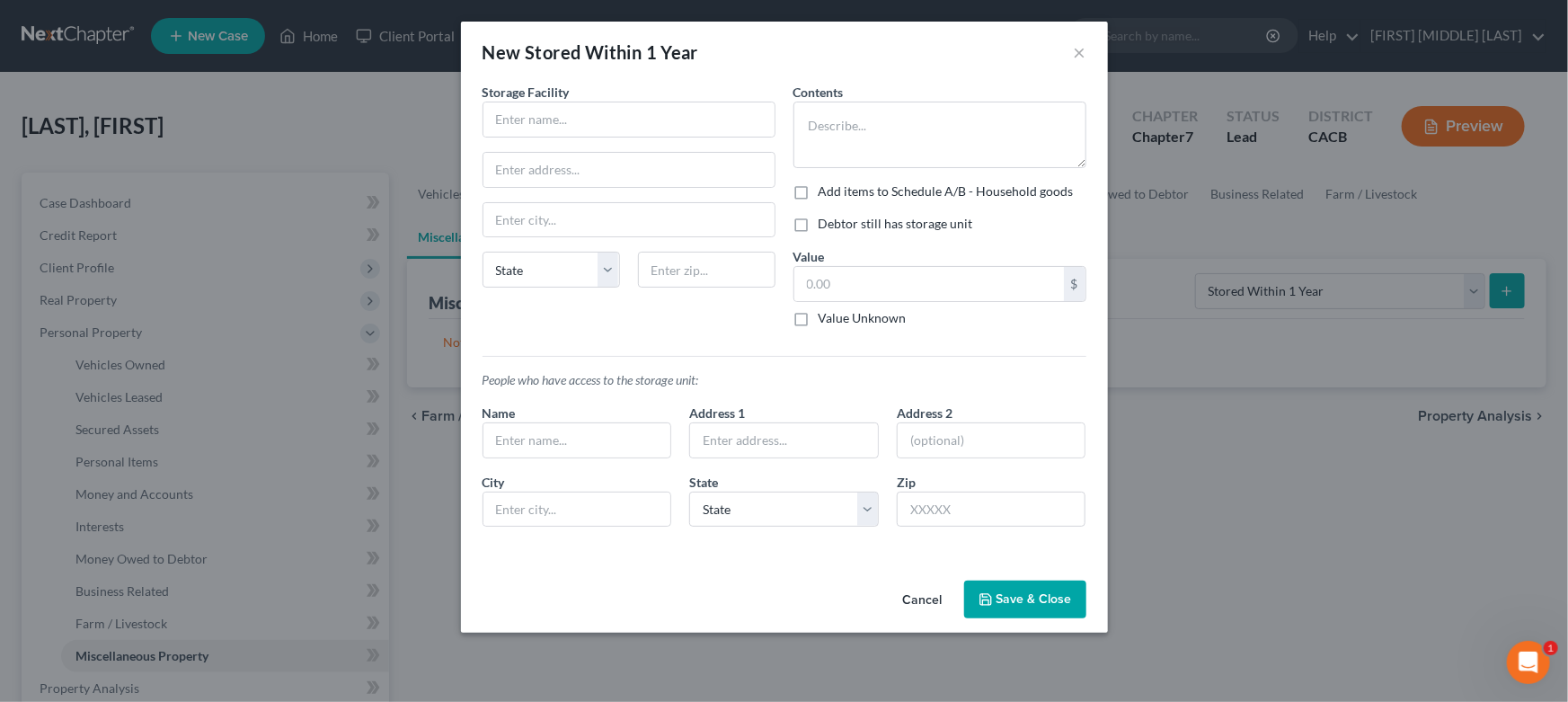 click on "Debtor still has storage unit" at bounding box center (896, 224) 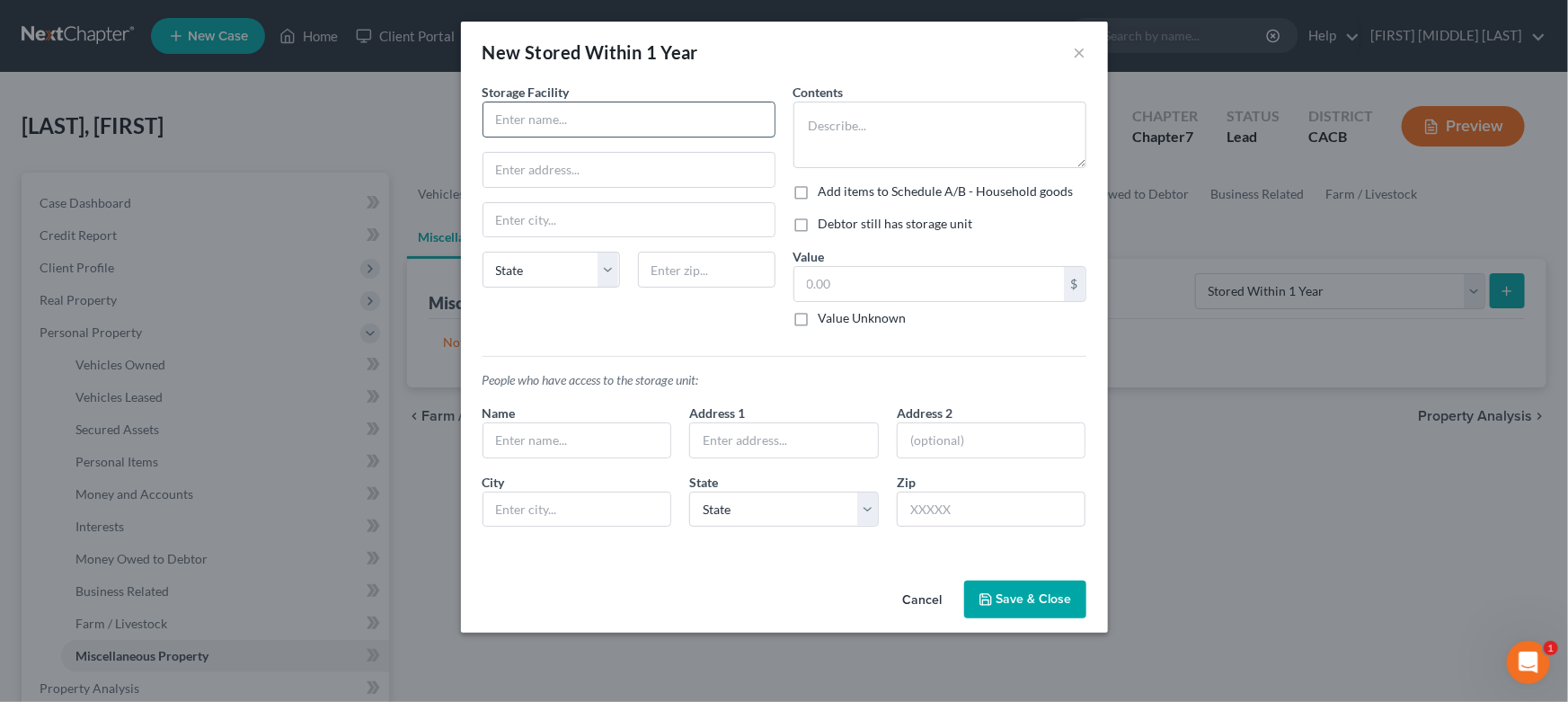 click at bounding box center [629, 120] 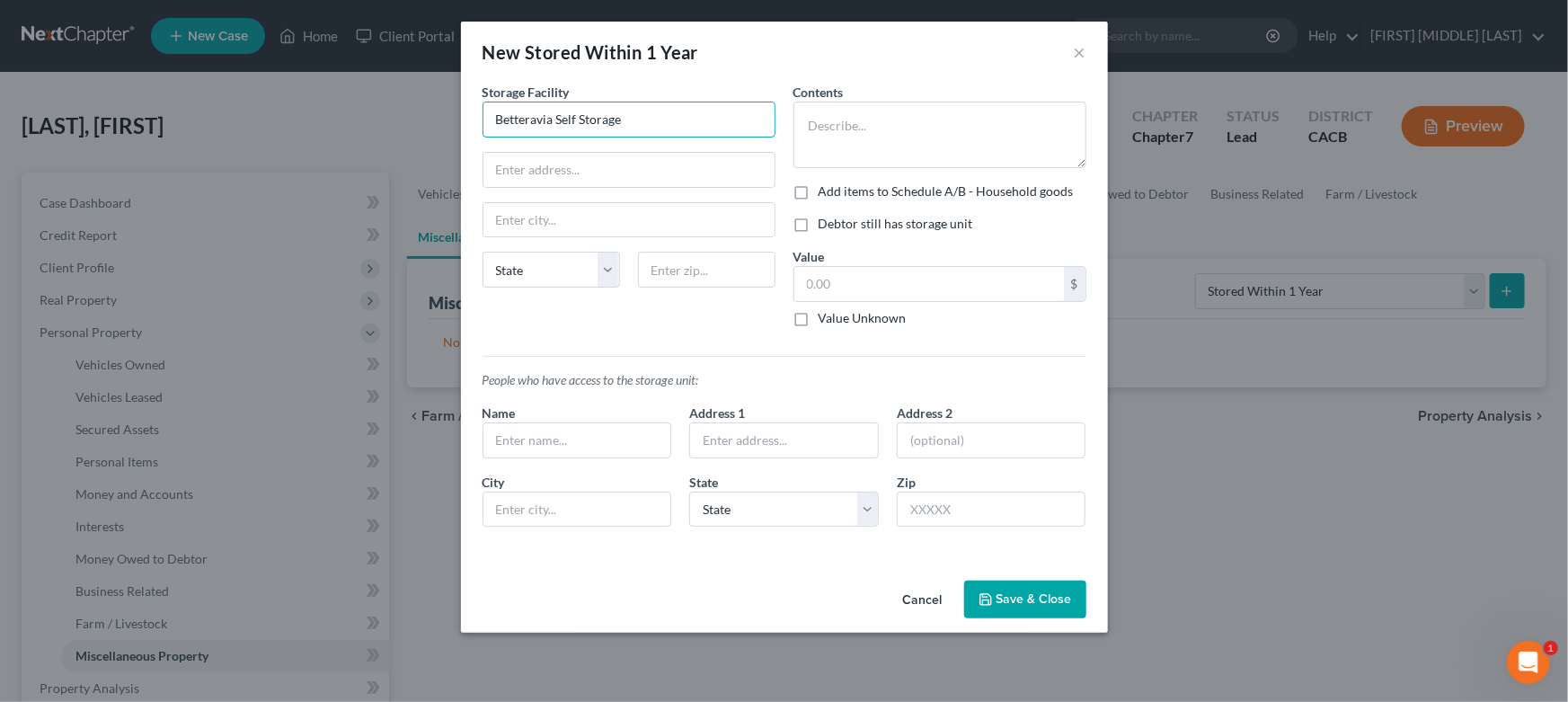 type on "Betteravia Self Storage" 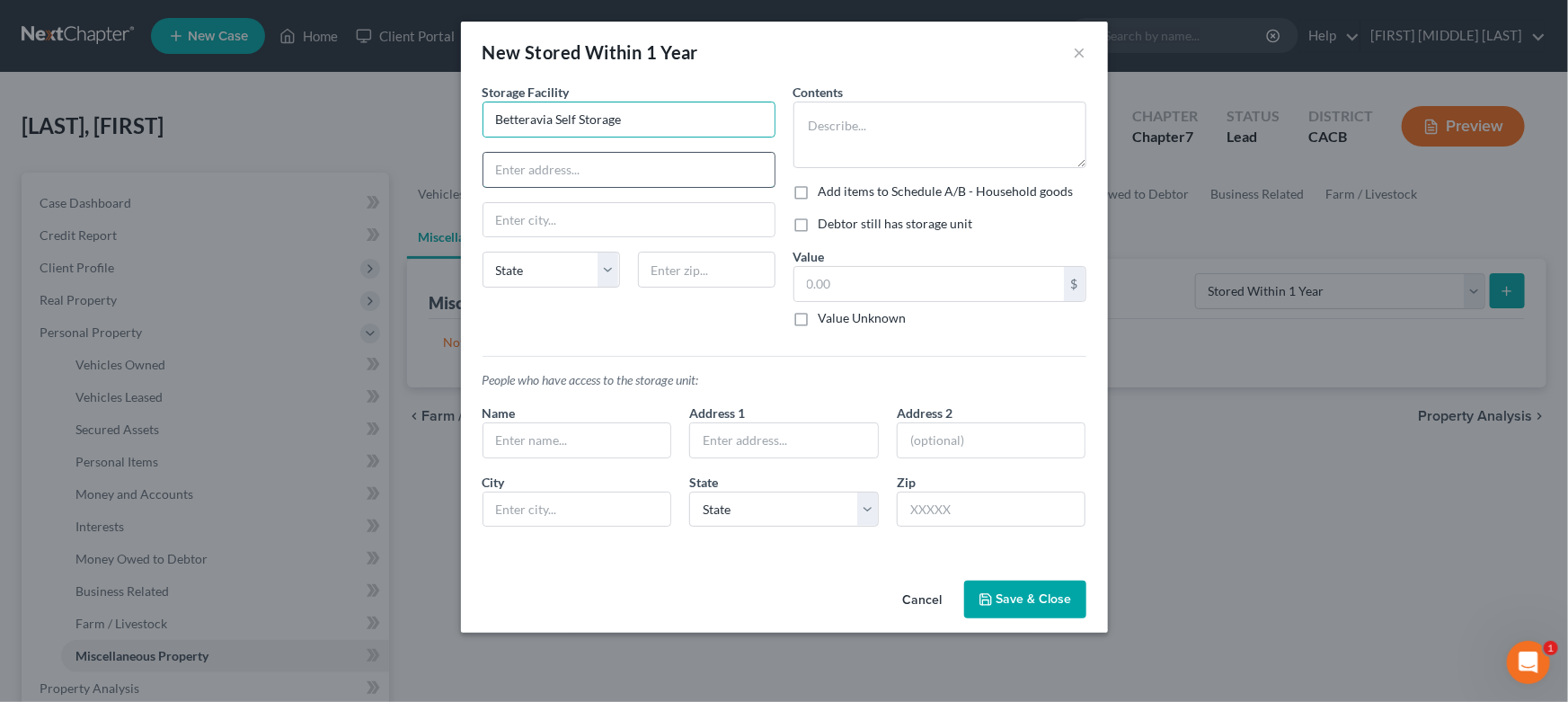 click at bounding box center [629, 170] 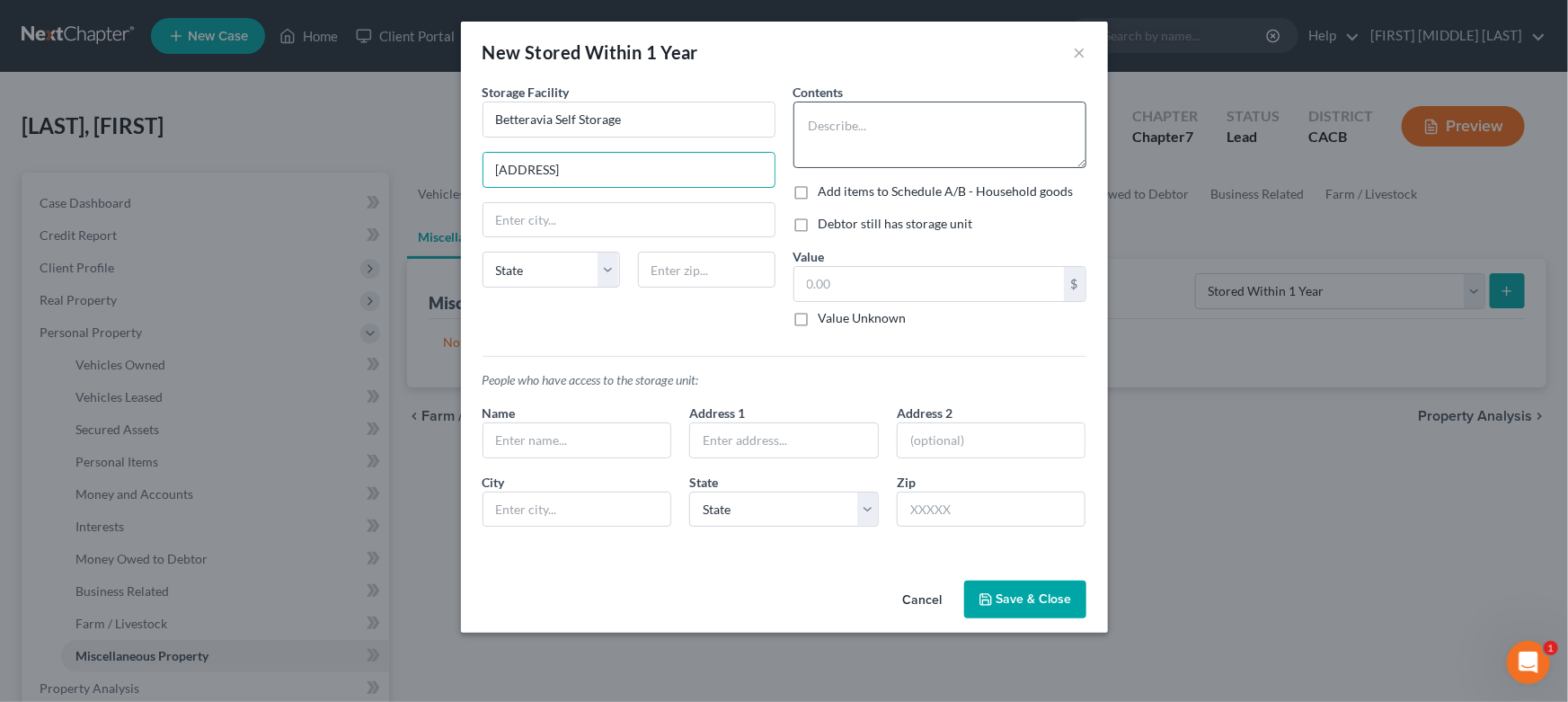 type on "[ADDRESS]" 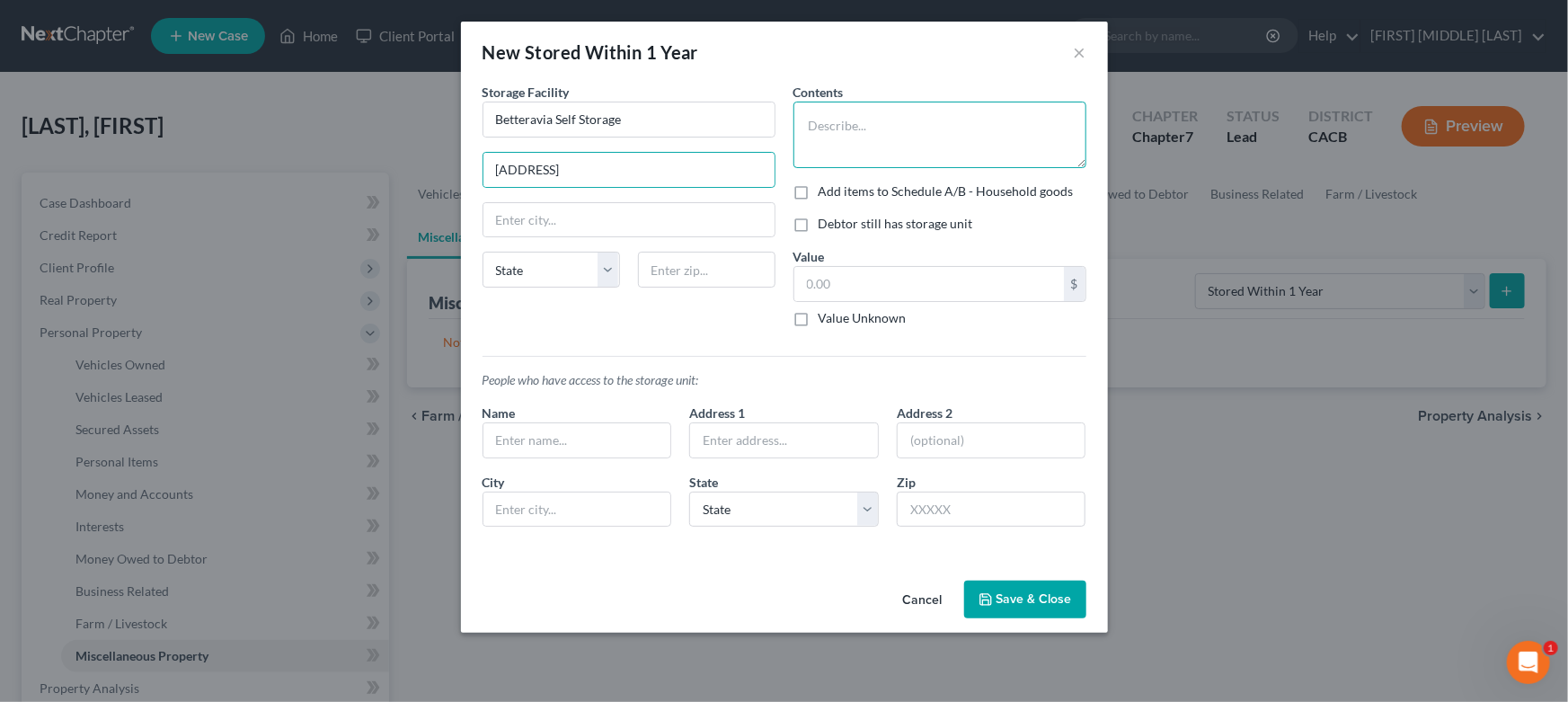 click at bounding box center [940, 135] 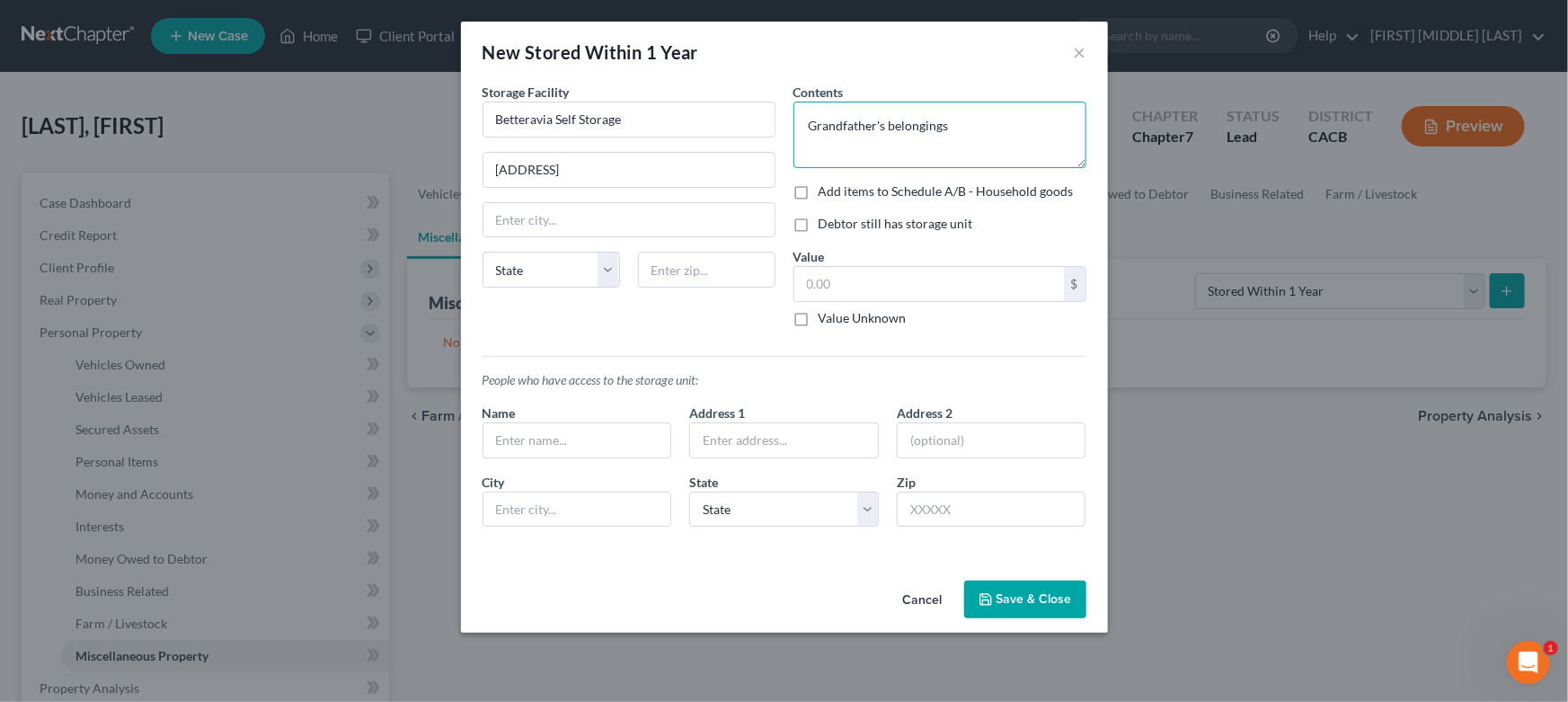 click on "Grandfather's belongings" at bounding box center [940, 135] 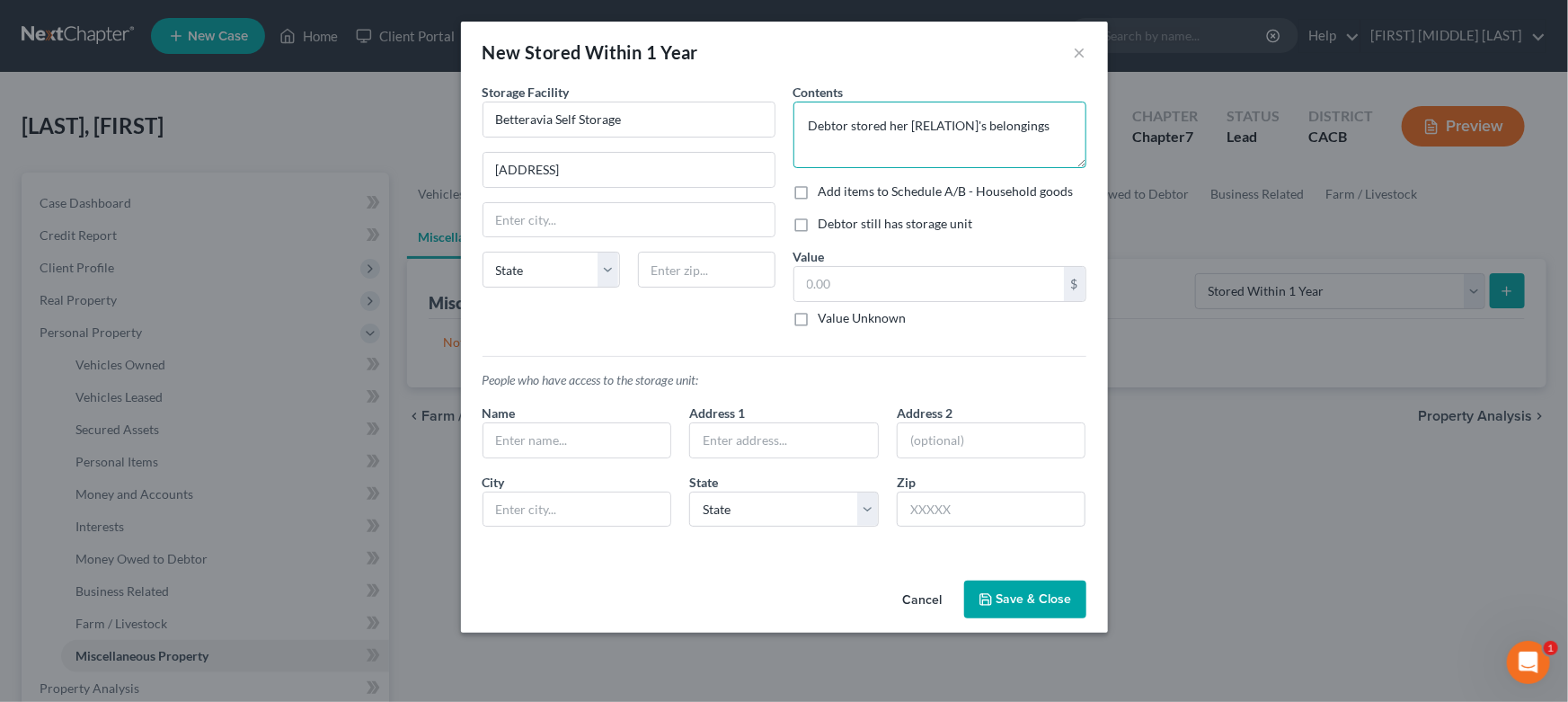 click on "Debtor stored her [RELATION]'s belongings" at bounding box center (940, 135) 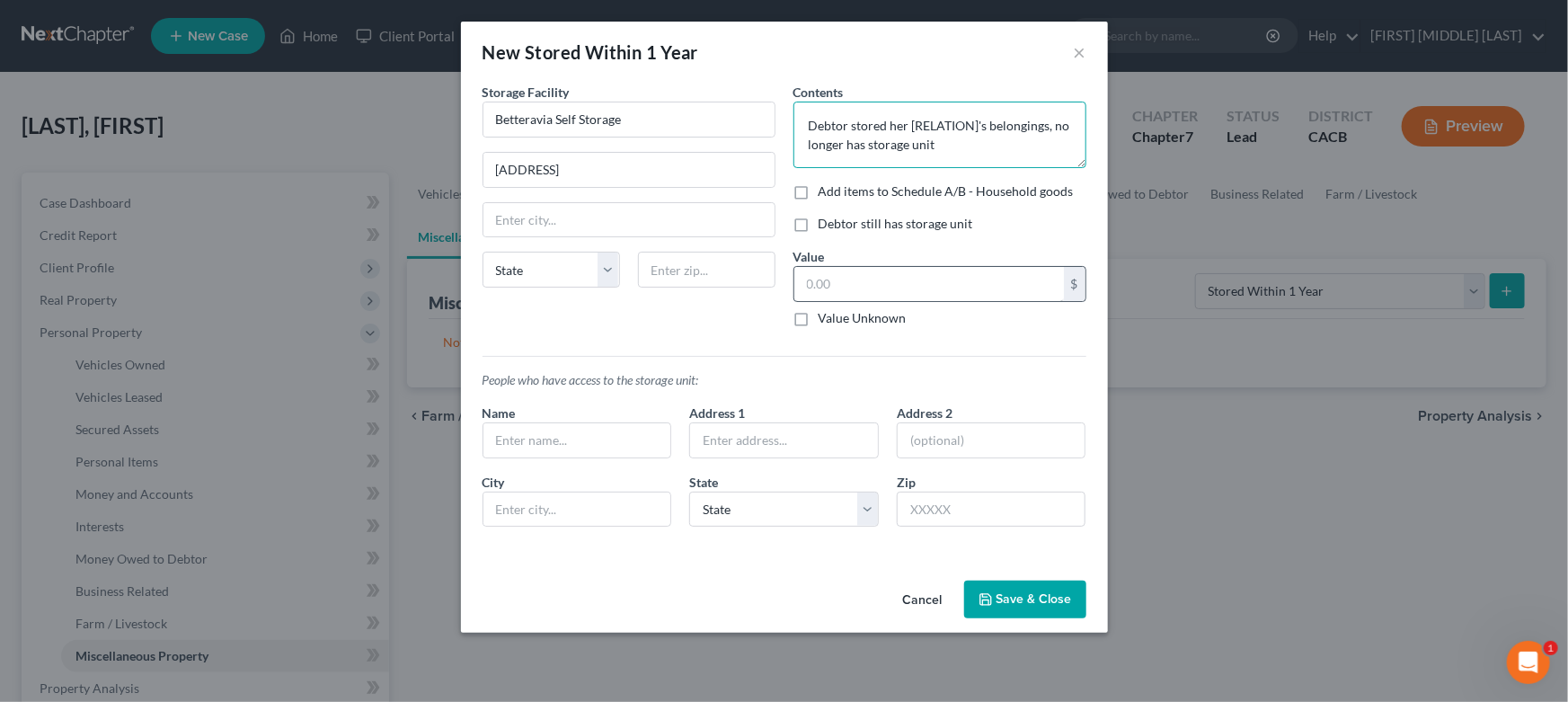 type on "Debtor stored her [RELATION]'s belongings, no longer has storage unit" 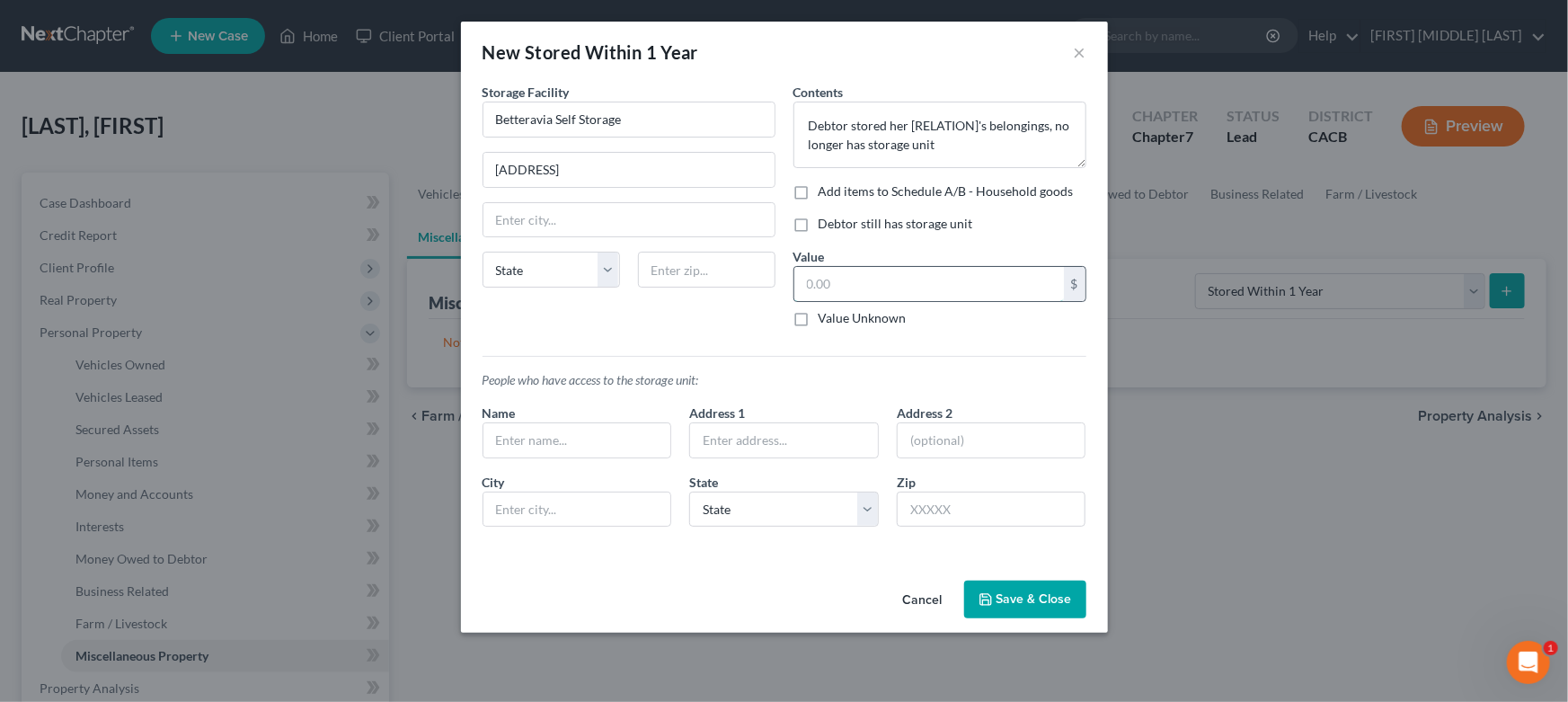 click at bounding box center (929, 284) 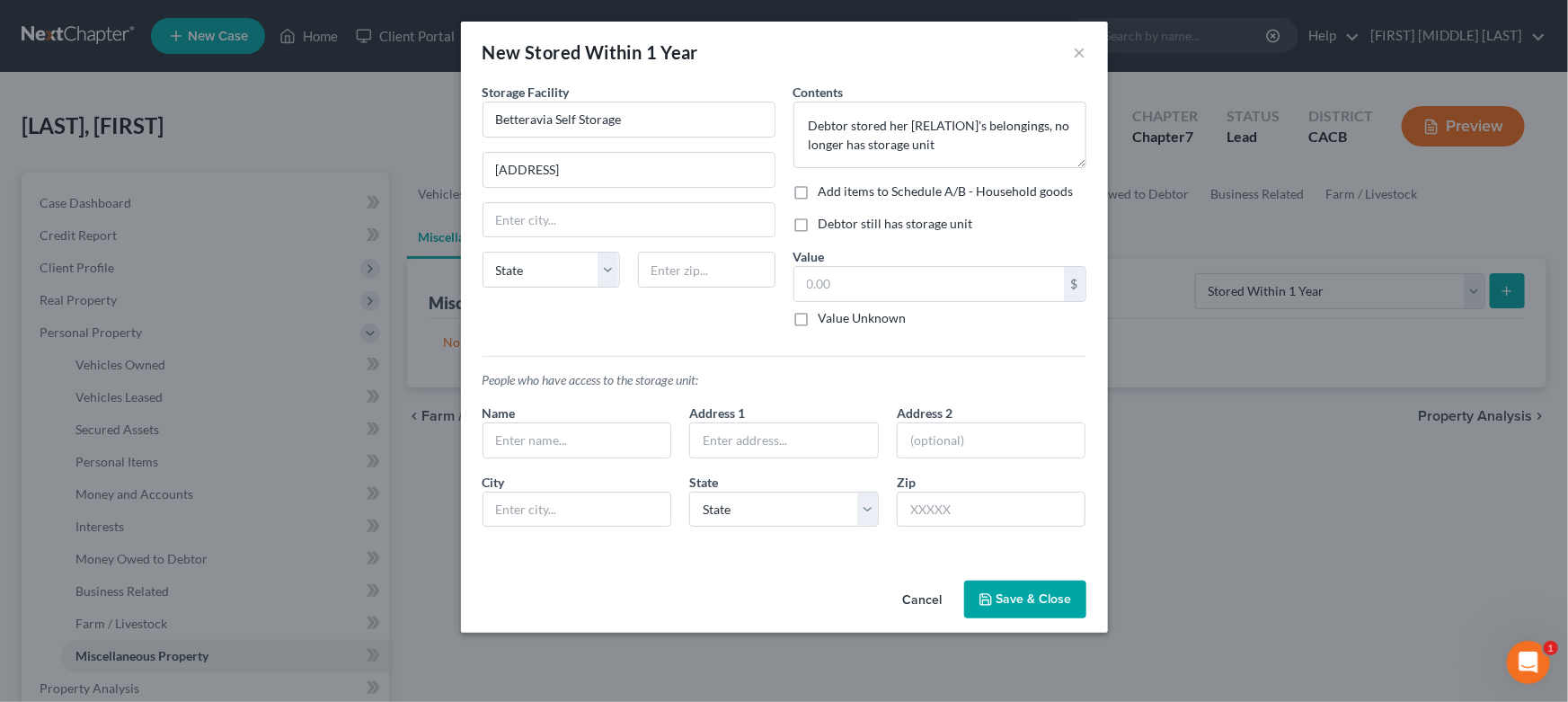 click on "Contents
*
Debtor stored her [RELATION]'s belongings, no longer has storage unit Add items to Schedule A/B - Household goods Debtor still has storage unit Value
$
Value Unknown
Balance Undetermined
$
Value Unknown" at bounding box center [940, 212] 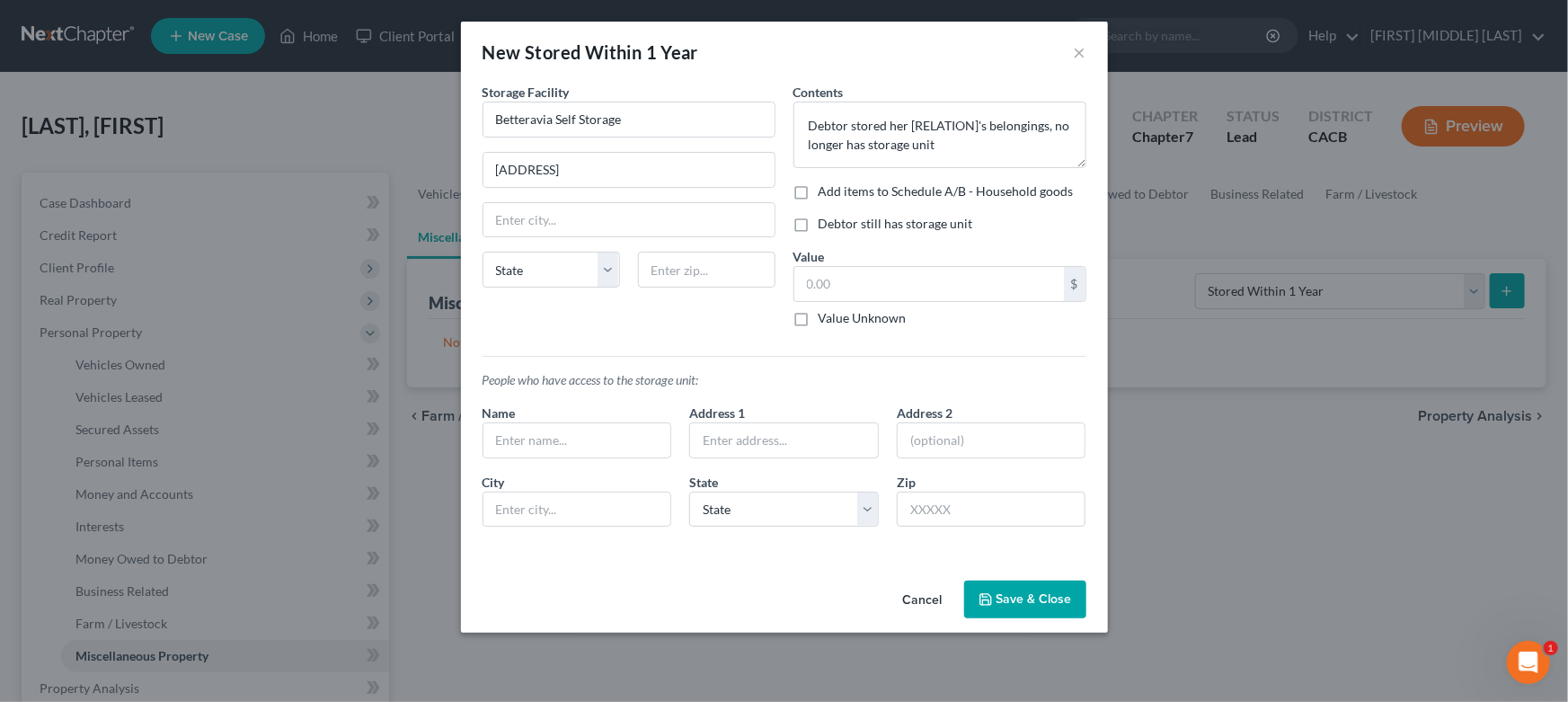 click on "Value Unknown" at bounding box center (831, 315) 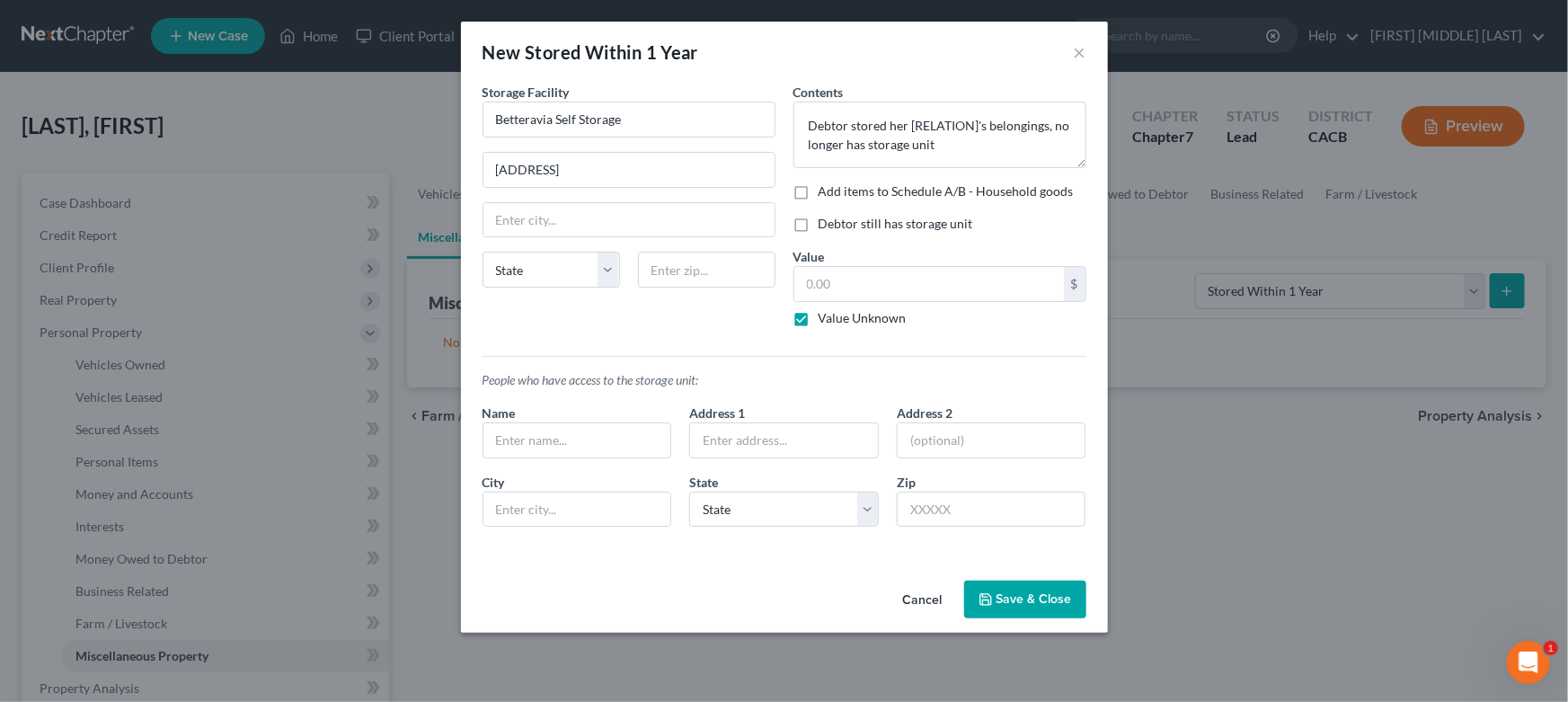 type on "0.00" 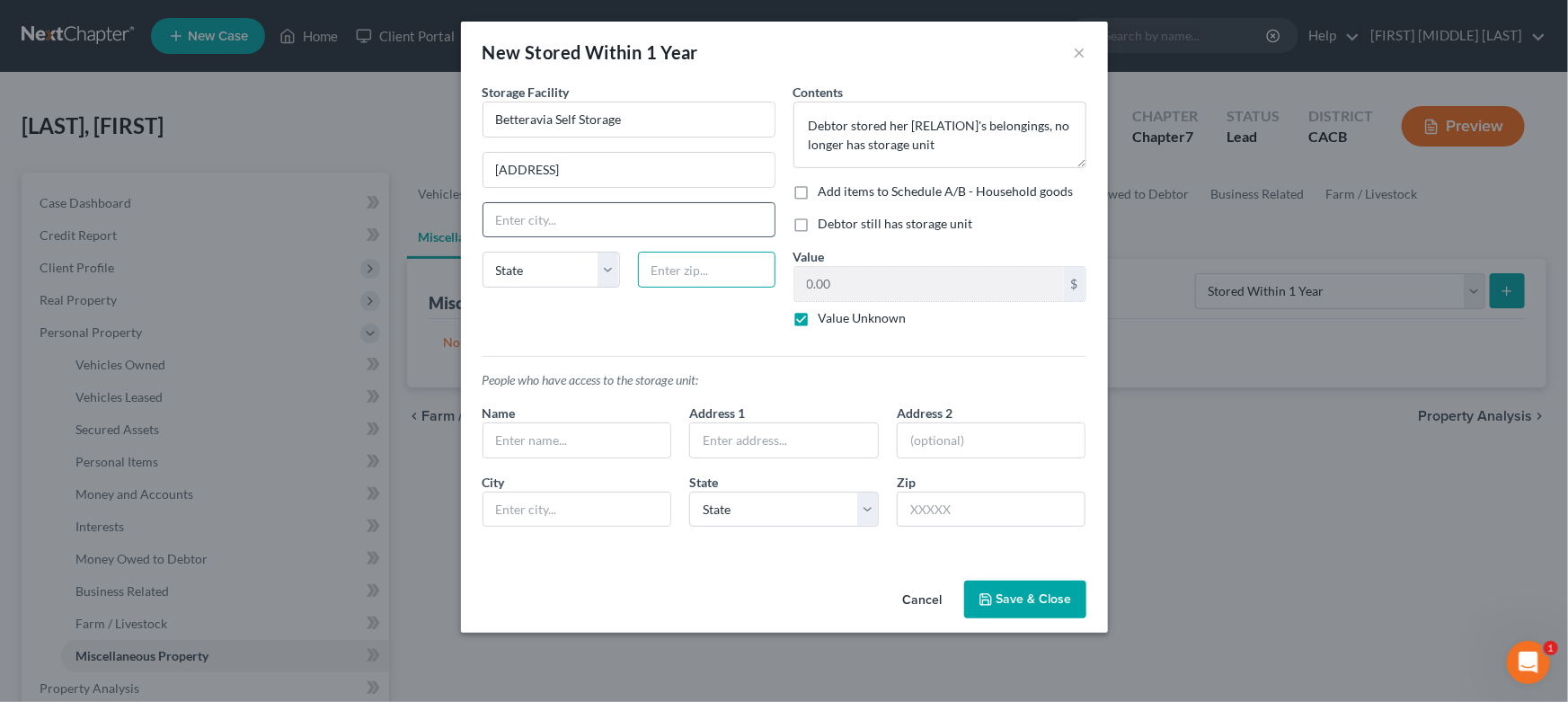 click at bounding box center [706, 270] 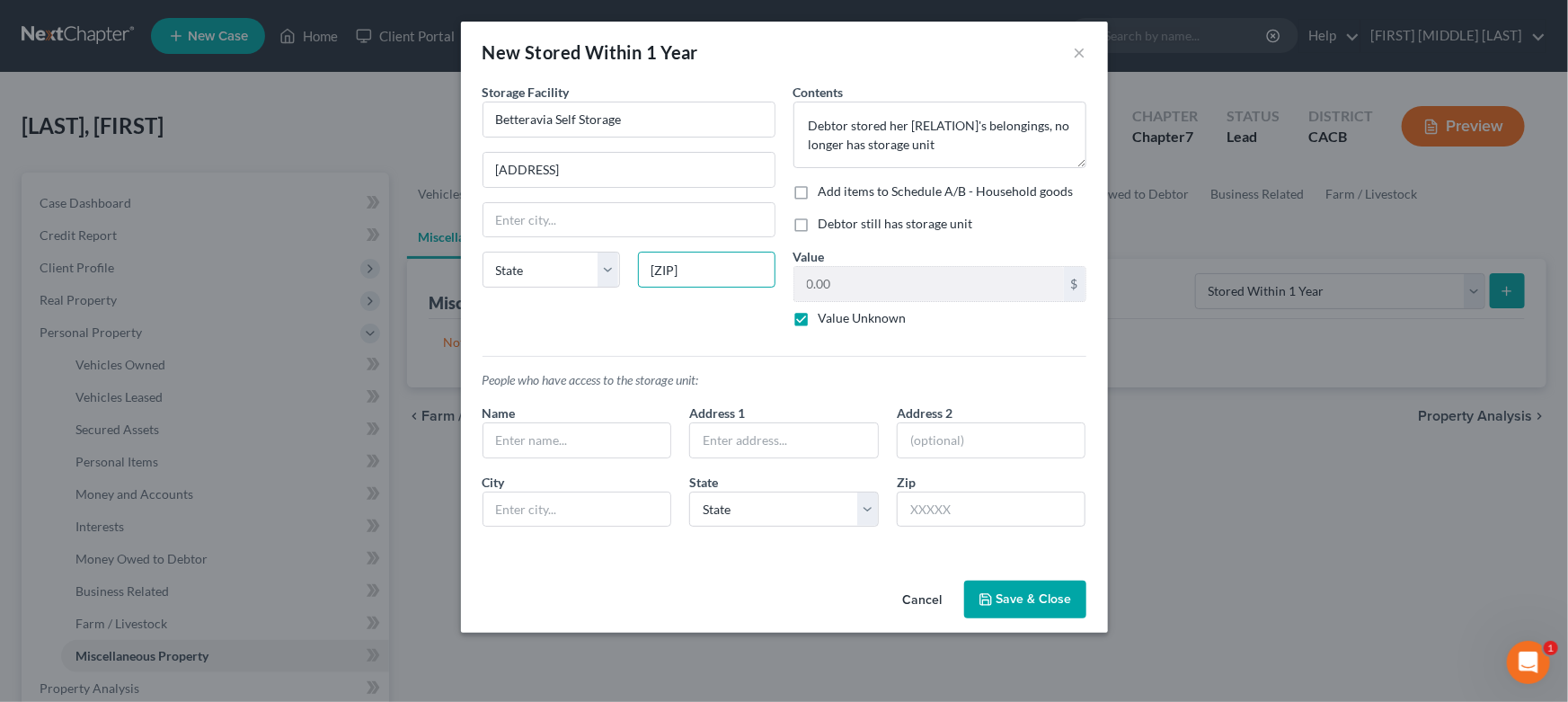 type on "[ZIP]" 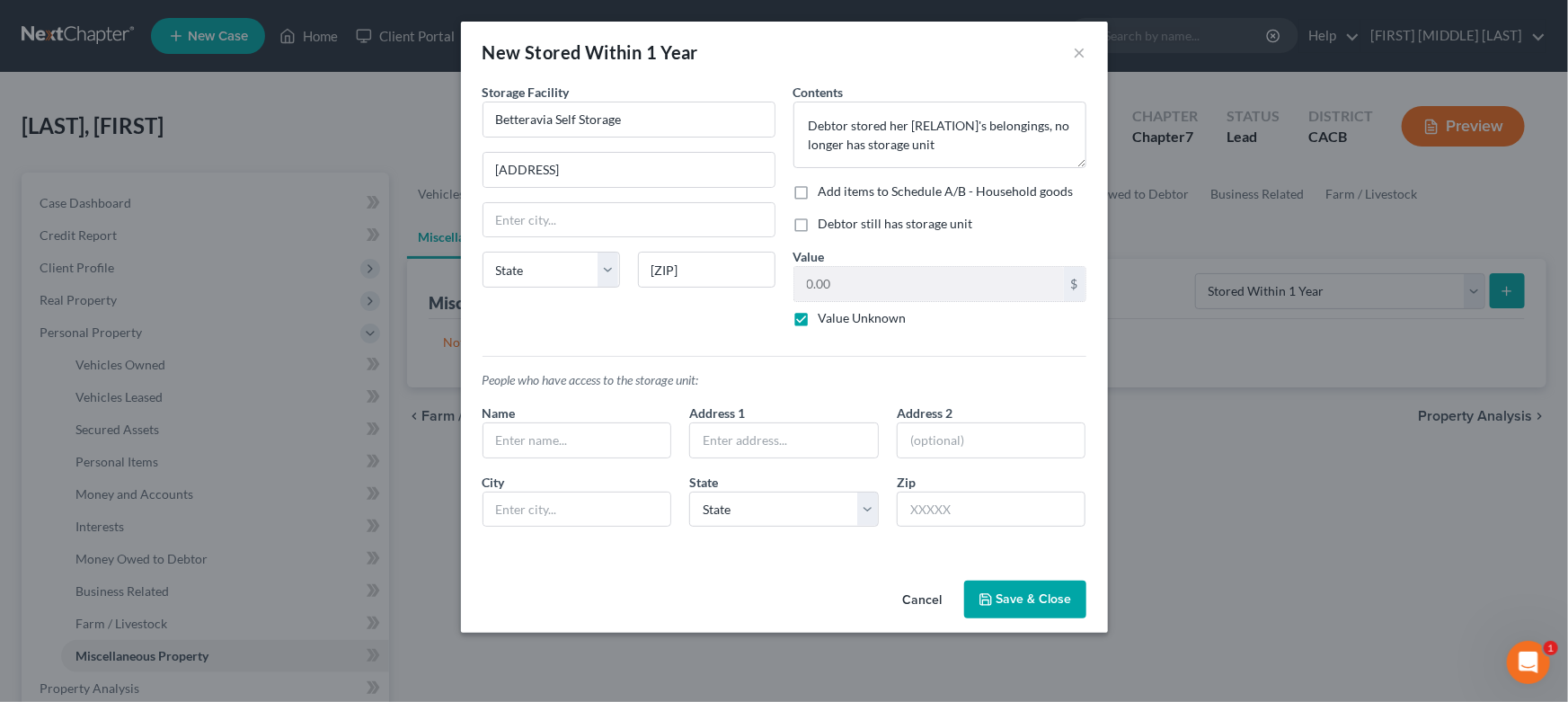 click on "Storage Facility Betteravia Self Storage 1265 W Betteravia Rd State AL AK AR AZ CA CO CT DE DC FL GA GU HI ID IL IN IA KS KY LA ME MD MA MI MN MS MO MT NC ND NE NV NH NJ NM NY OH OK OR PA PR RI SC SD TN TX UT VI VA VT WA WV WI WY [ZIP]" at bounding box center (629, 212) 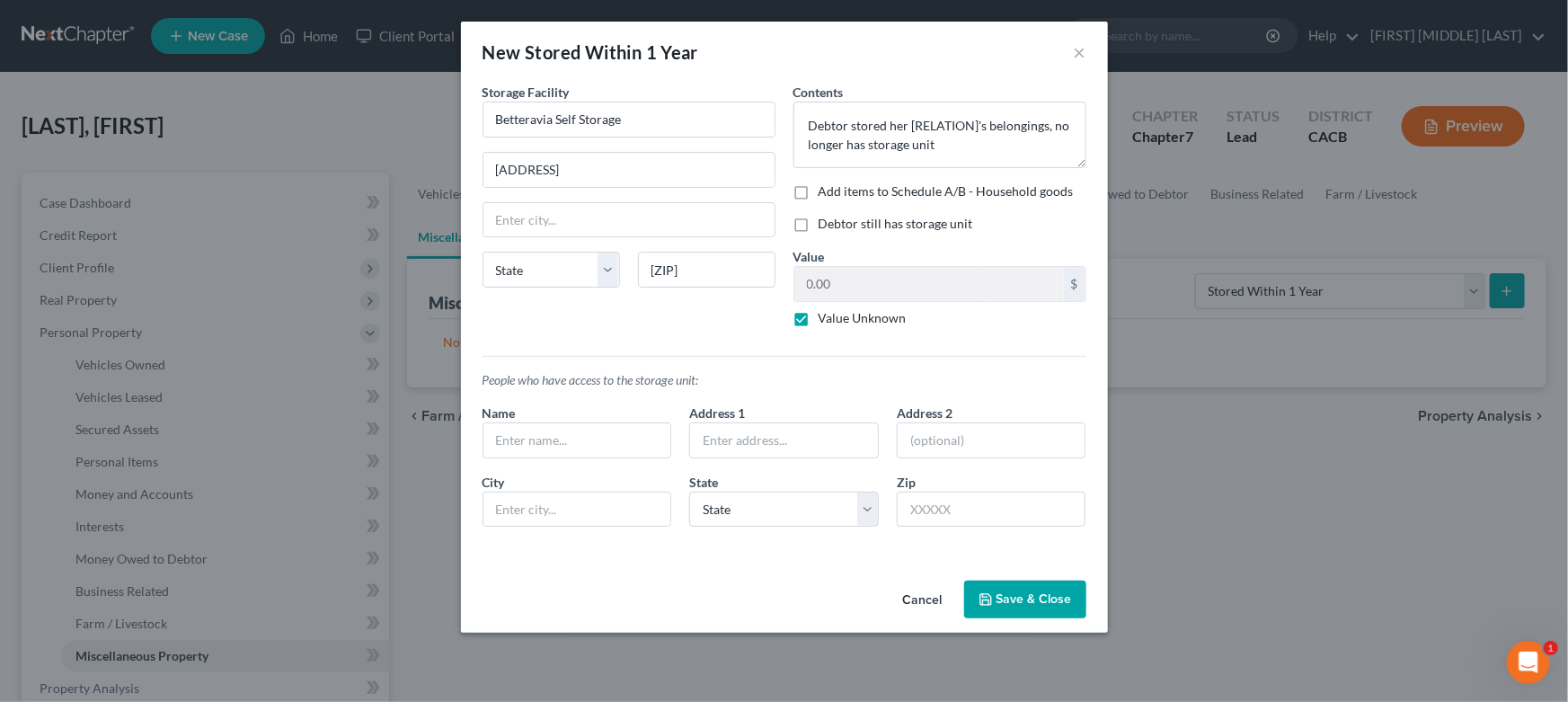 type on "Santa Maria" 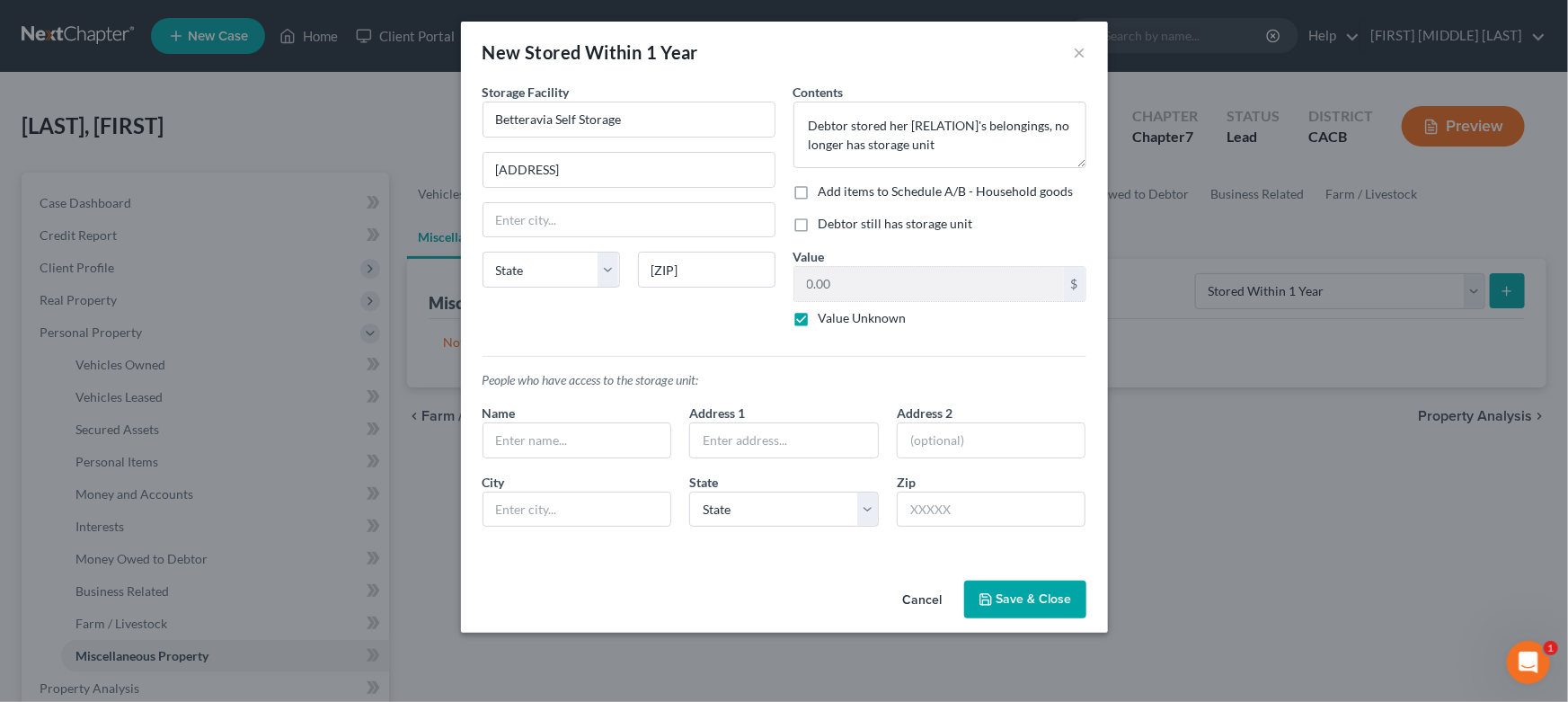 select on "4" 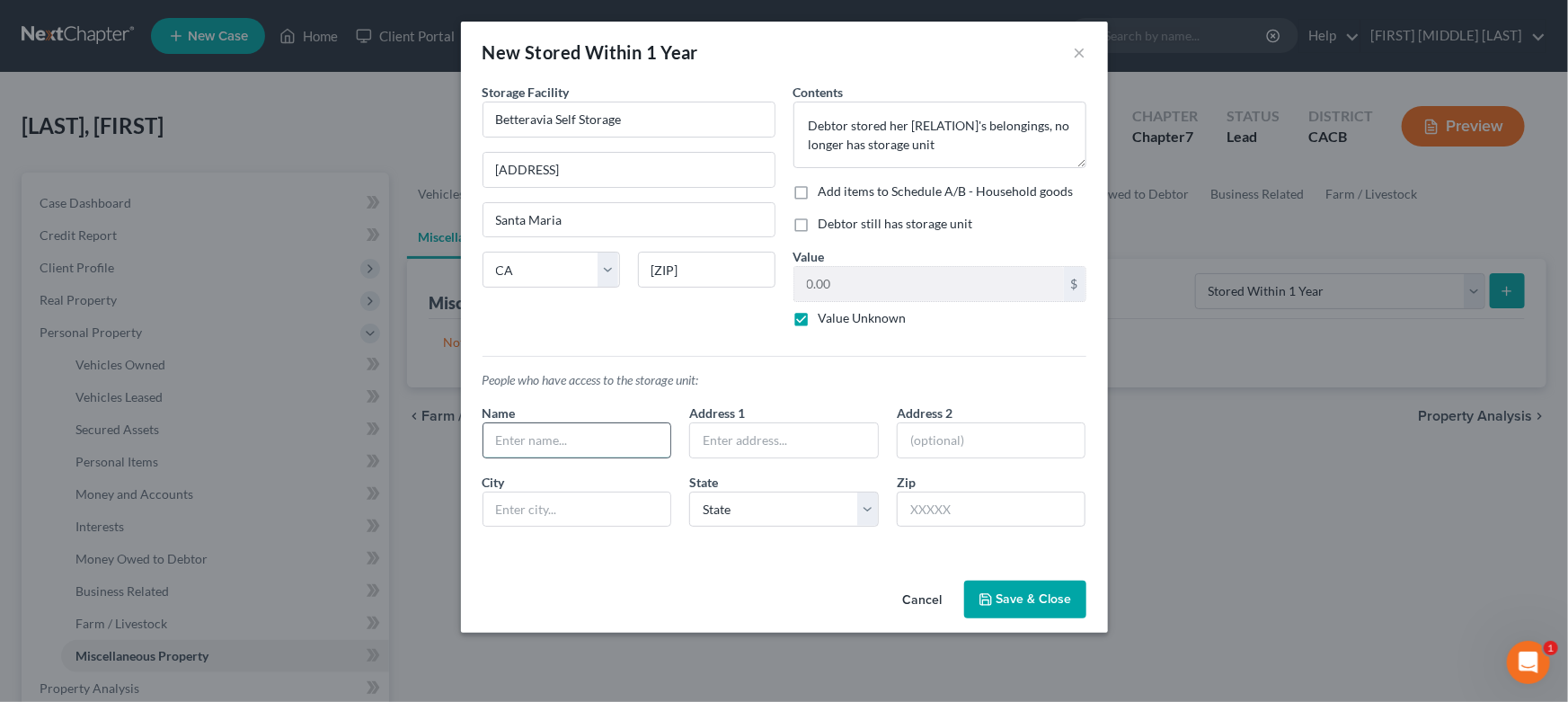click at bounding box center [577, 440] 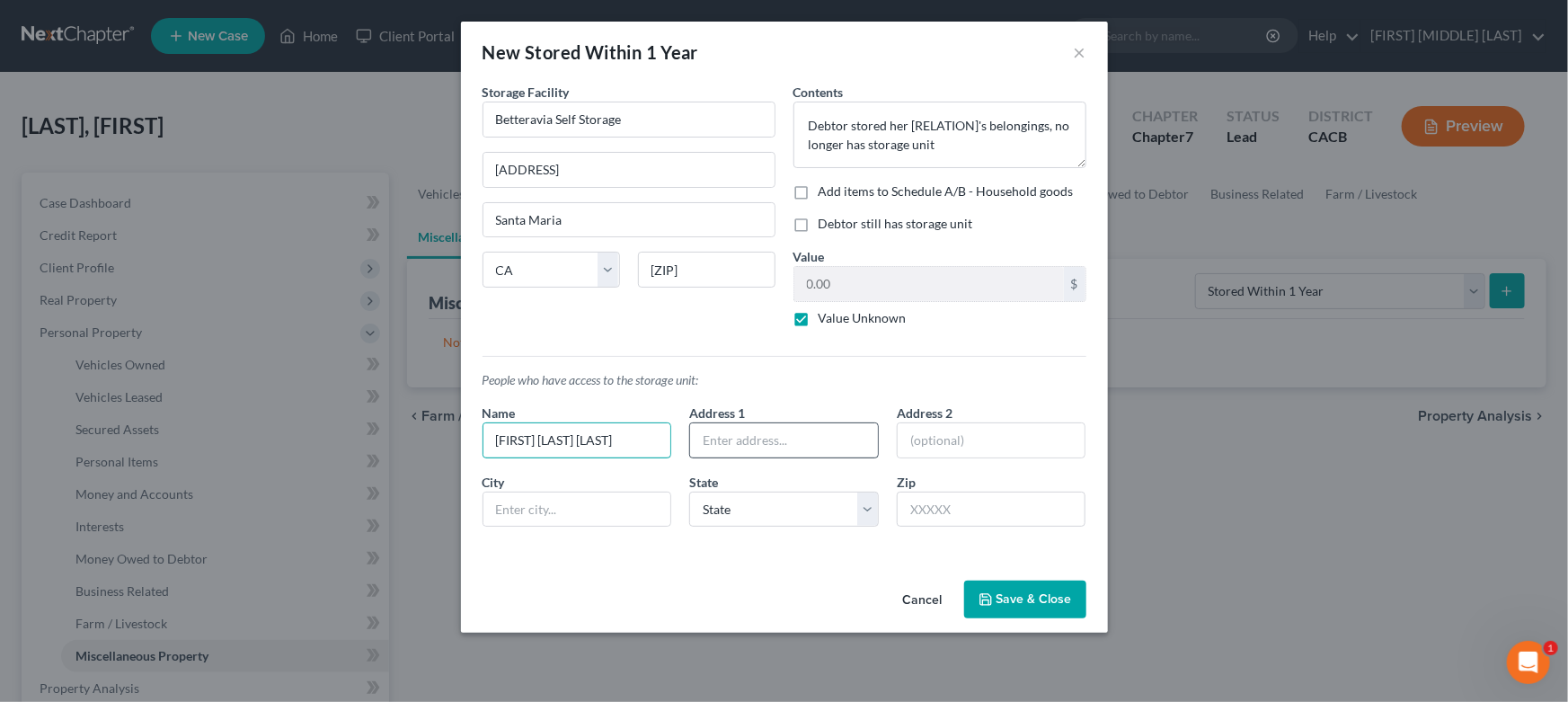 type on "[FIRST] [LAST] [LAST]" 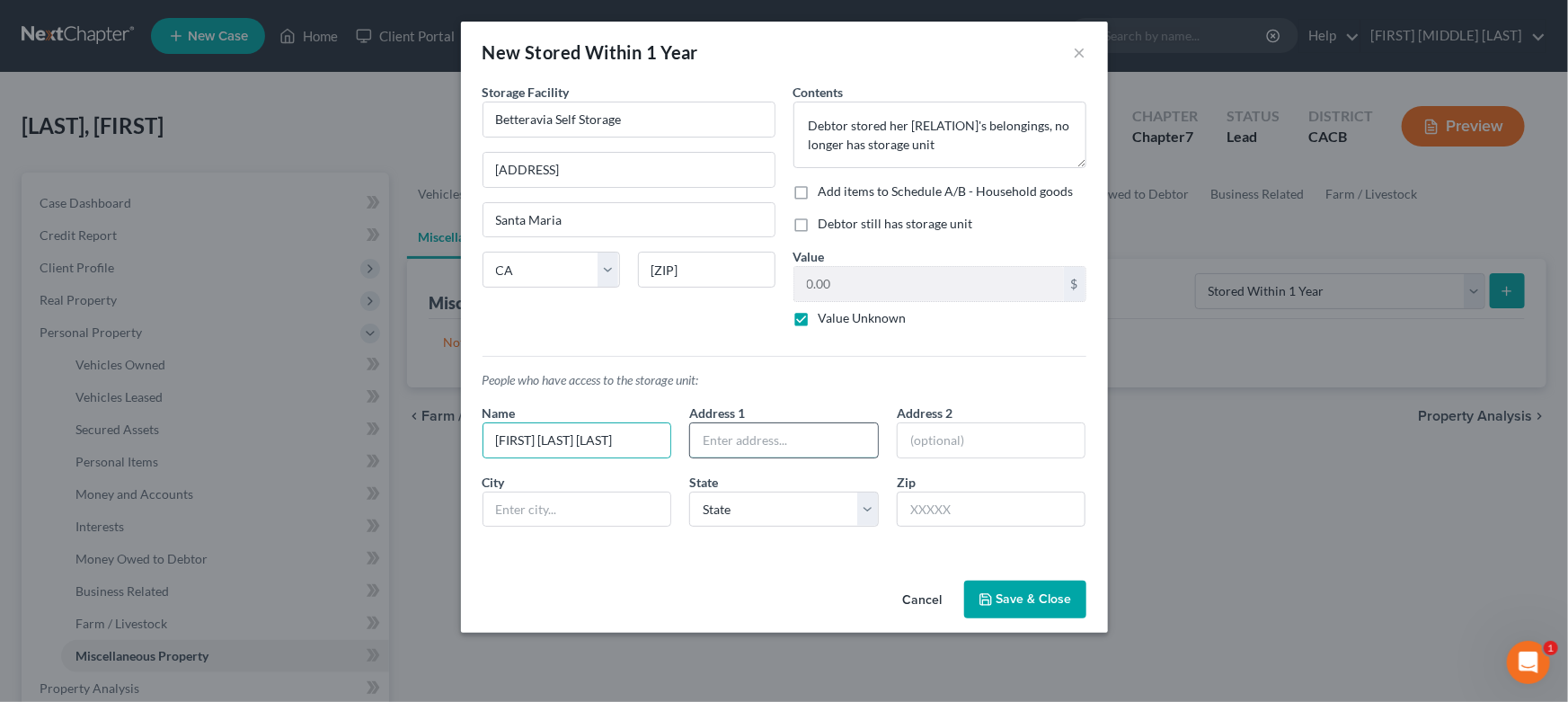 click at bounding box center [784, 440] 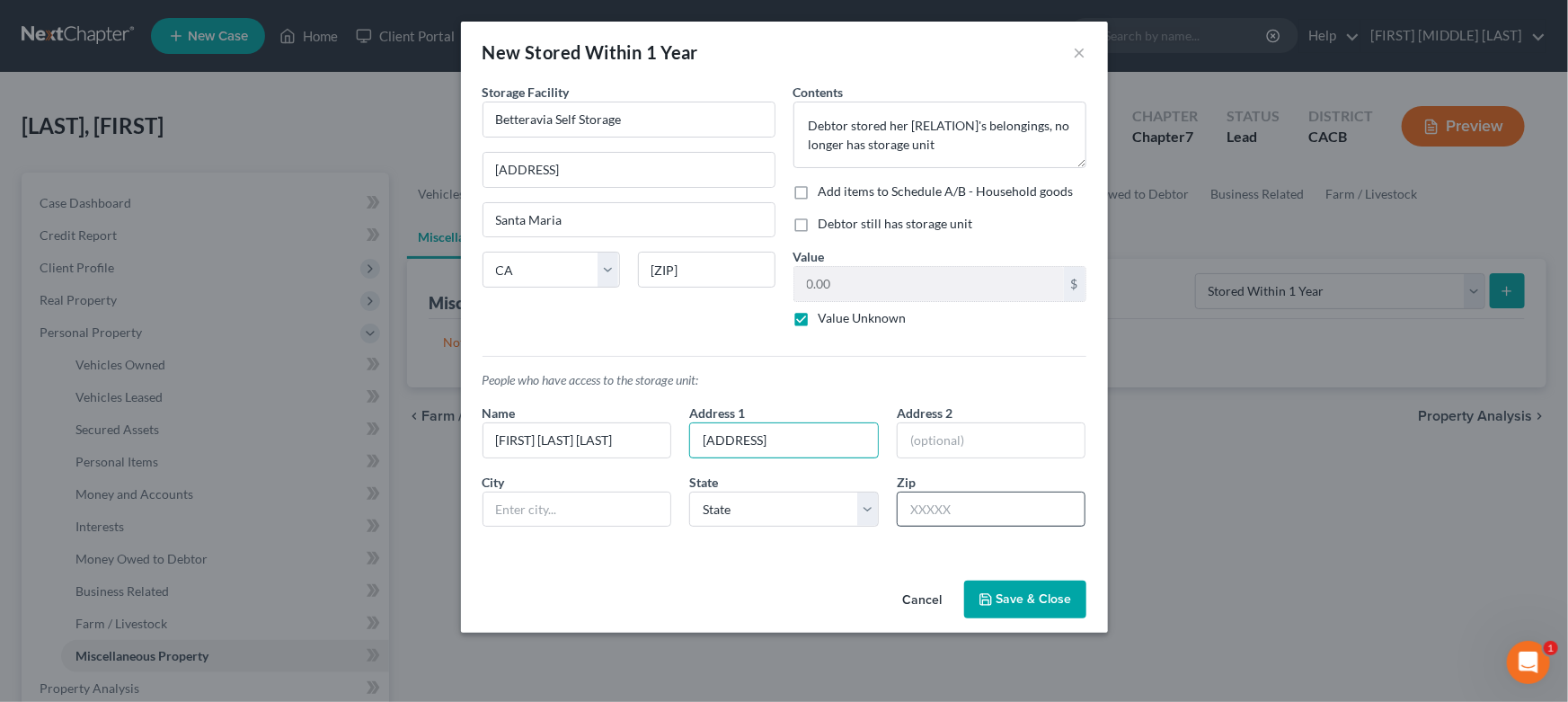 type on "[ADDRESS]" 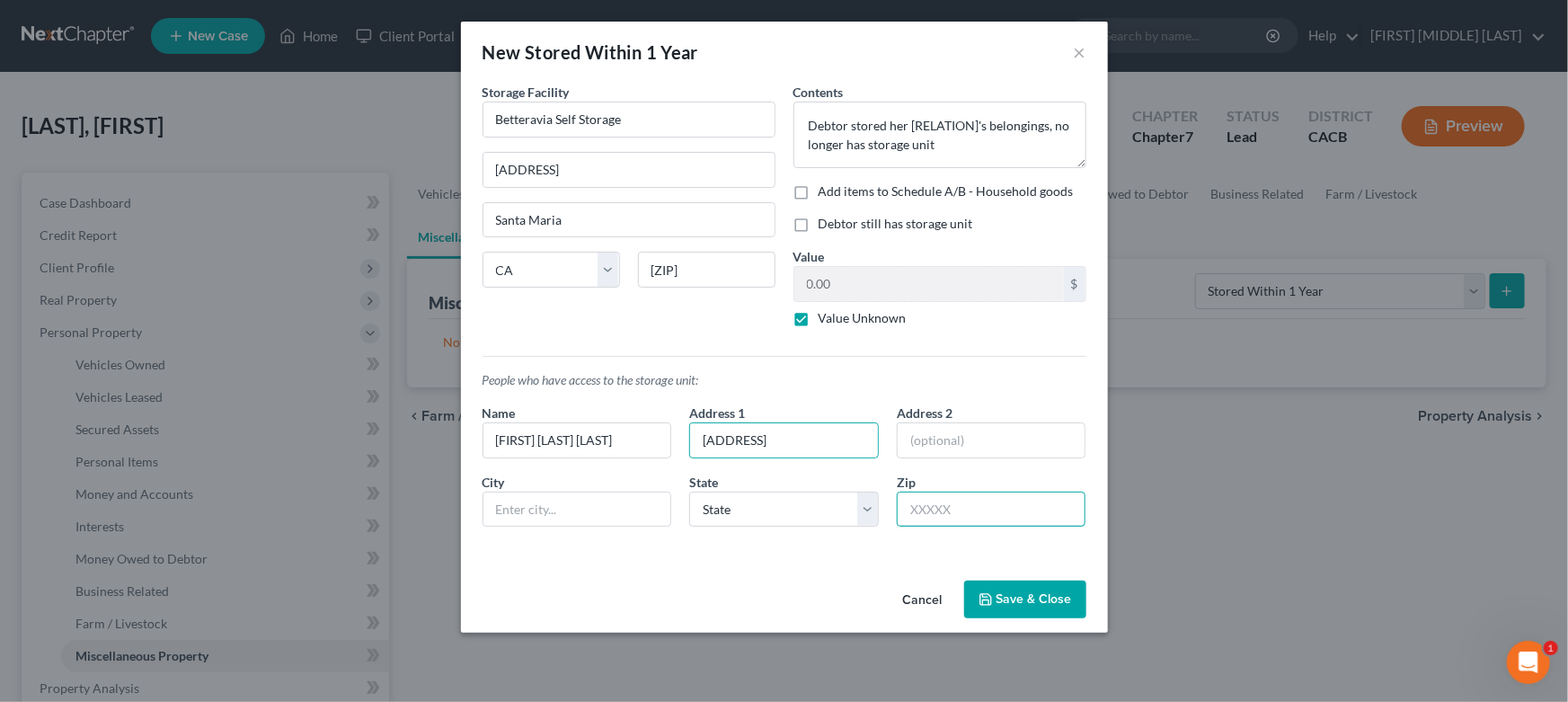 click at bounding box center [991, 510] 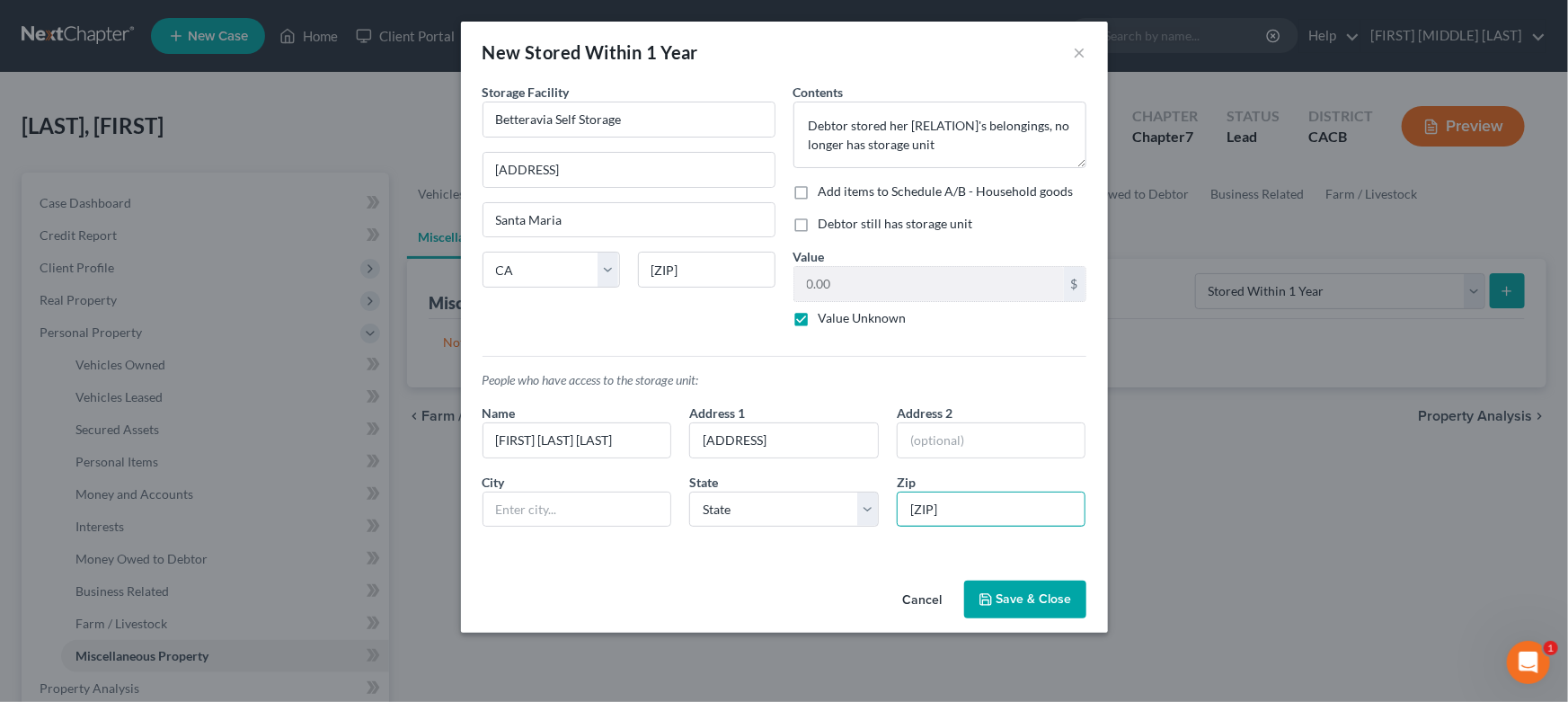 type on "[ZIP]" 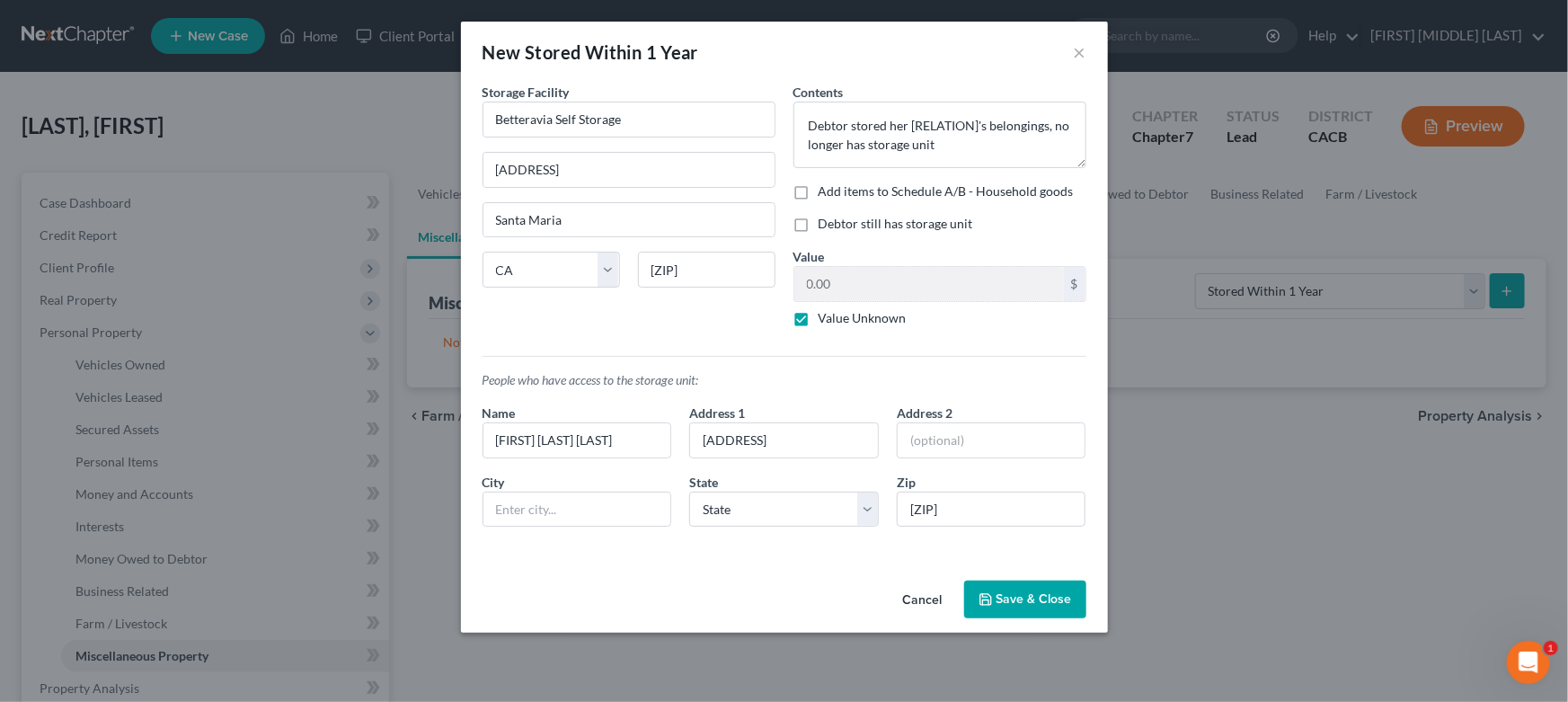 click on "An exemption set must first be selected from the Filing Information section. Storage Facility Betteravia Self Storage 1265 W Betteravia Rd Santa Maria State AL AK AR AZ CA CO CT DE DC FL GA GU HI ID IL IN IA KS KY LA ME MD MA MI MN MS MO MT NC ND NE NV NH NH NJ NM NY OH OK OR PA PR RI SC SD TN TX UT VI VA VT WA WV WI WY [ZIP]
Contents
*
Debtor stored her Grandfather's belongings, no longer has storage unit Add items to Schedule A/B - Household goods Debtor still has storage unit Value
0.00 $
Value Unknown
Balance Undetermined
0.00 $
Value Unknown
People who have access to the storage unit: Name [FIRST] [LAST] [LAST] Address 1 [NUMBER] [STREET] Way Address 2 City State State AL AK AR AZ CA CO CT DE DC FL GA GU HI ID IL IN IA KS KY LA ME MD MA MI MN MS MO MT NC ND NE NV NH NJ NM NY OH OK OR PA PR RI SC SD TN TX UT VI VA VT WA WV WI WY Zip [ZIP]" at bounding box center [784, 328] 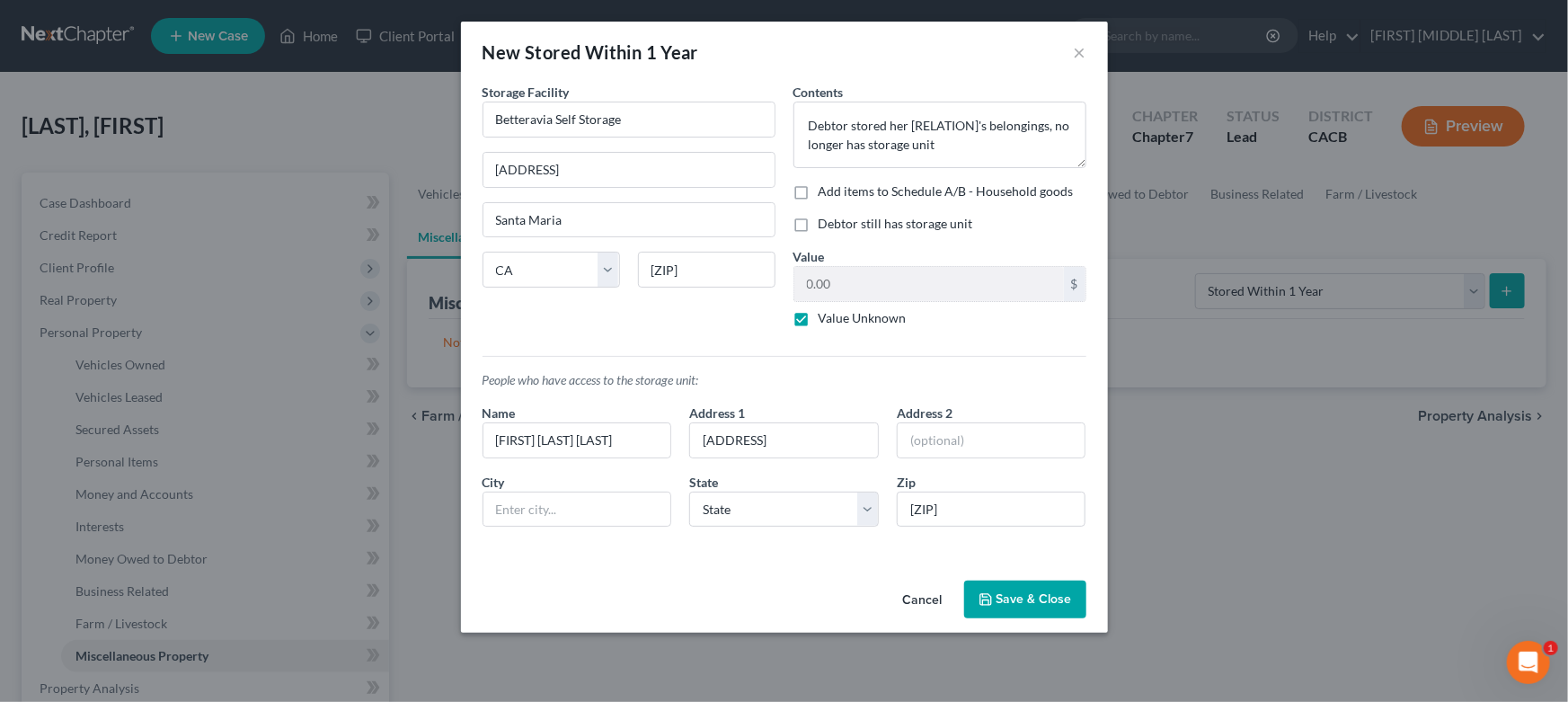 type on "Santa Maria" 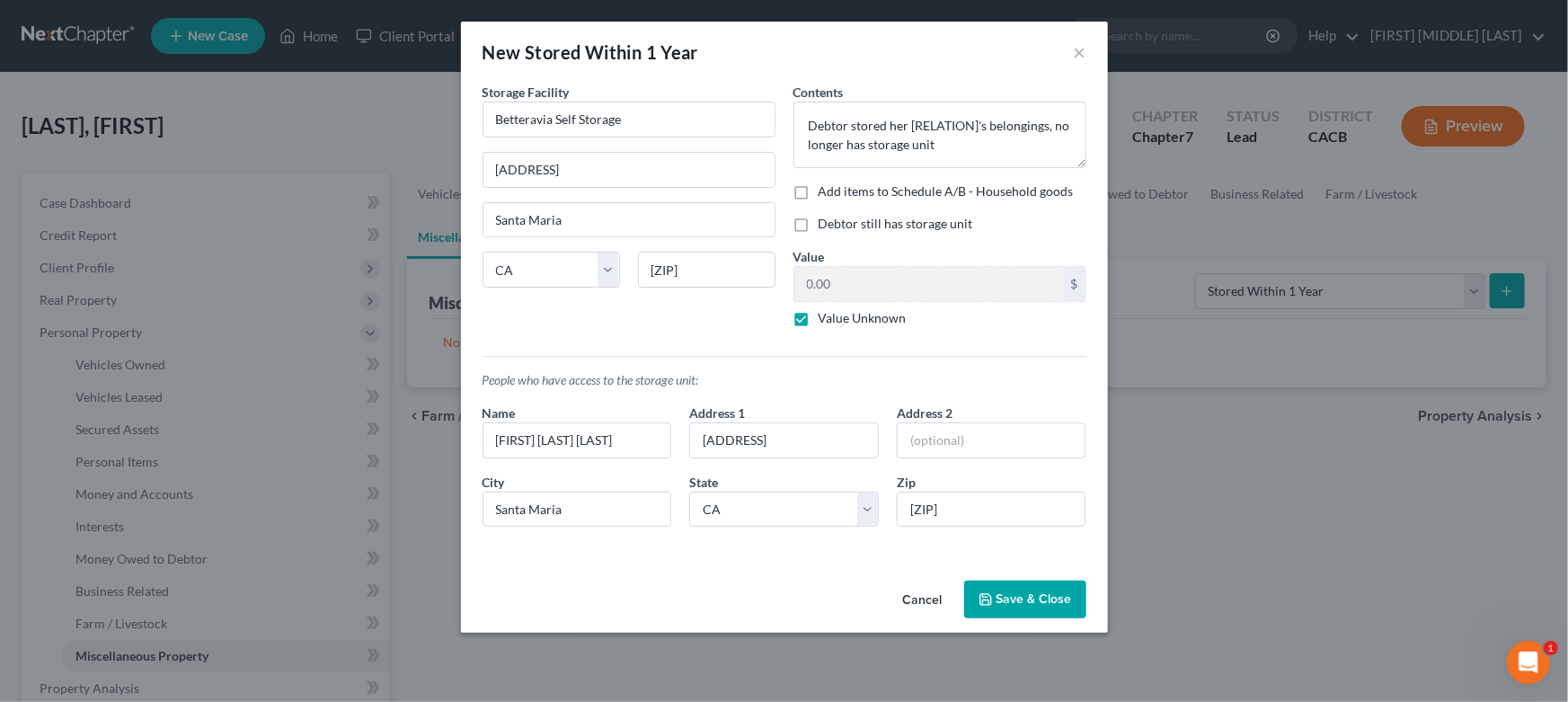 click on "Save & Close" at bounding box center (1025, 600) 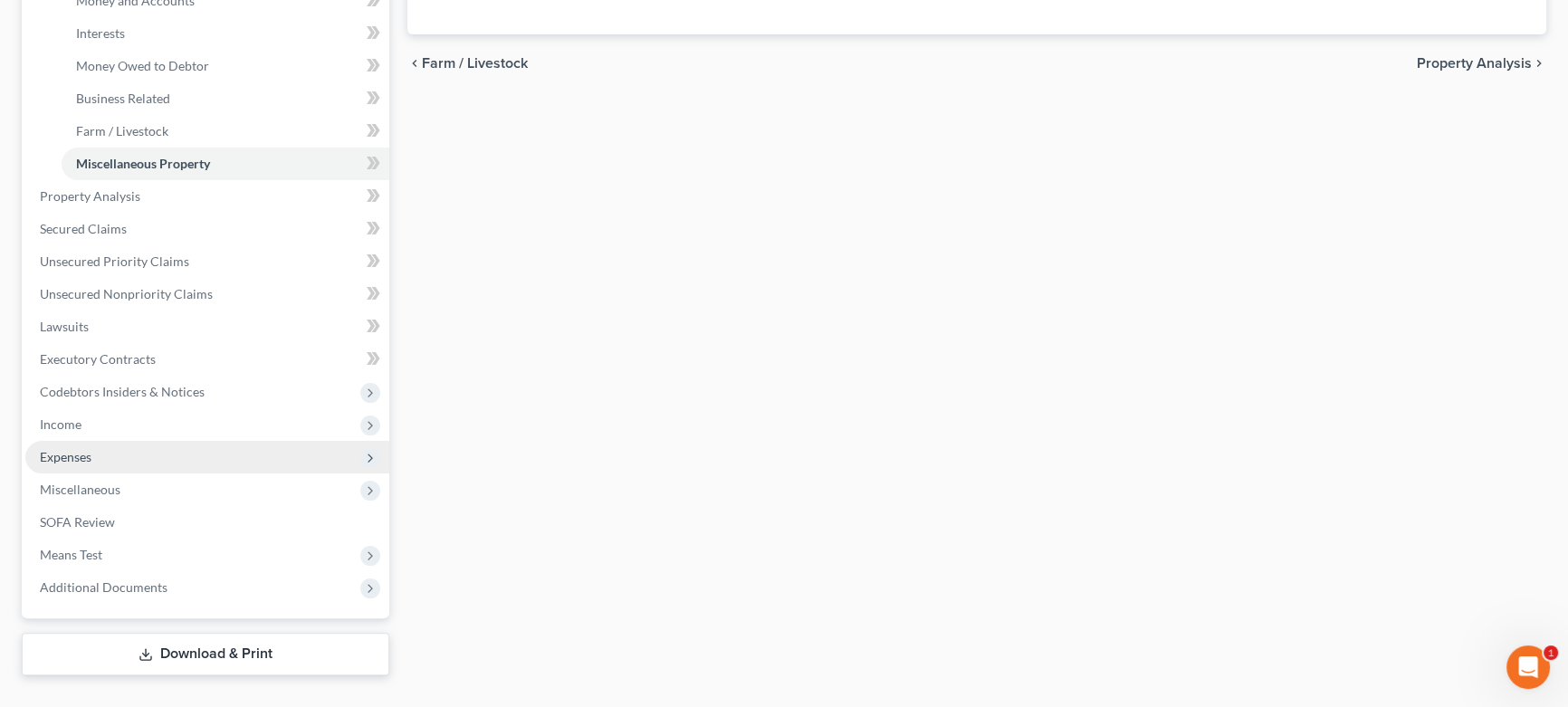 scroll, scrollTop: 532, scrollLeft: 0, axis: vertical 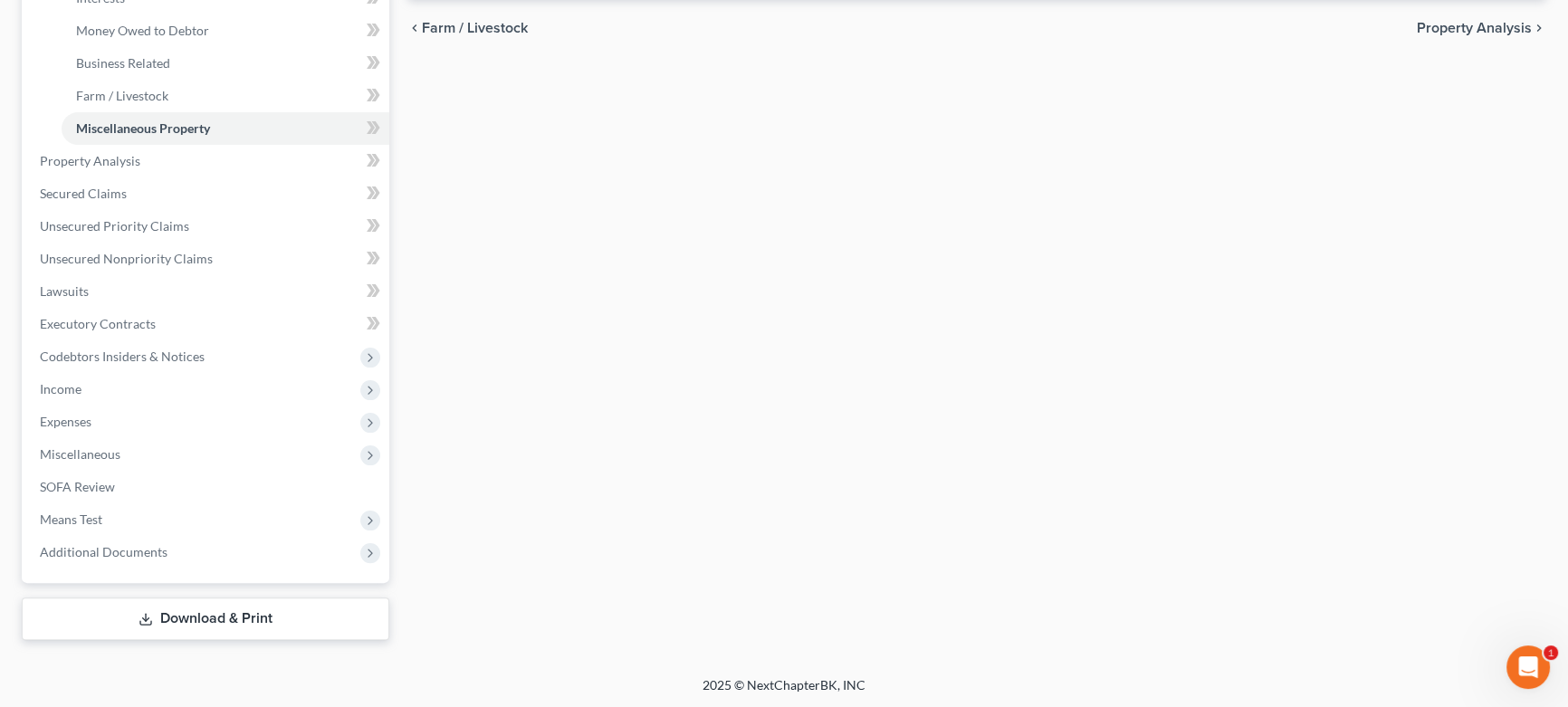 drag, startPoint x: 227, startPoint y: 613, endPoint x: 390, endPoint y: 590, distance: 164.6147 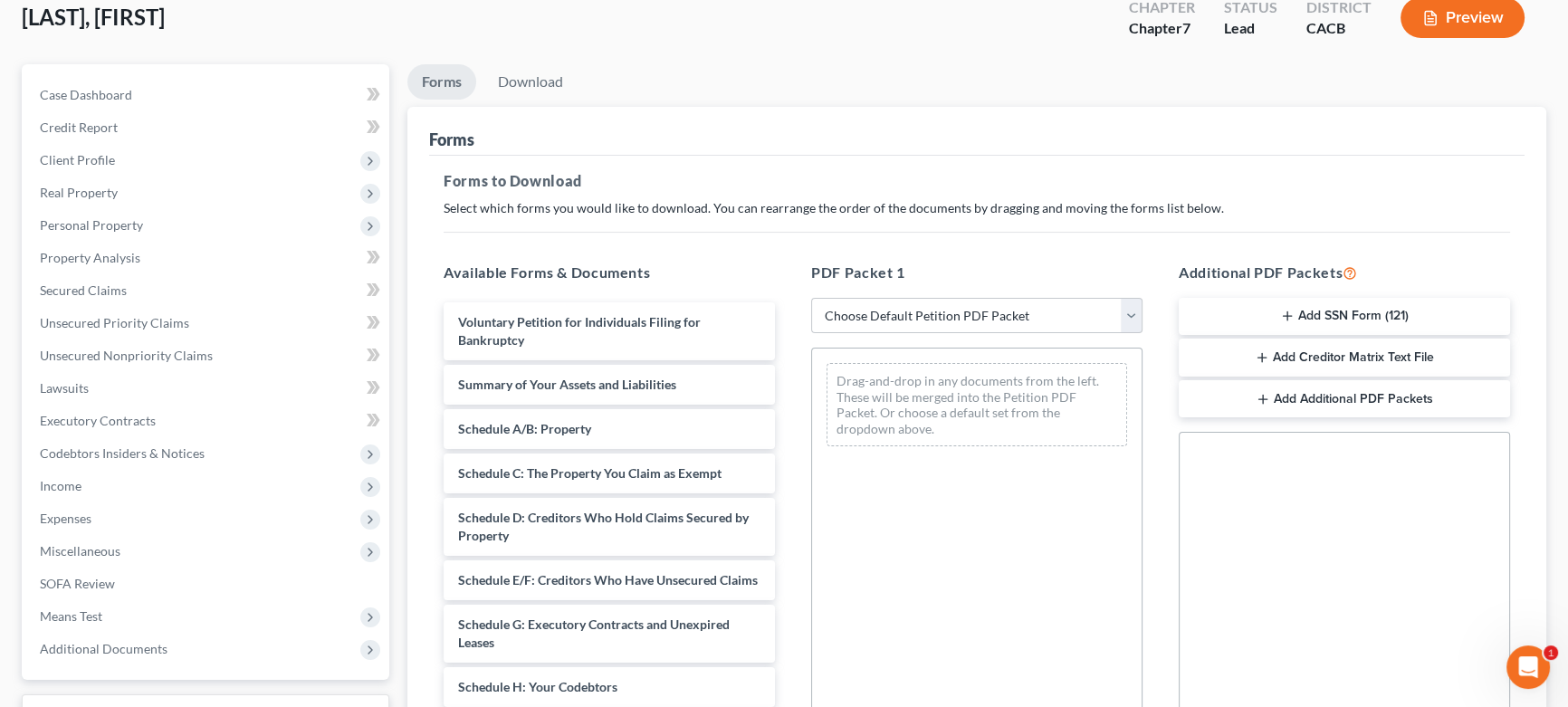 scroll, scrollTop: 273, scrollLeft: 0, axis: vertical 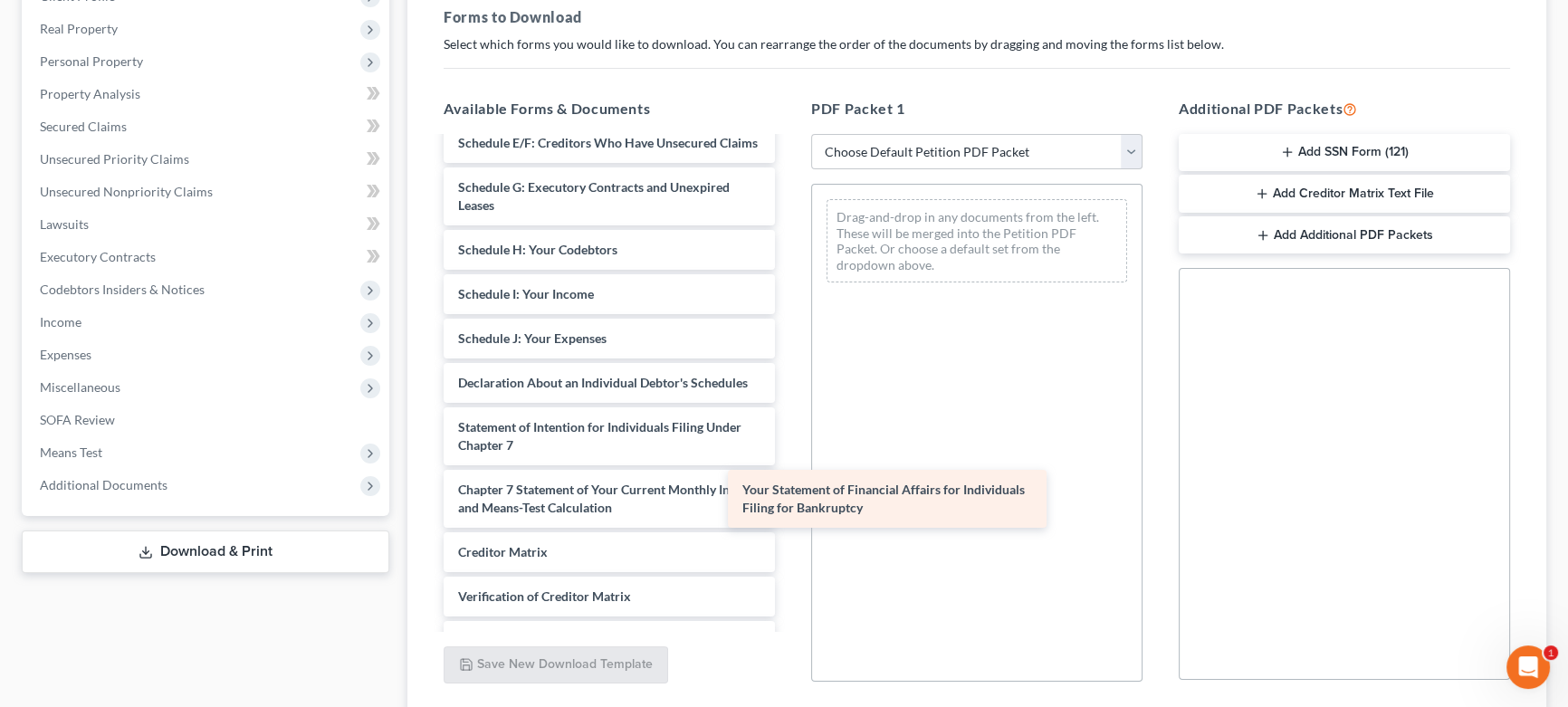 drag, startPoint x: 634, startPoint y: 473, endPoint x: 939, endPoint y: 493, distance: 305.65503 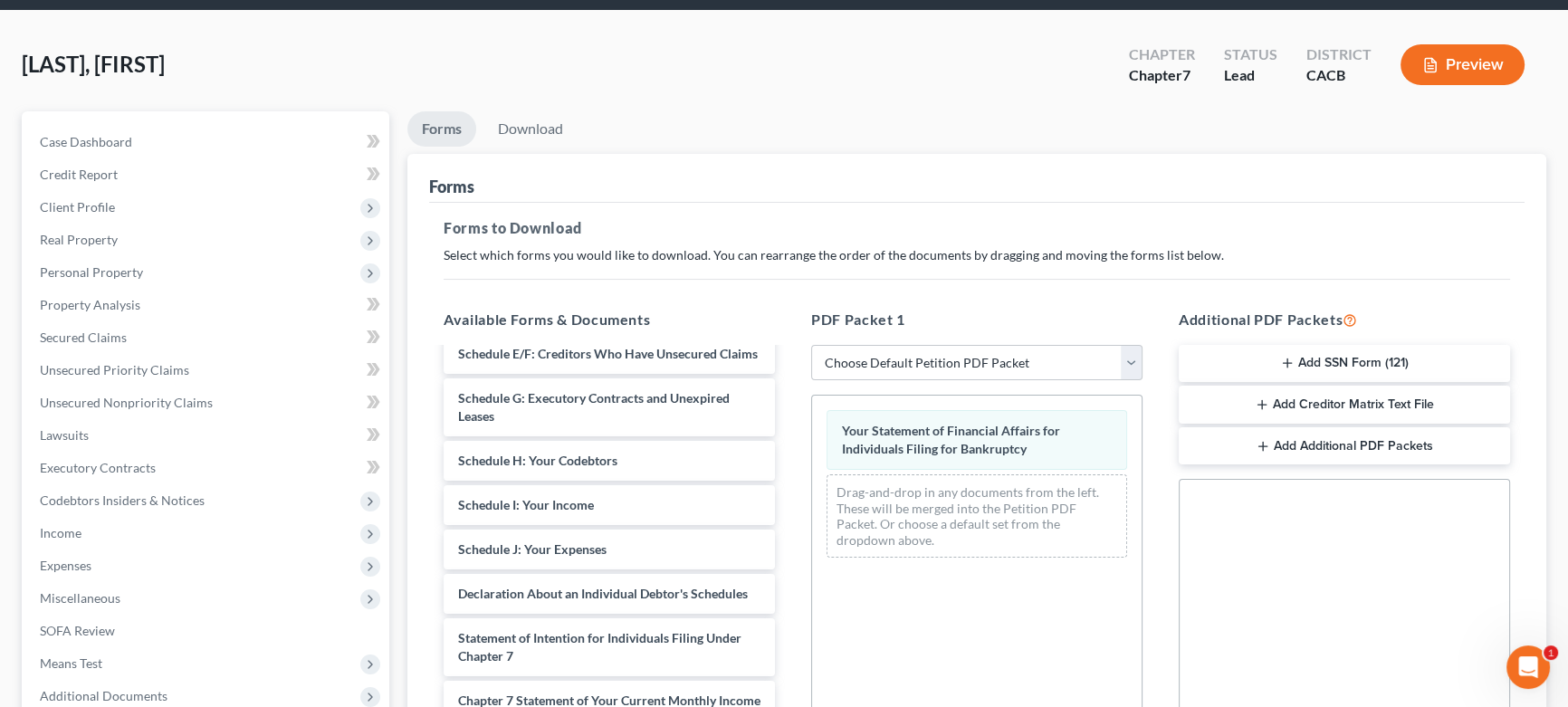 scroll, scrollTop: 0, scrollLeft: 0, axis: both 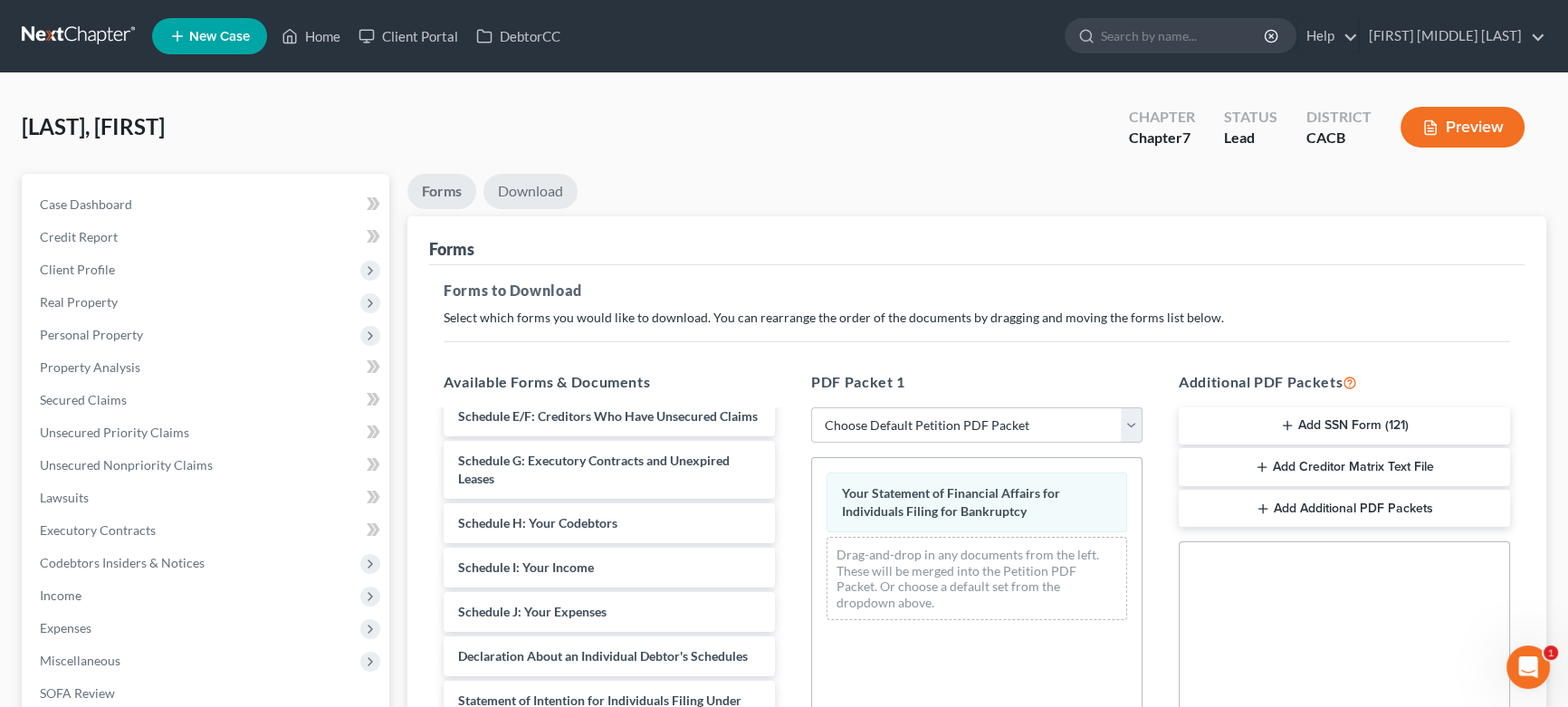 click on "Download" at bounding box center (531, 191) 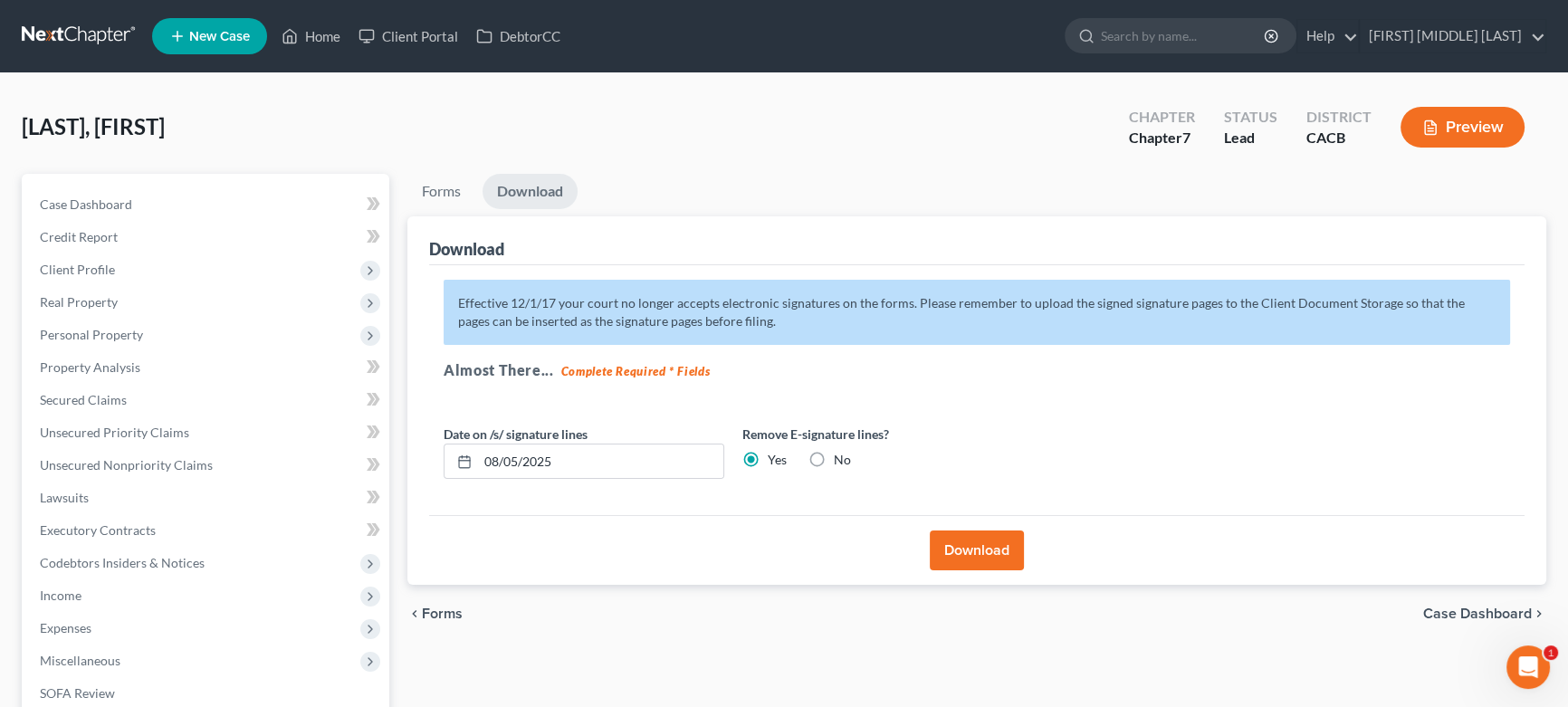 click on "Download" at bounding box center [977, 550] 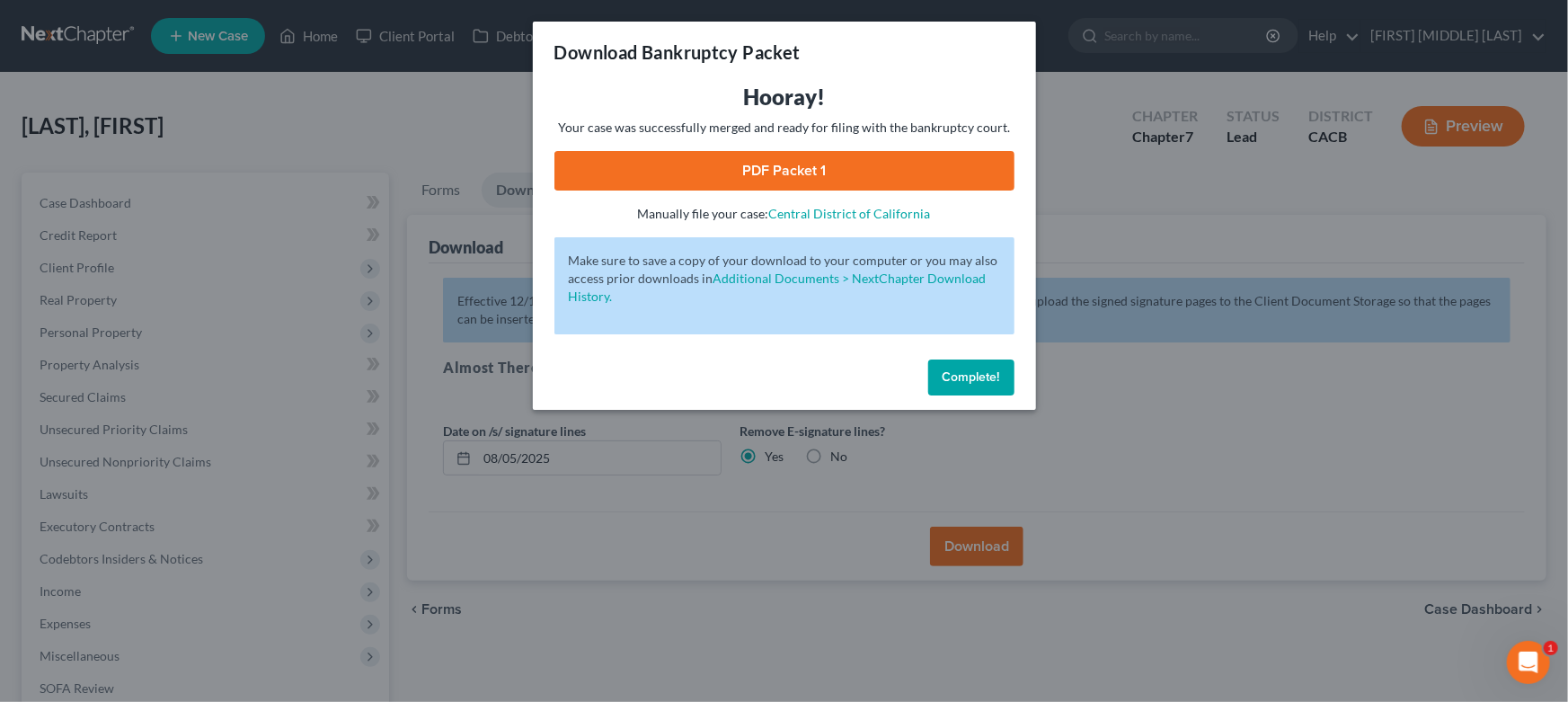 click on "PDF Packet 1" at bounding box center (784, 171) 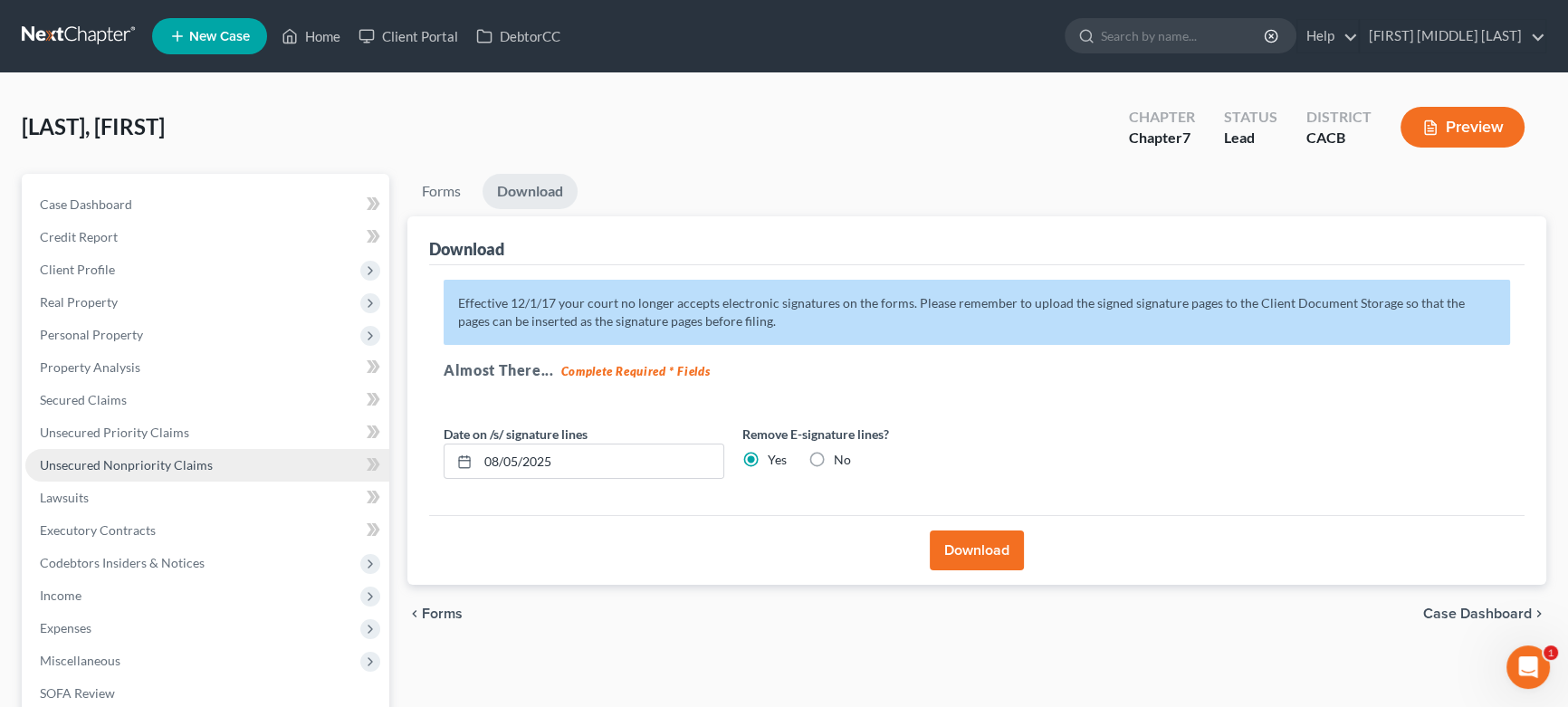 click on "Unsecured Nonpriority Claims" at bounding box center [126, 464] 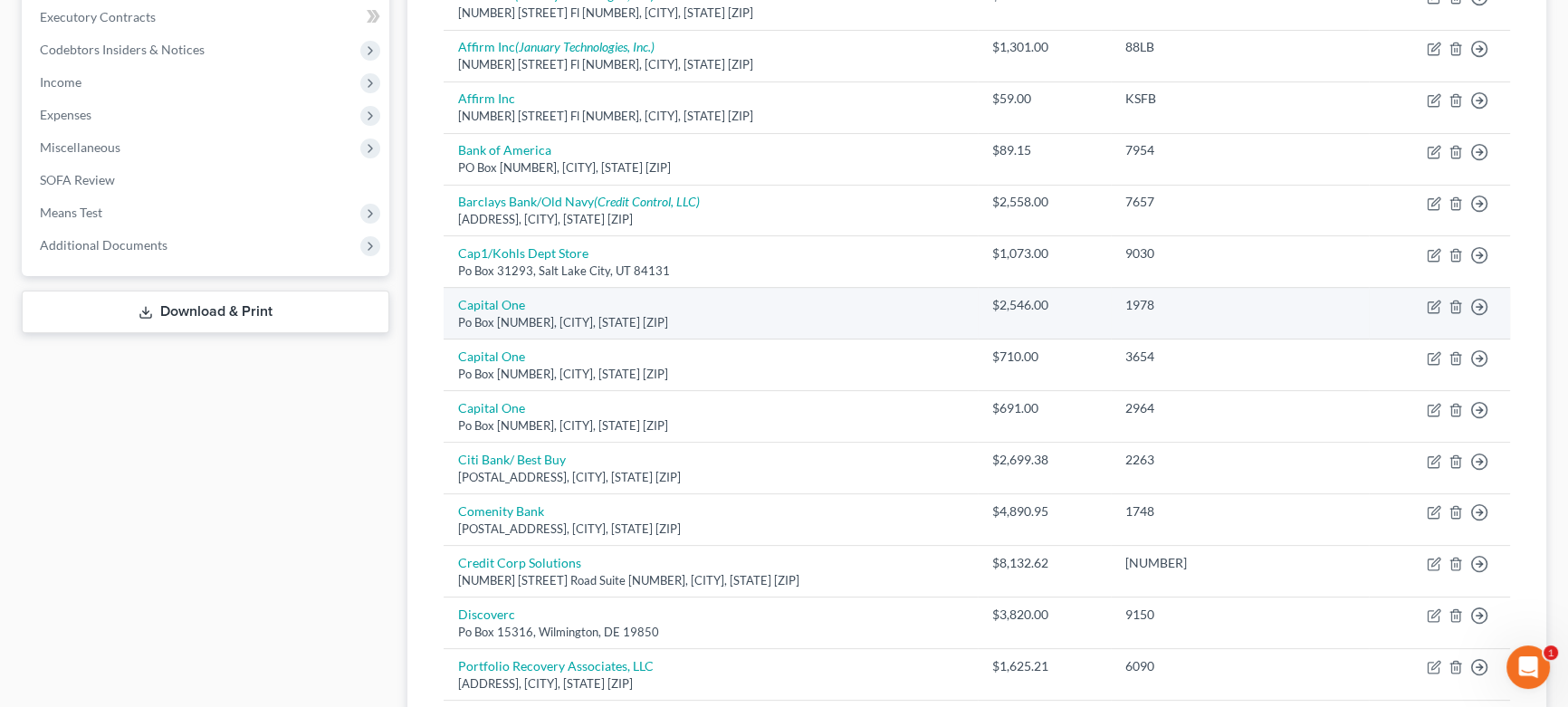 scroll, scrollTop: 549, scrollLeft: 0, axis: vertical 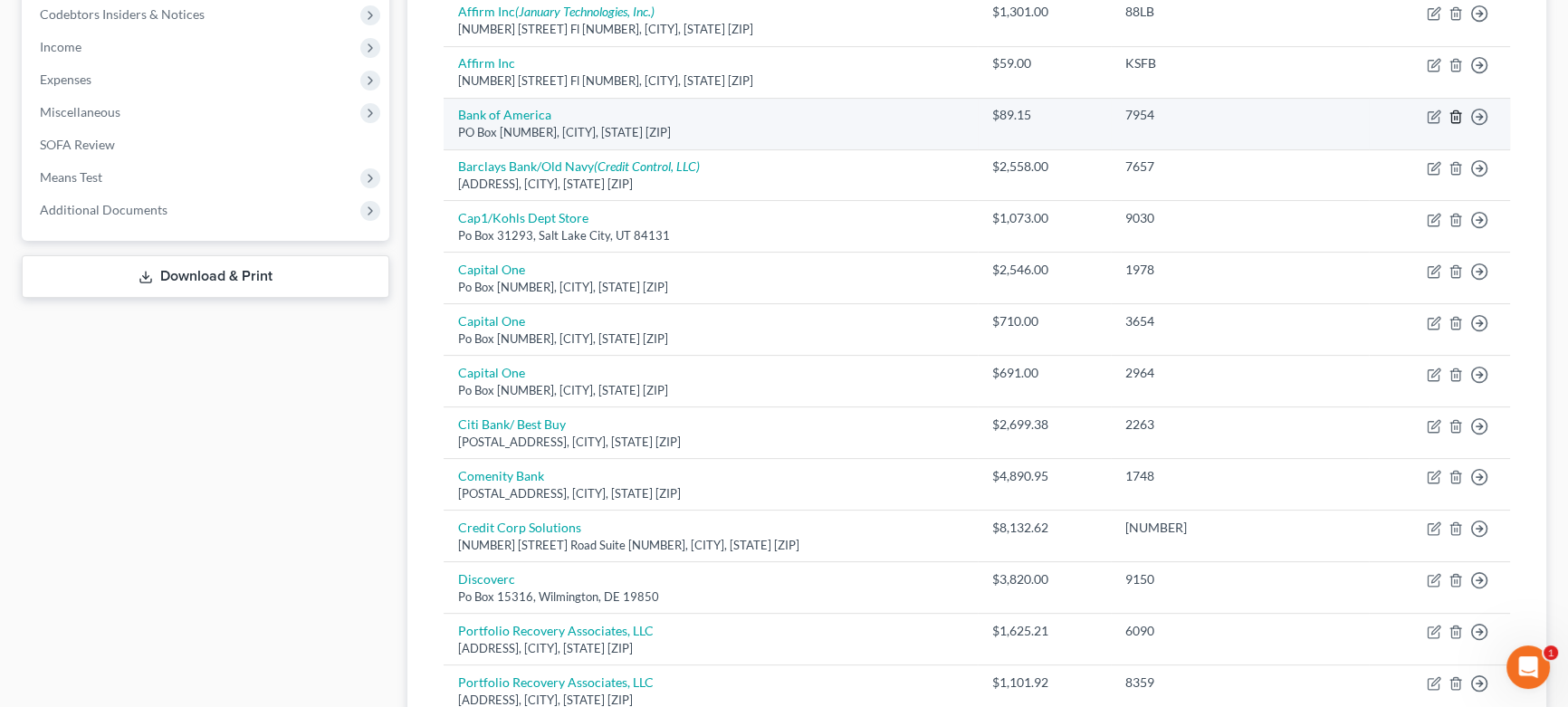 click 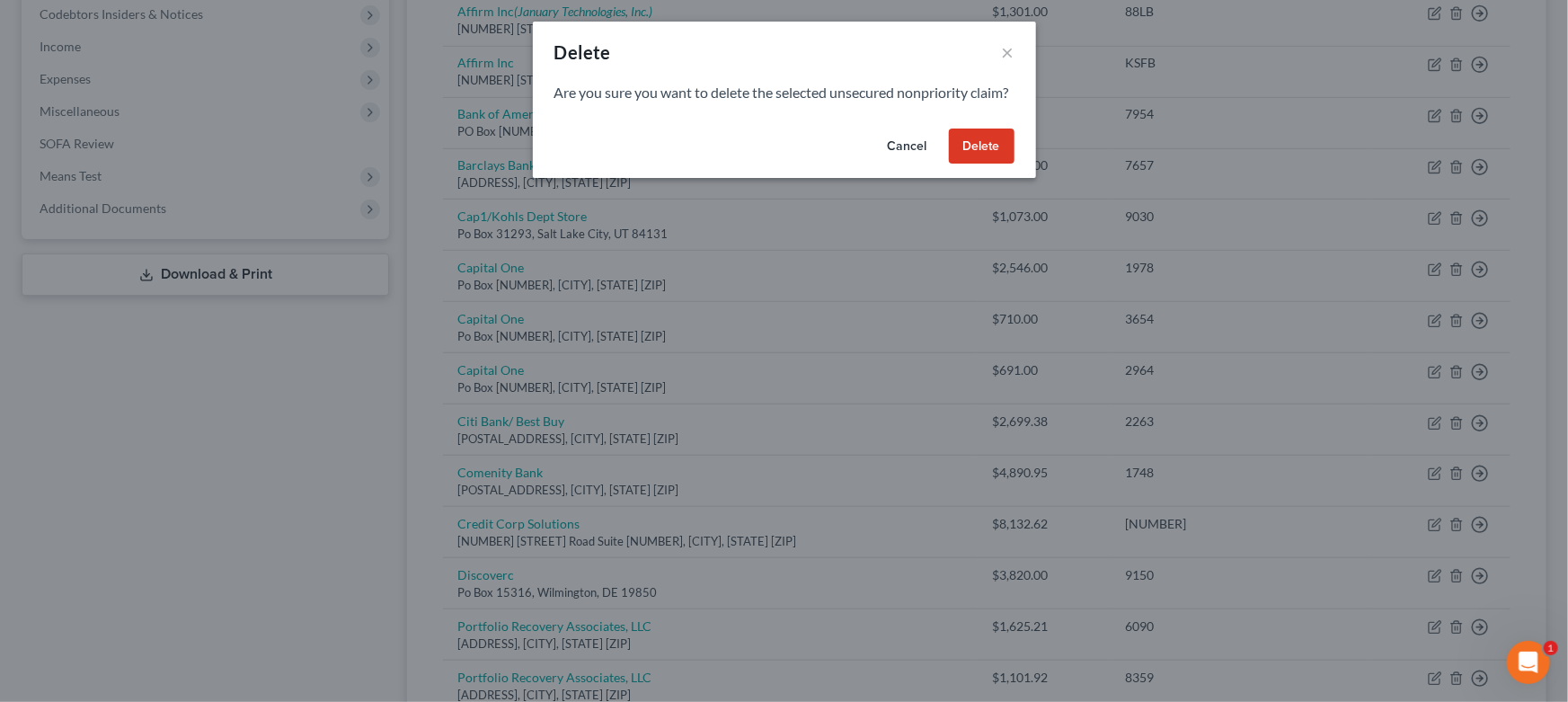 click on "Delete" at bounding box center (981, 147) 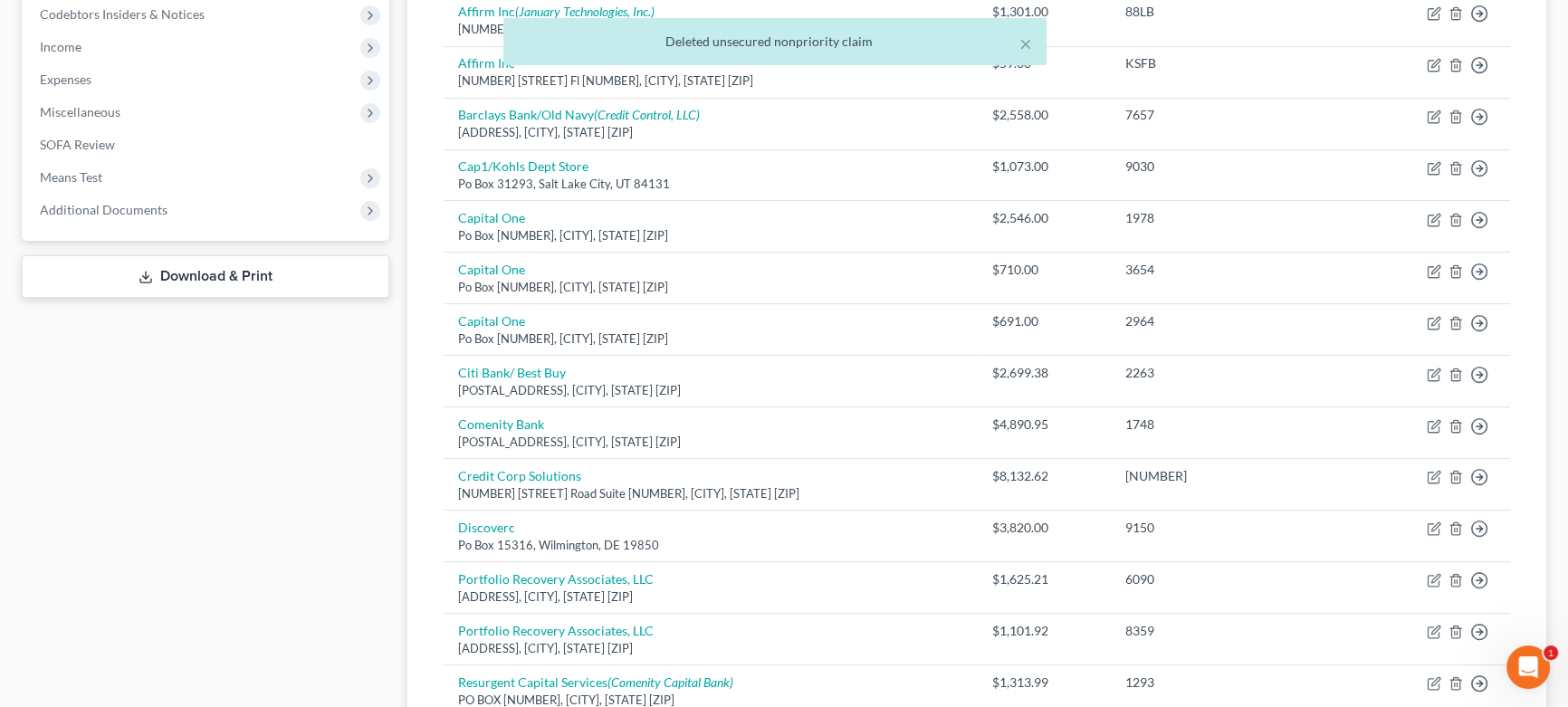 click on "Download & Print" at bounding box center (206, 276) 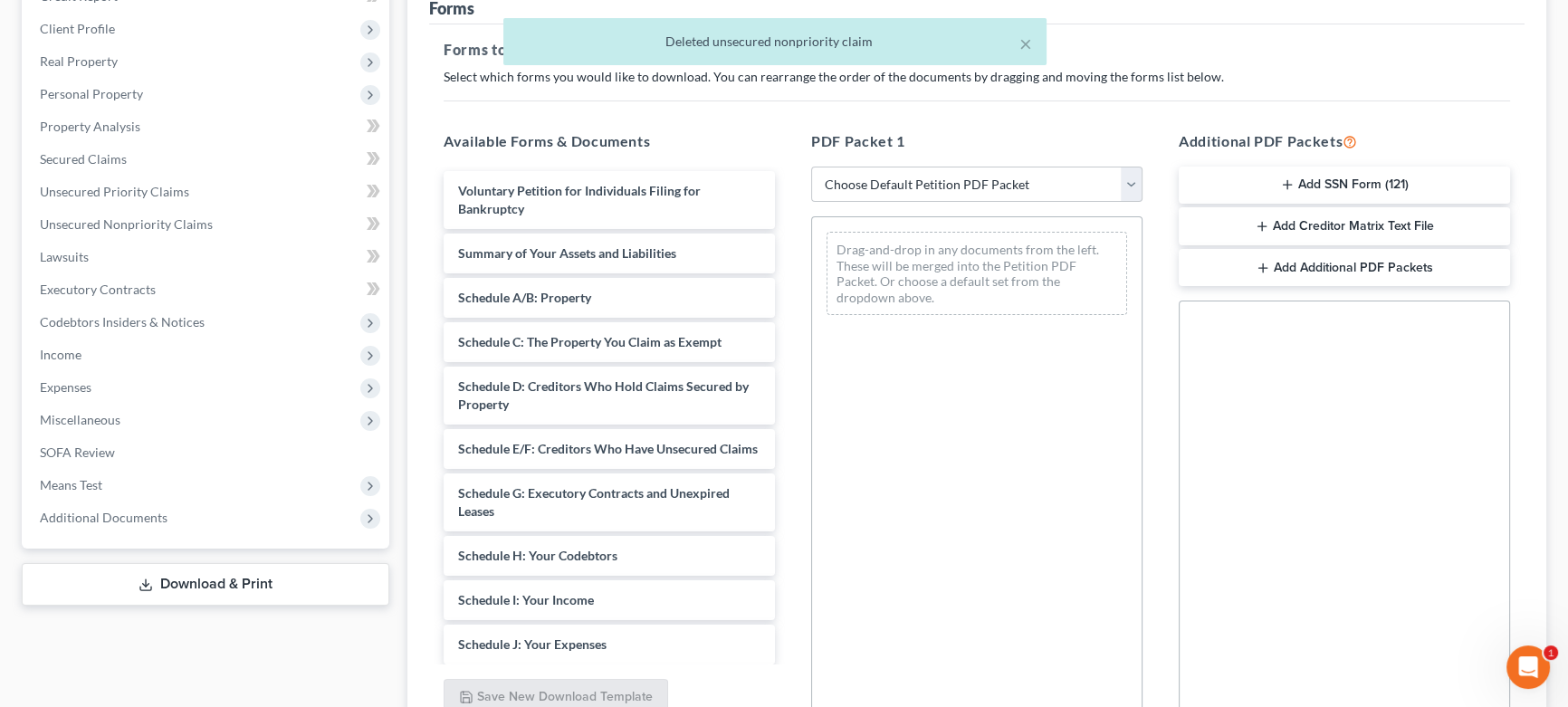 scroll, scrollTop: 273, scrollLeft: 0, axis: vertical 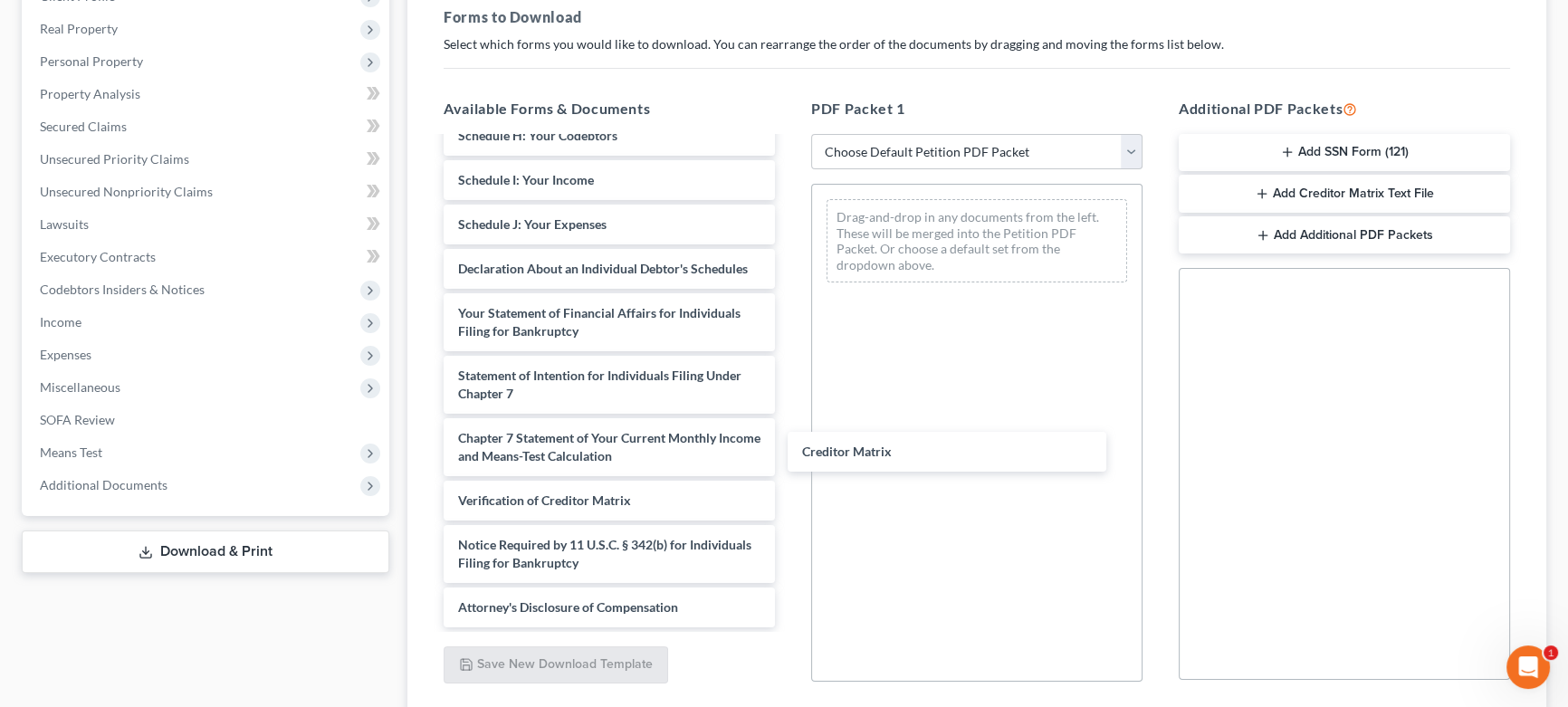 drag, startPoint x: 598, startPoint y: 445, endPoint x: 913, endPoint y: 435, distance: 315.15869 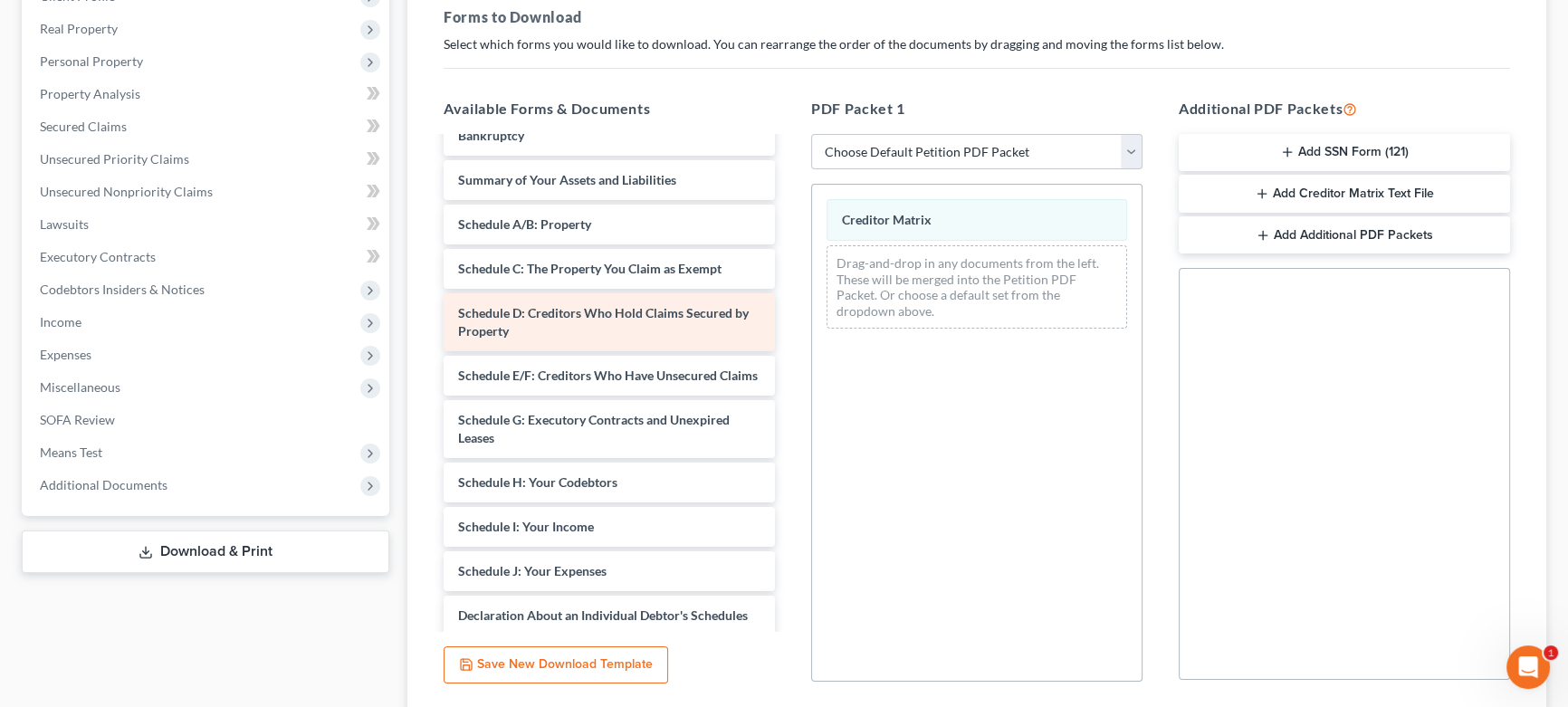 scroll, scrollTop: 0, scrollLeft: 0, axis: both 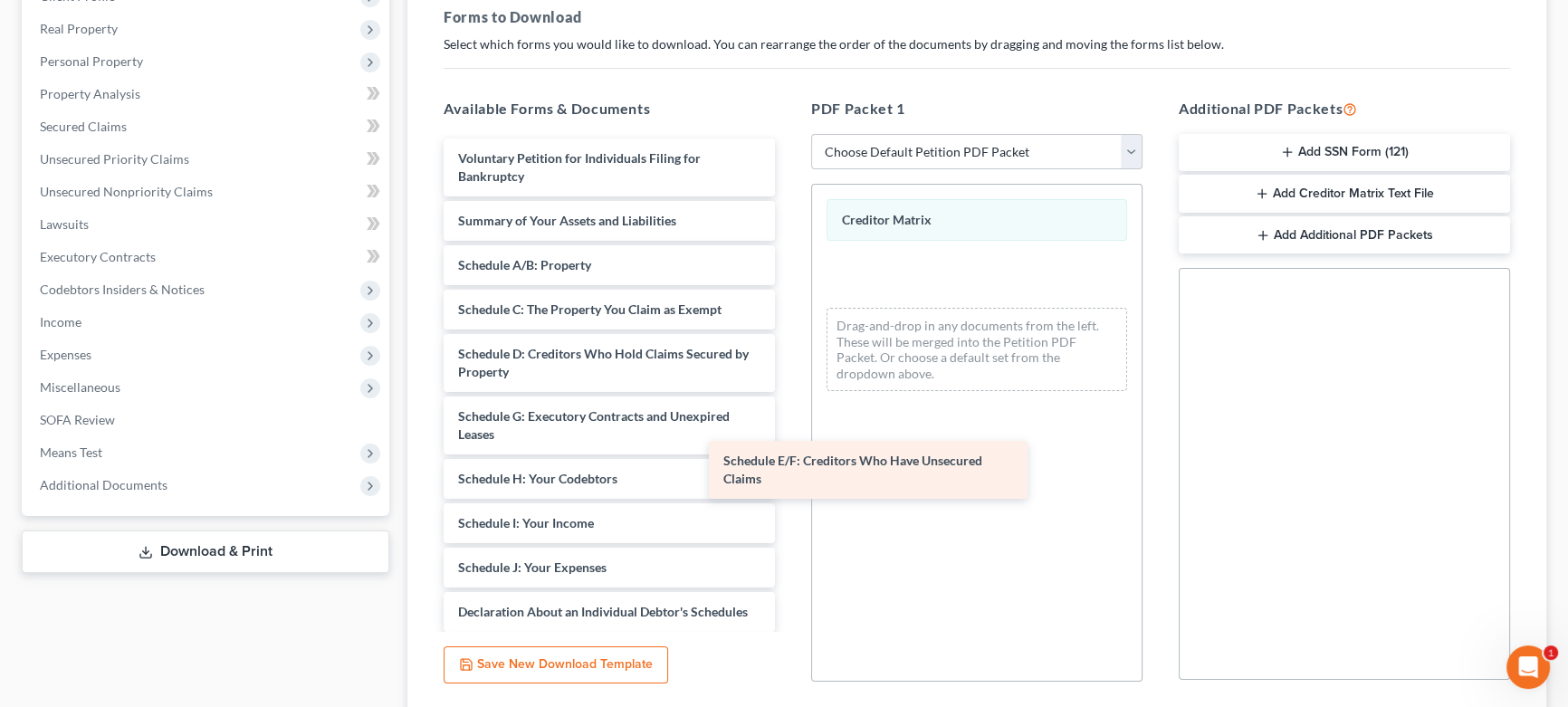 drag, startPoint x: 628, startPoint y: 421, endPoint x: 958, endPoint y: 421, distance: 330 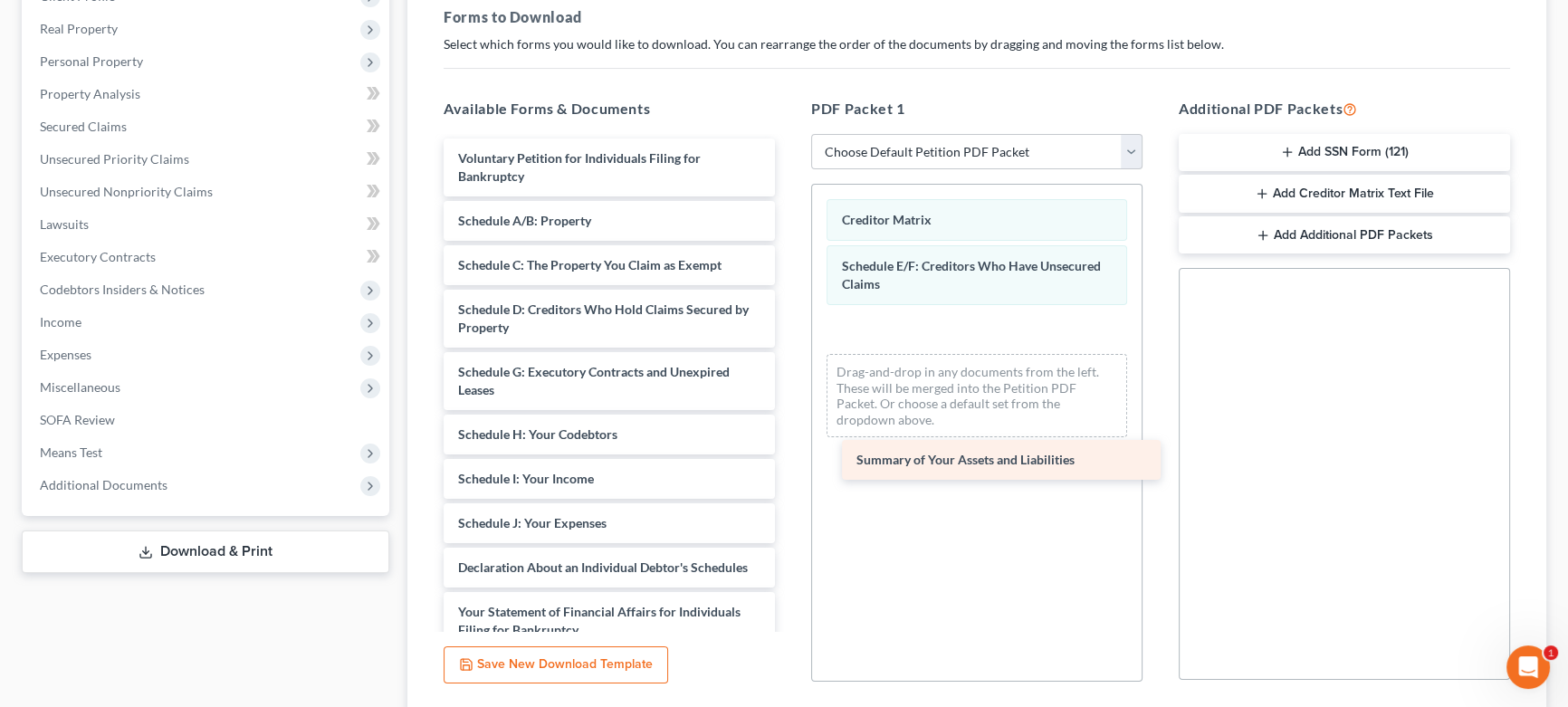 drag, startPoint x: 602, startPoint y: 221, endPoint x: 1006, endPoint y: 396, distance: 440.2738 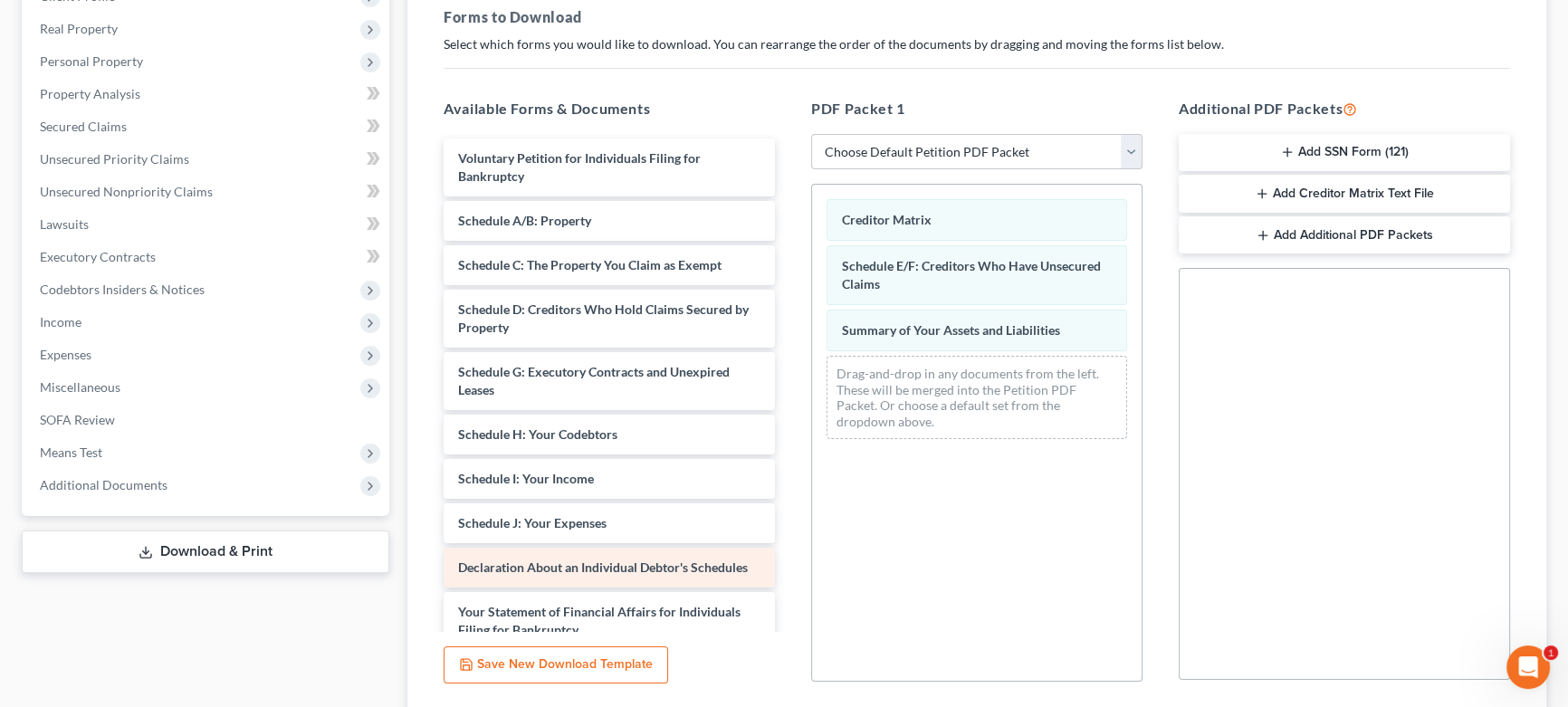 scroll, scrollTop: 316, scrollLeft: 0, axis: vertical 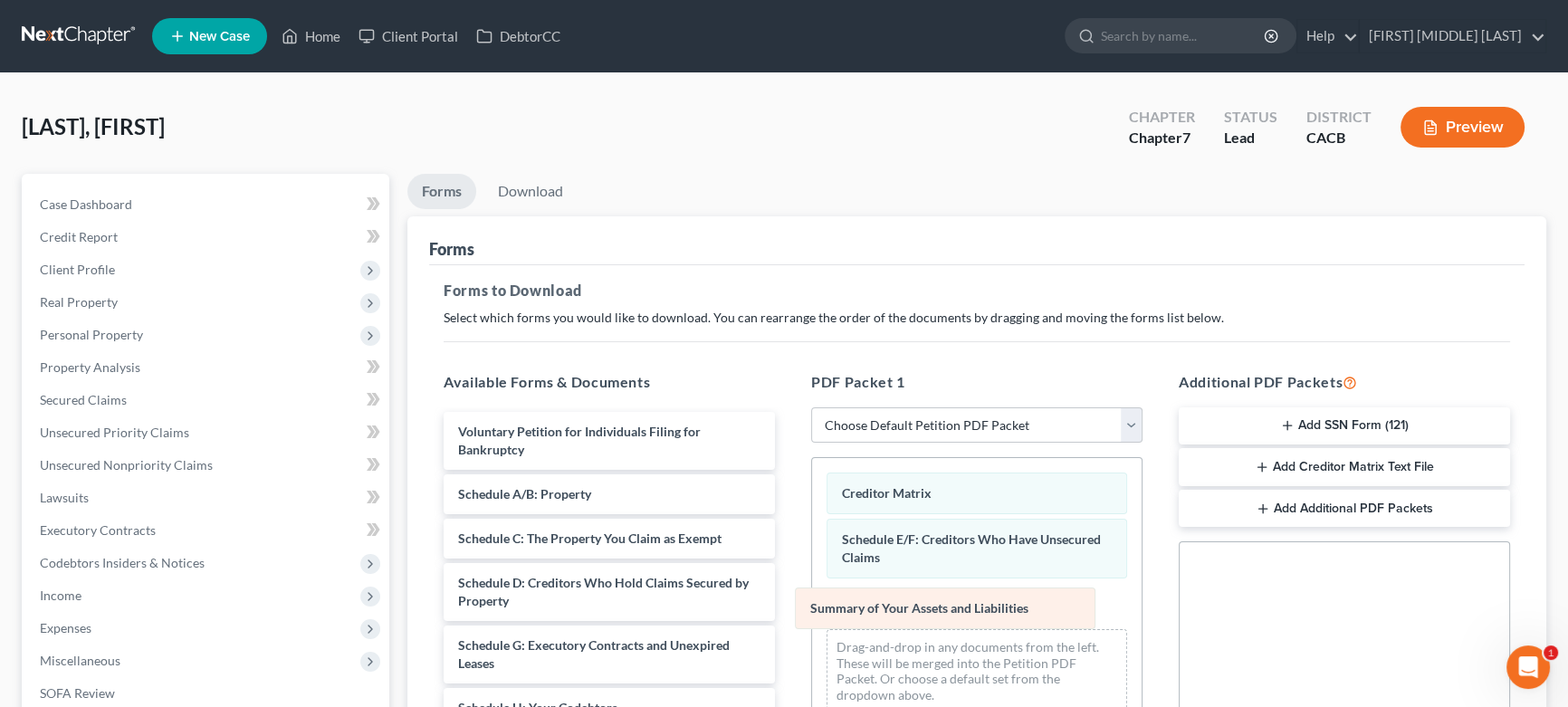 drag, startPoint x: 972, startPoint y: 607, endPoint x: 800, endPoint y: 607, distance: 172 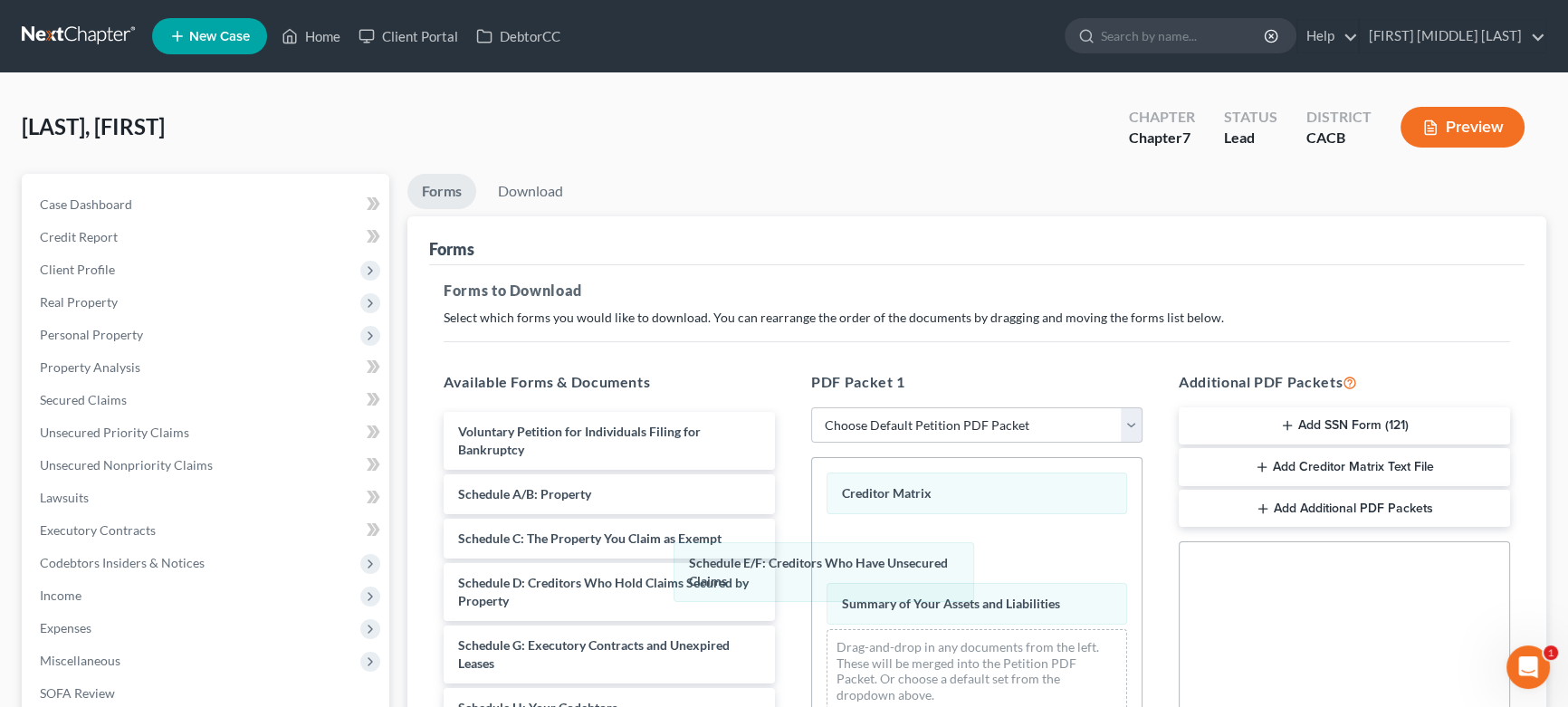 drag, startPoint x: 951, startPoint y: 549, endPoint x: 795, endPoint y: 571, distance: 157.54364 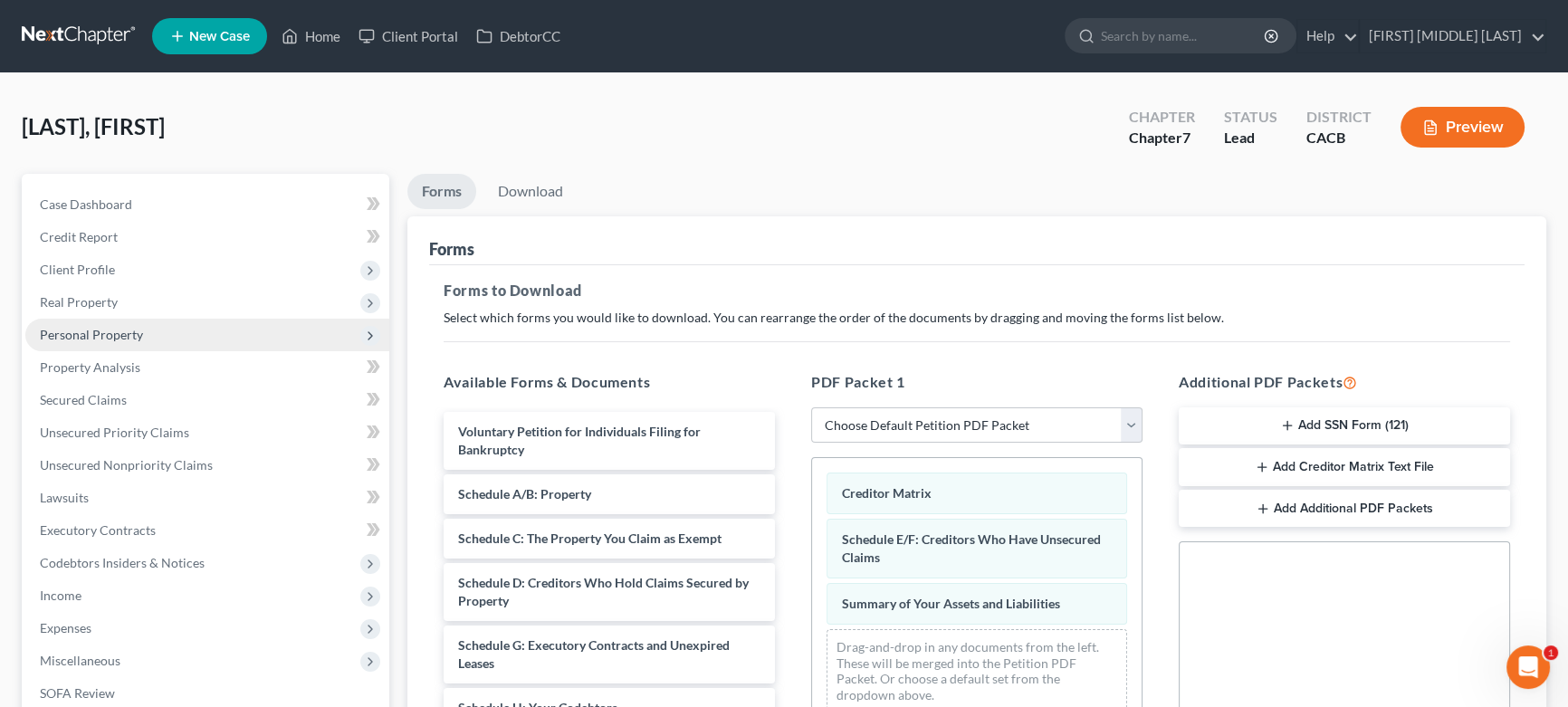click on "Personal Property" at bounding box center [207, 335] 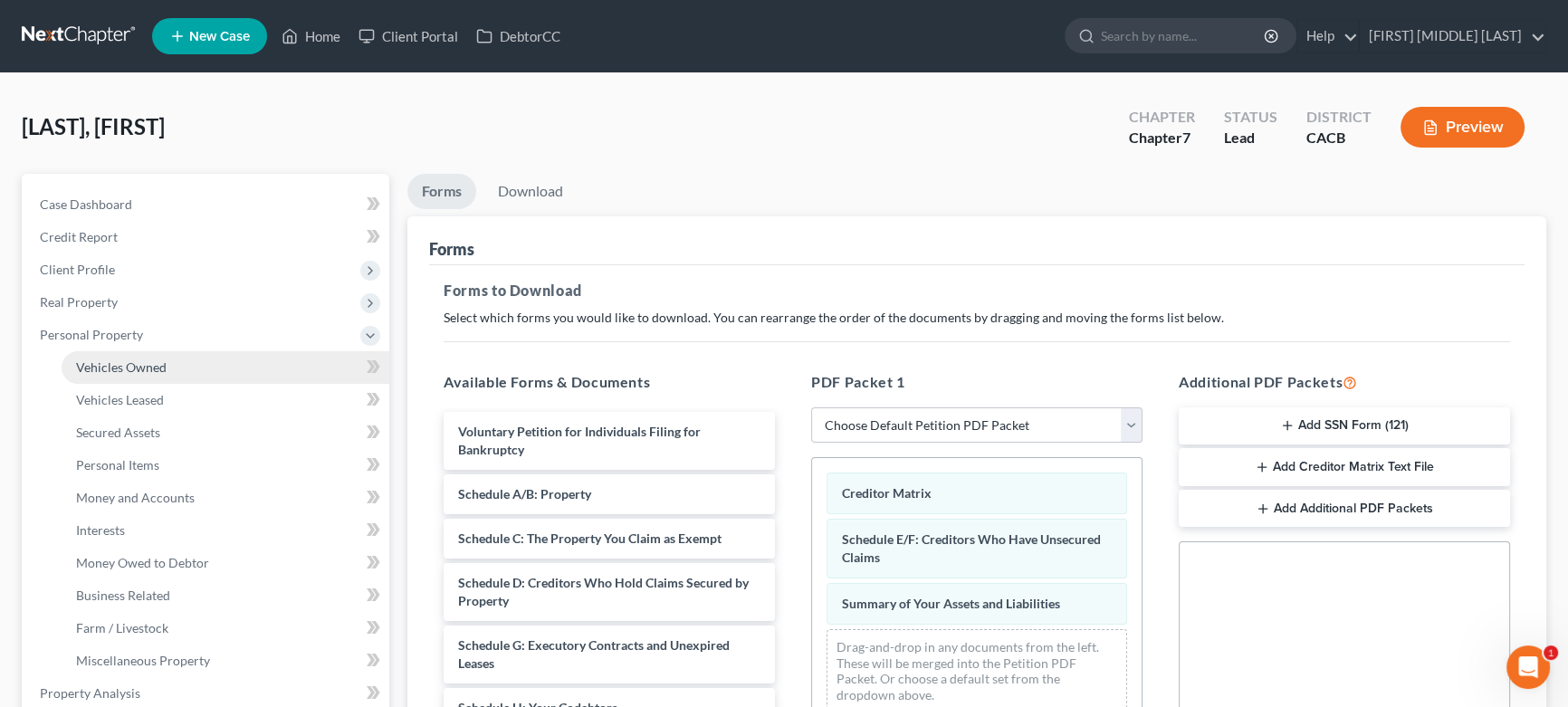 click on "Vehicles Owned" at bounding box center [225, 368] 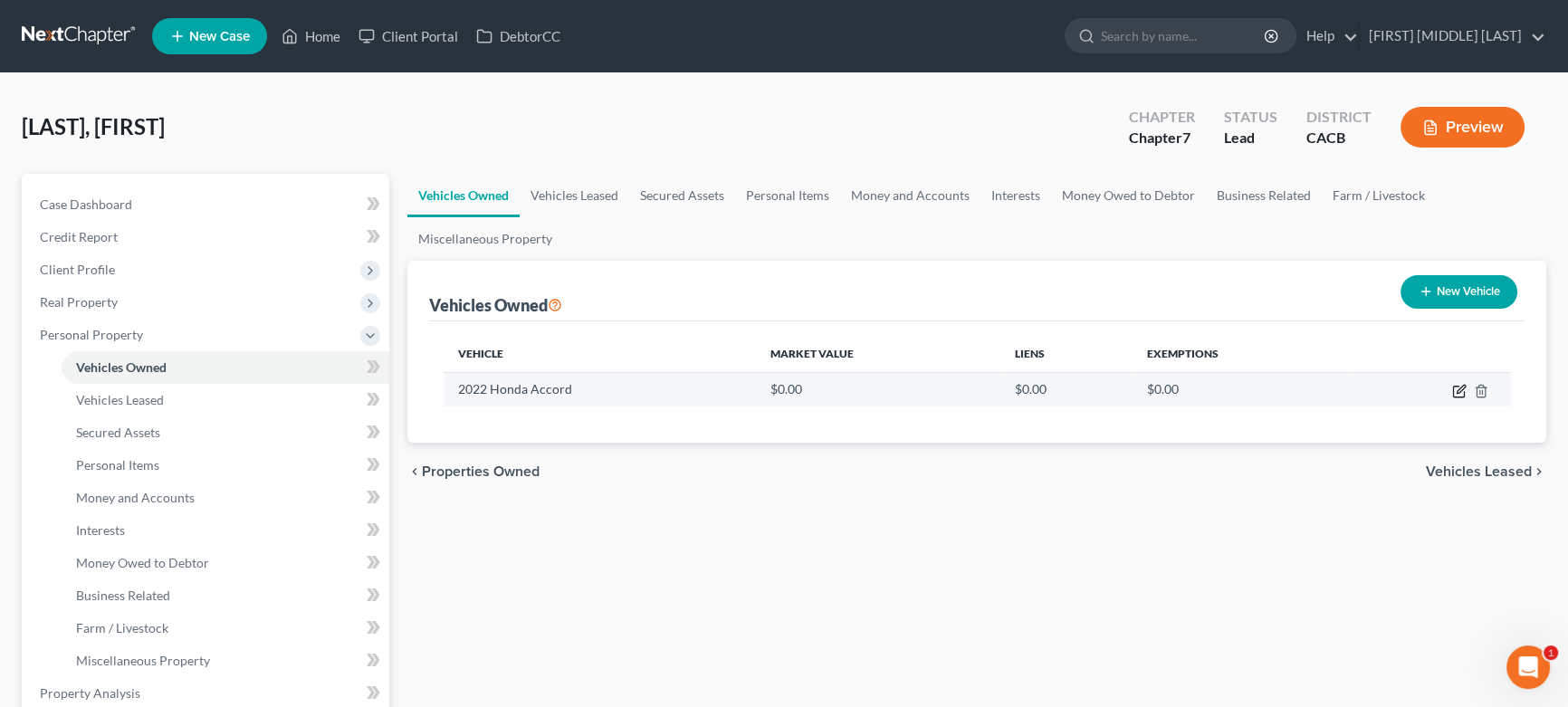 click 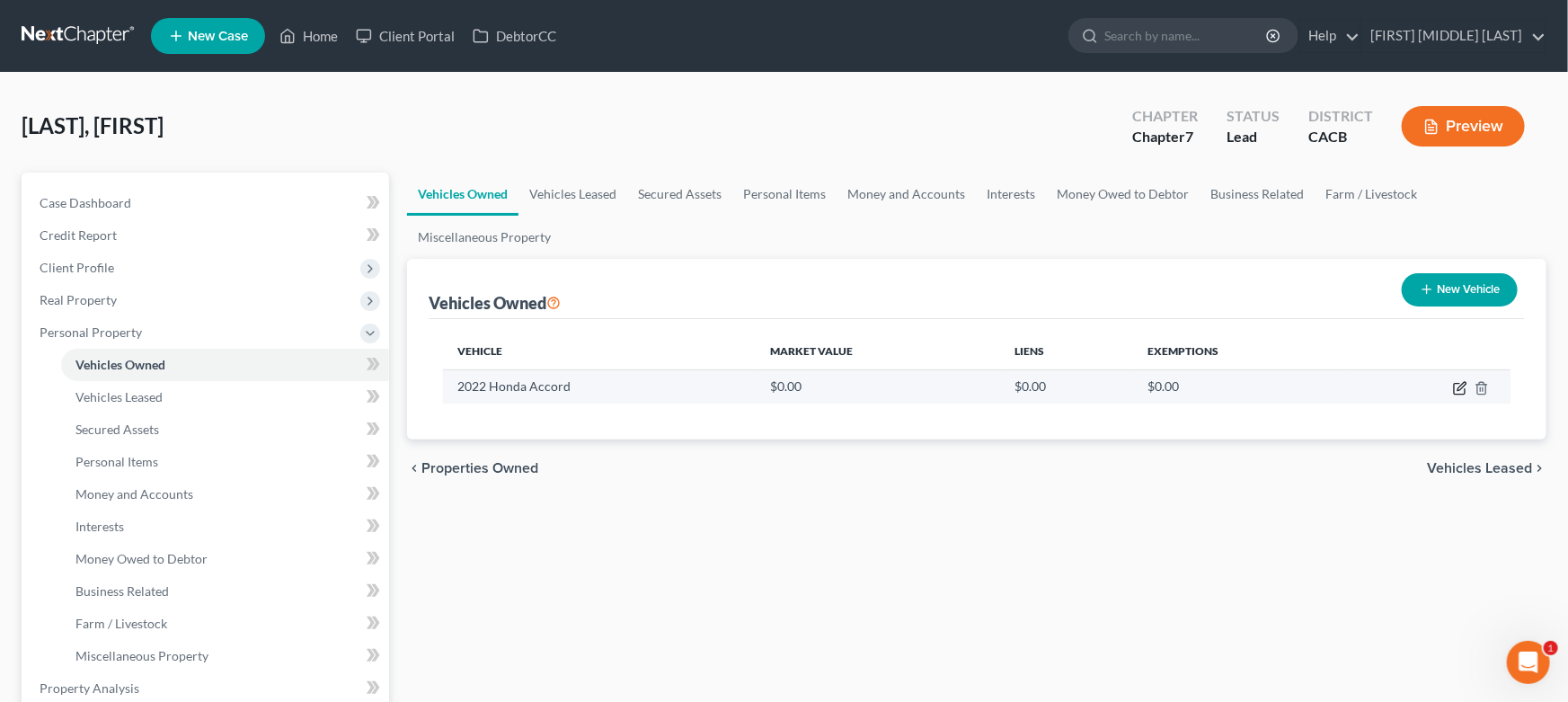 select on "0" 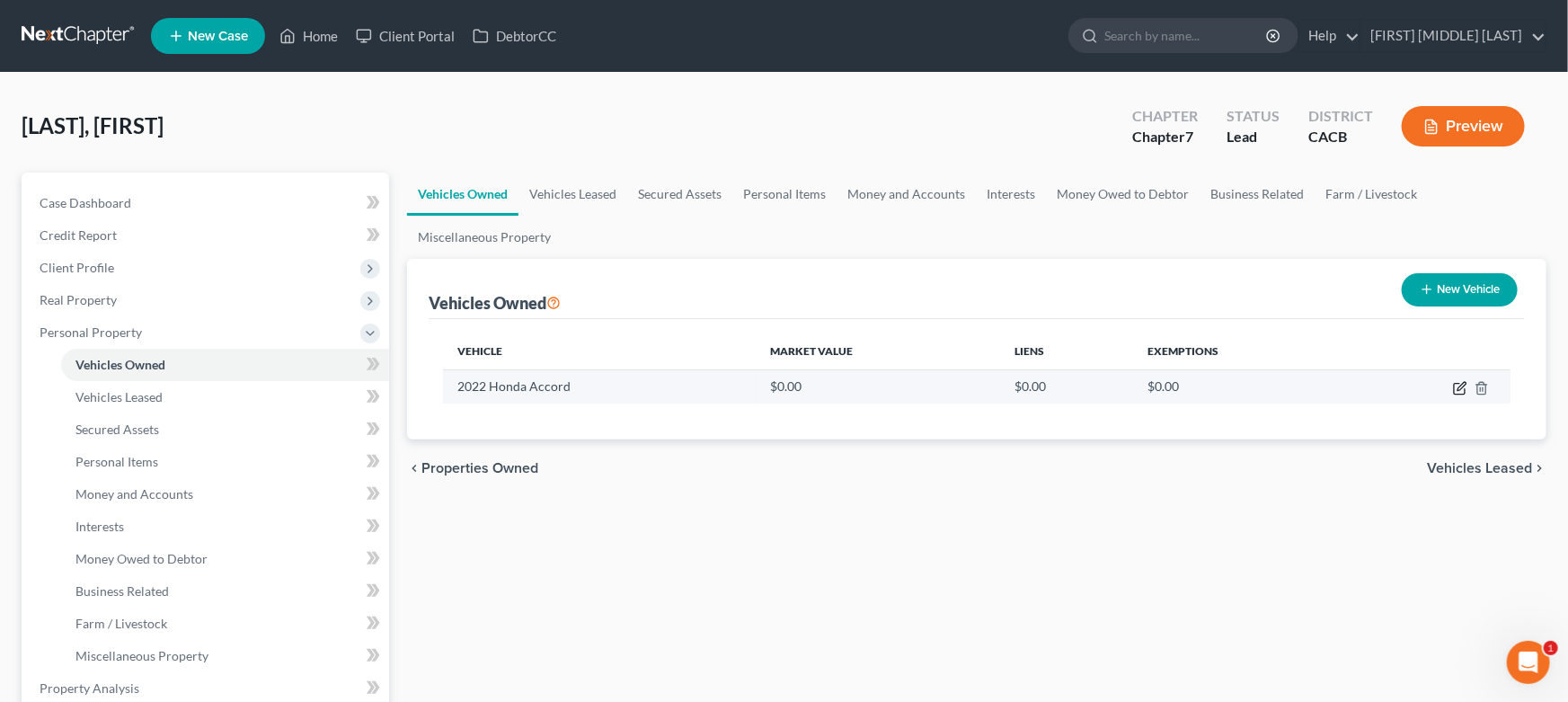 select on "4" 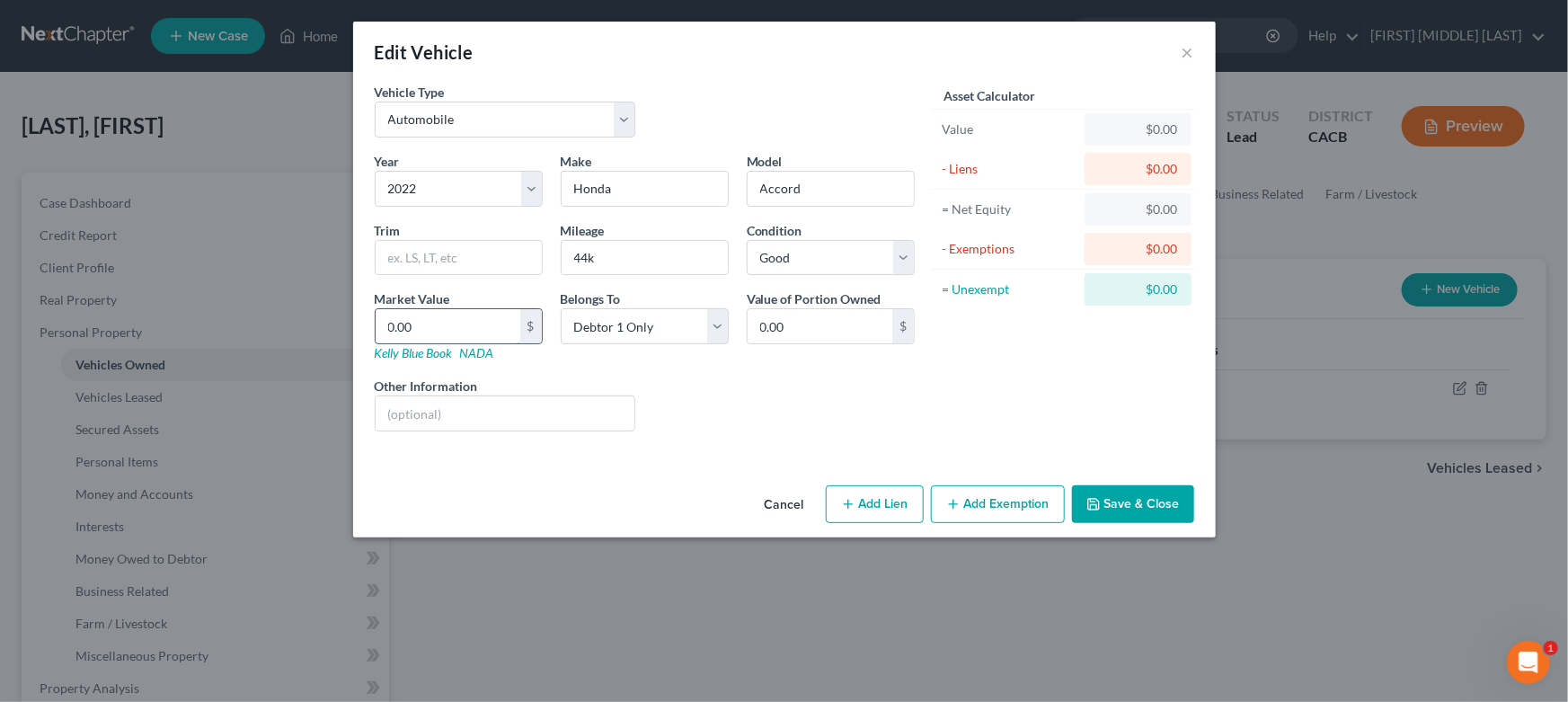 click on "0.00" at bounding box center [447, 326] 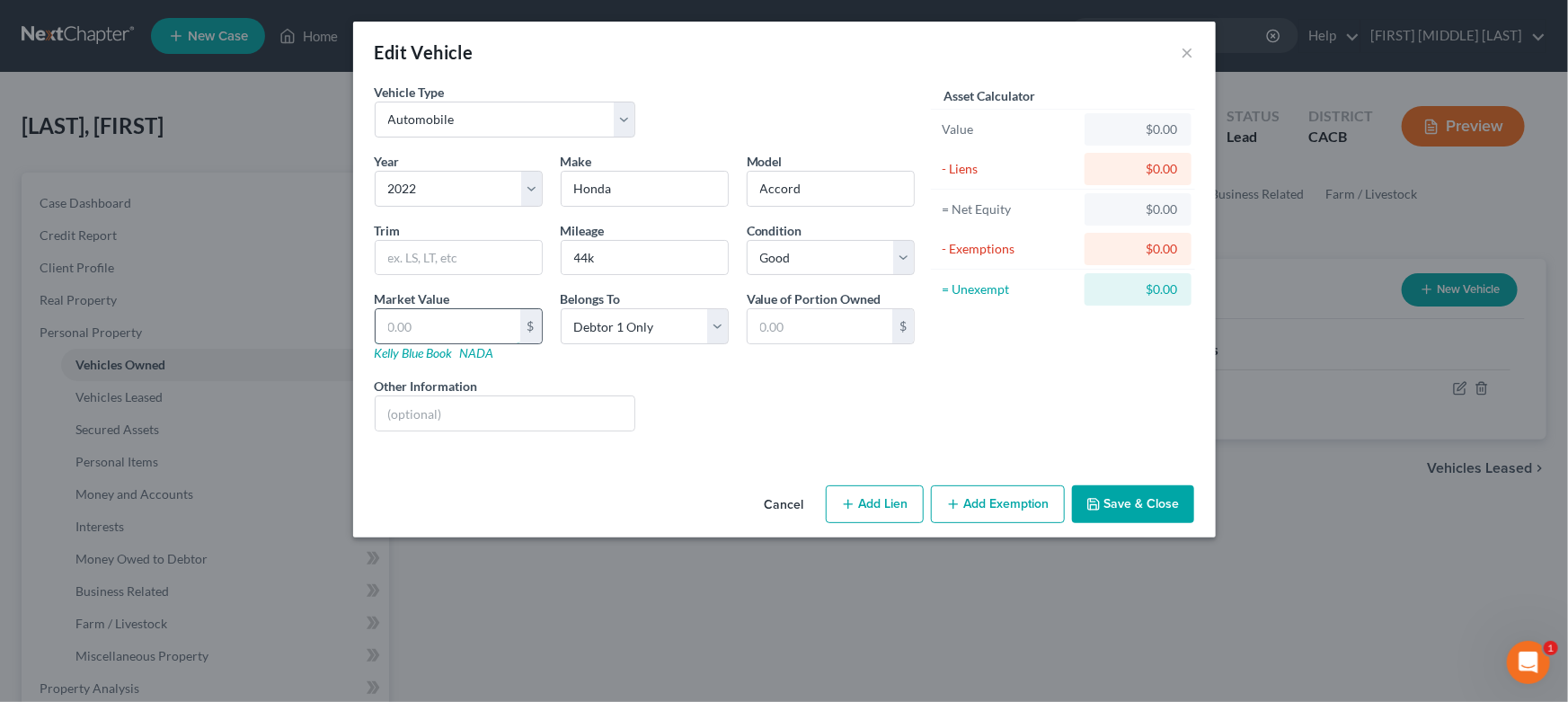 type on "2" 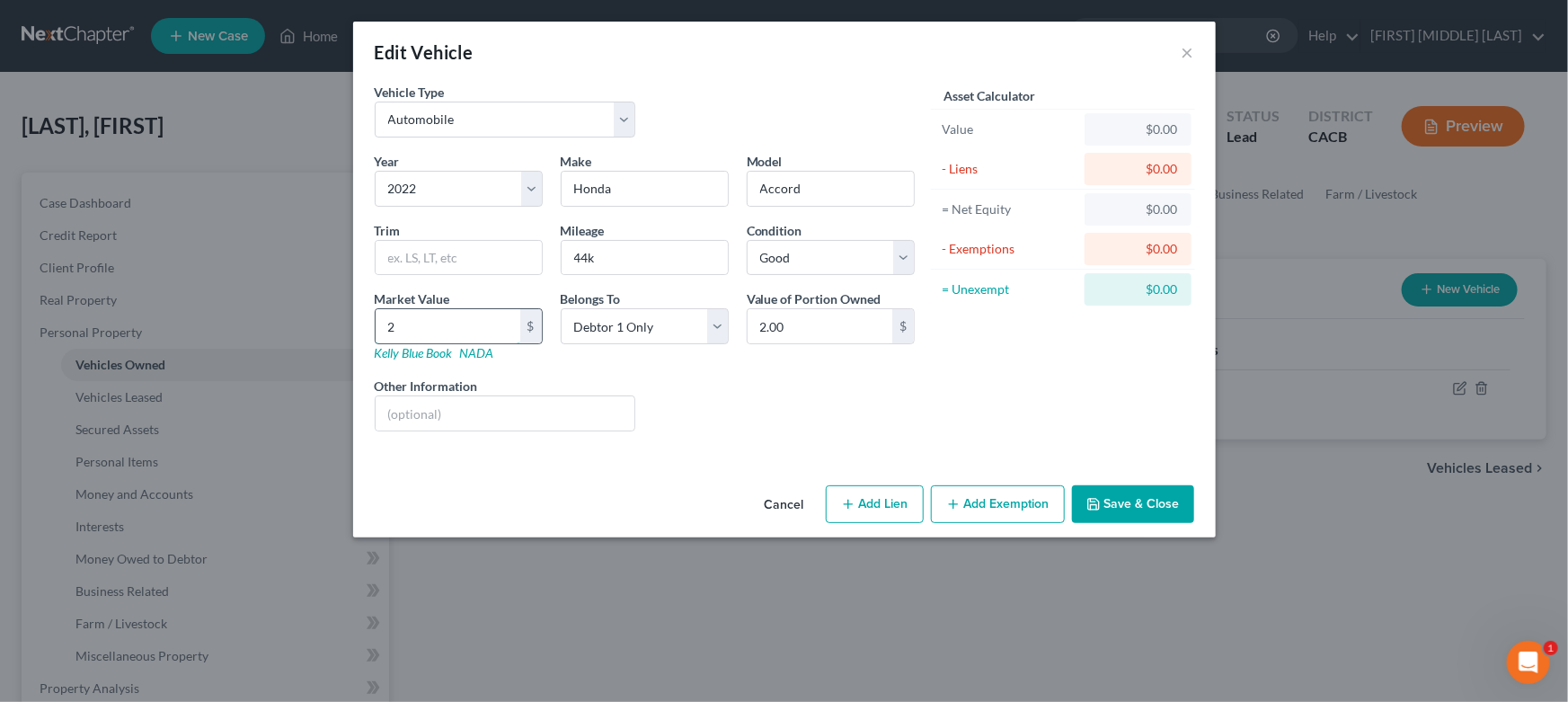 type on "20" 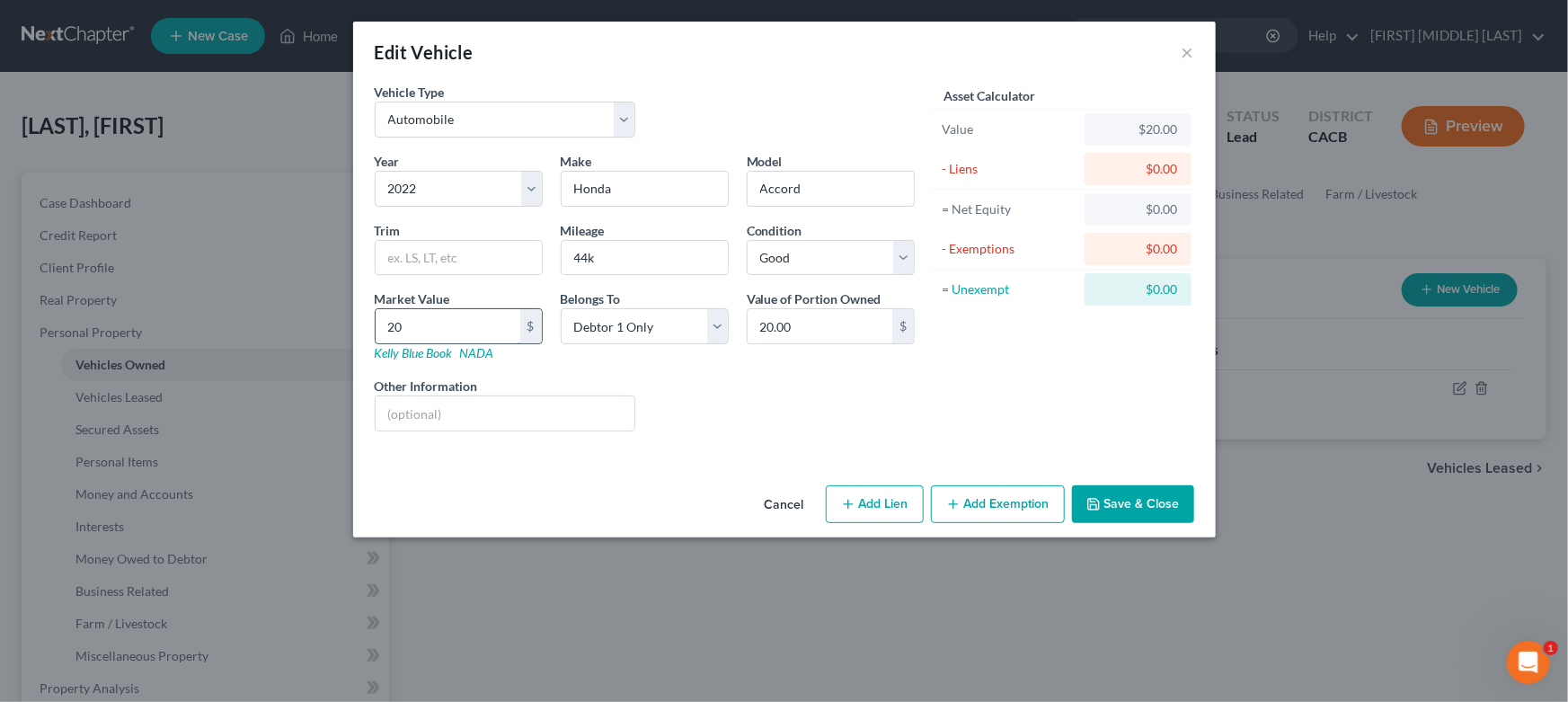 type on "202" 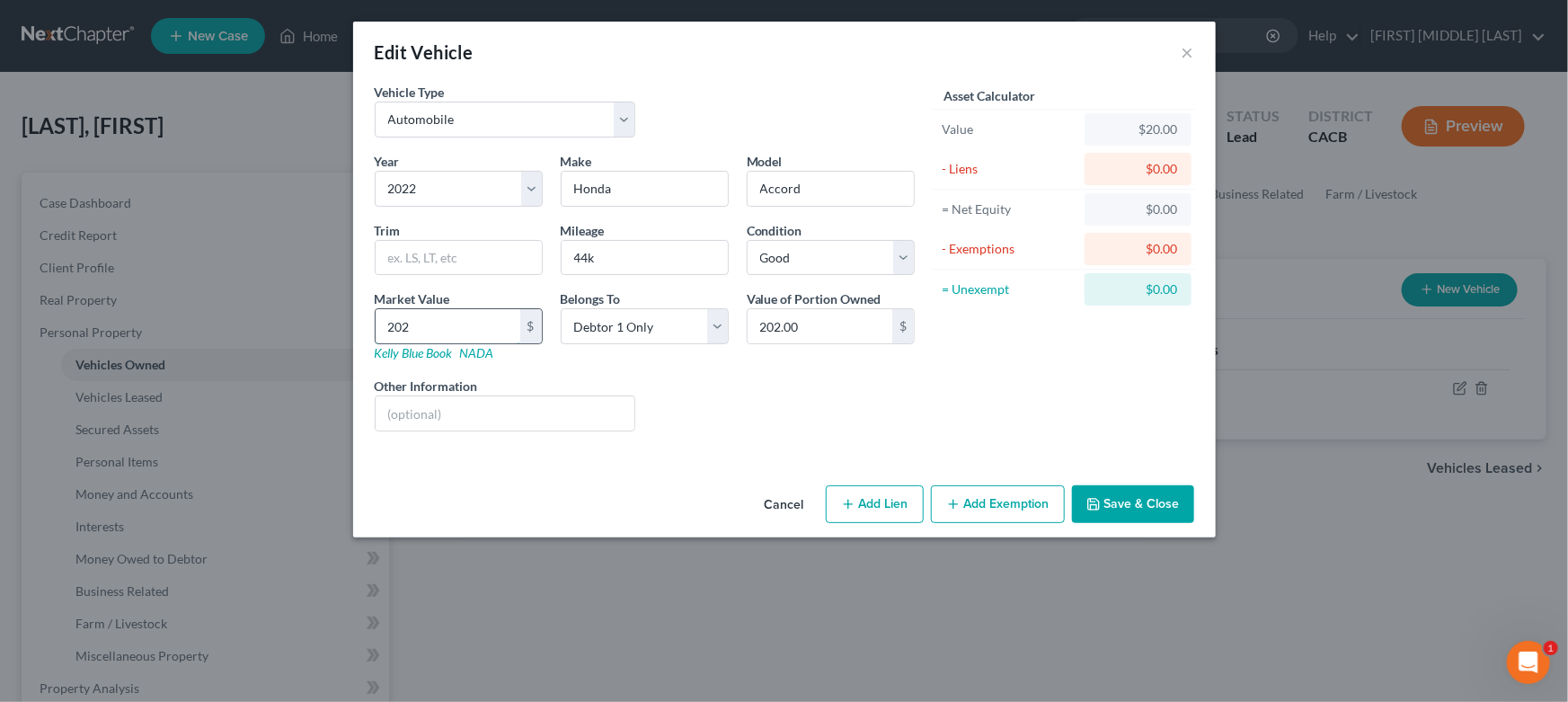 type on "2021" 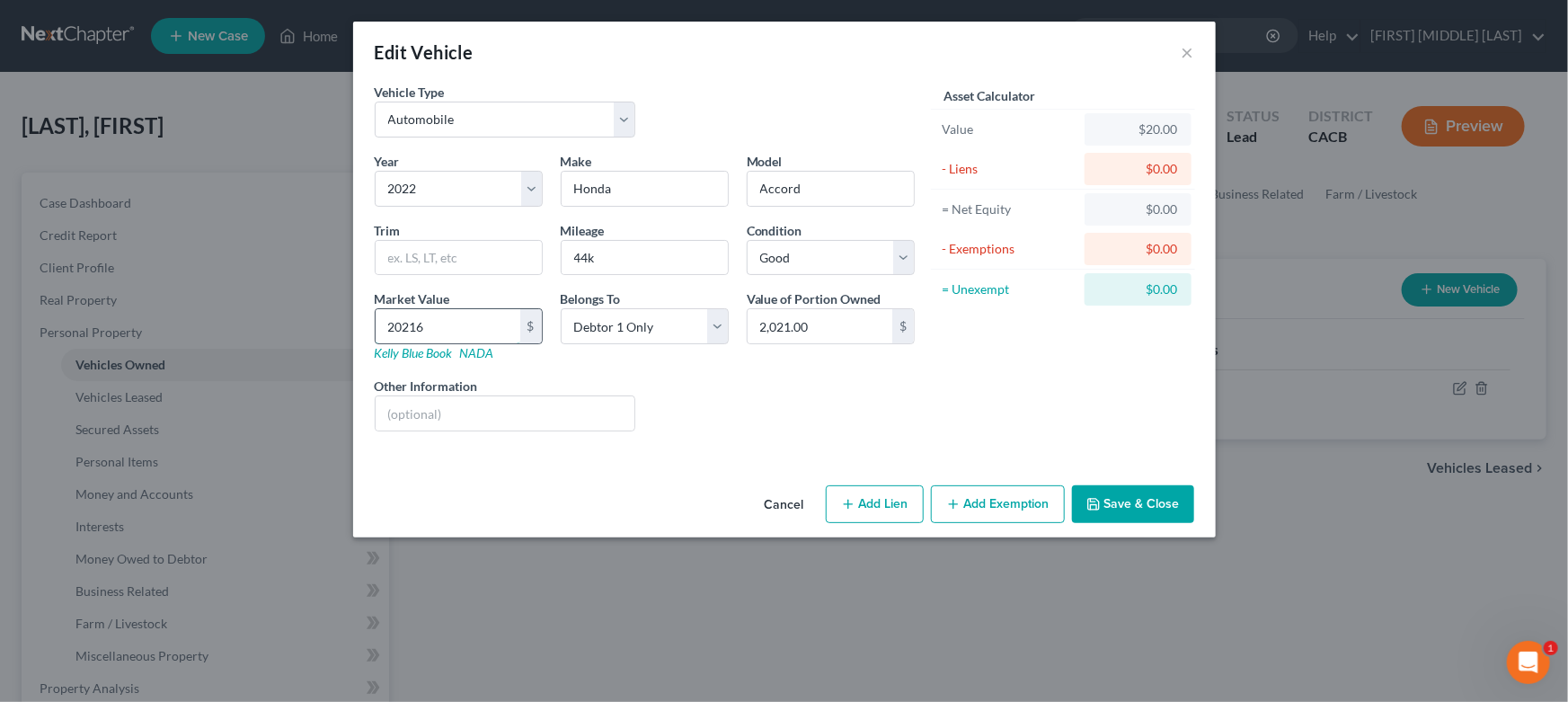 type on "20,216" 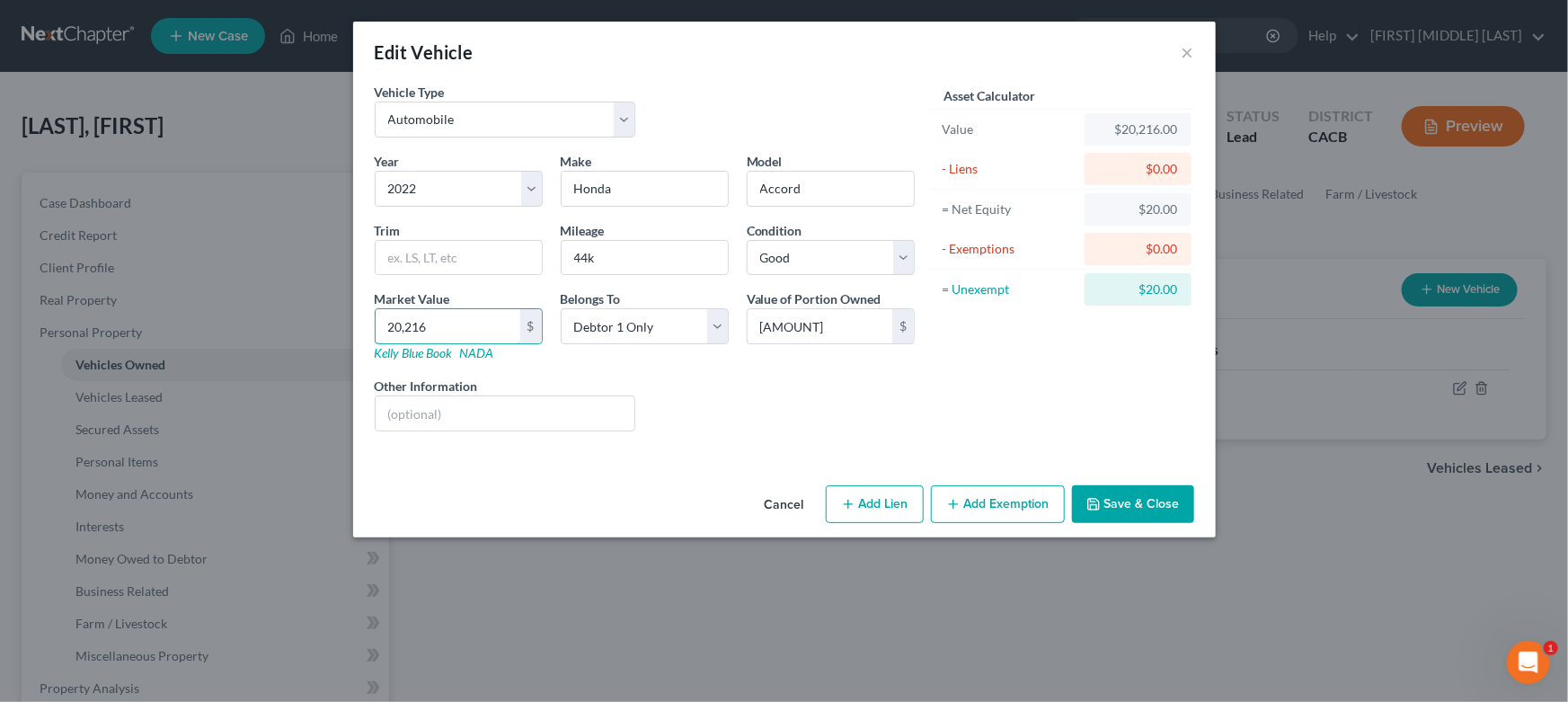 type on "20,216" 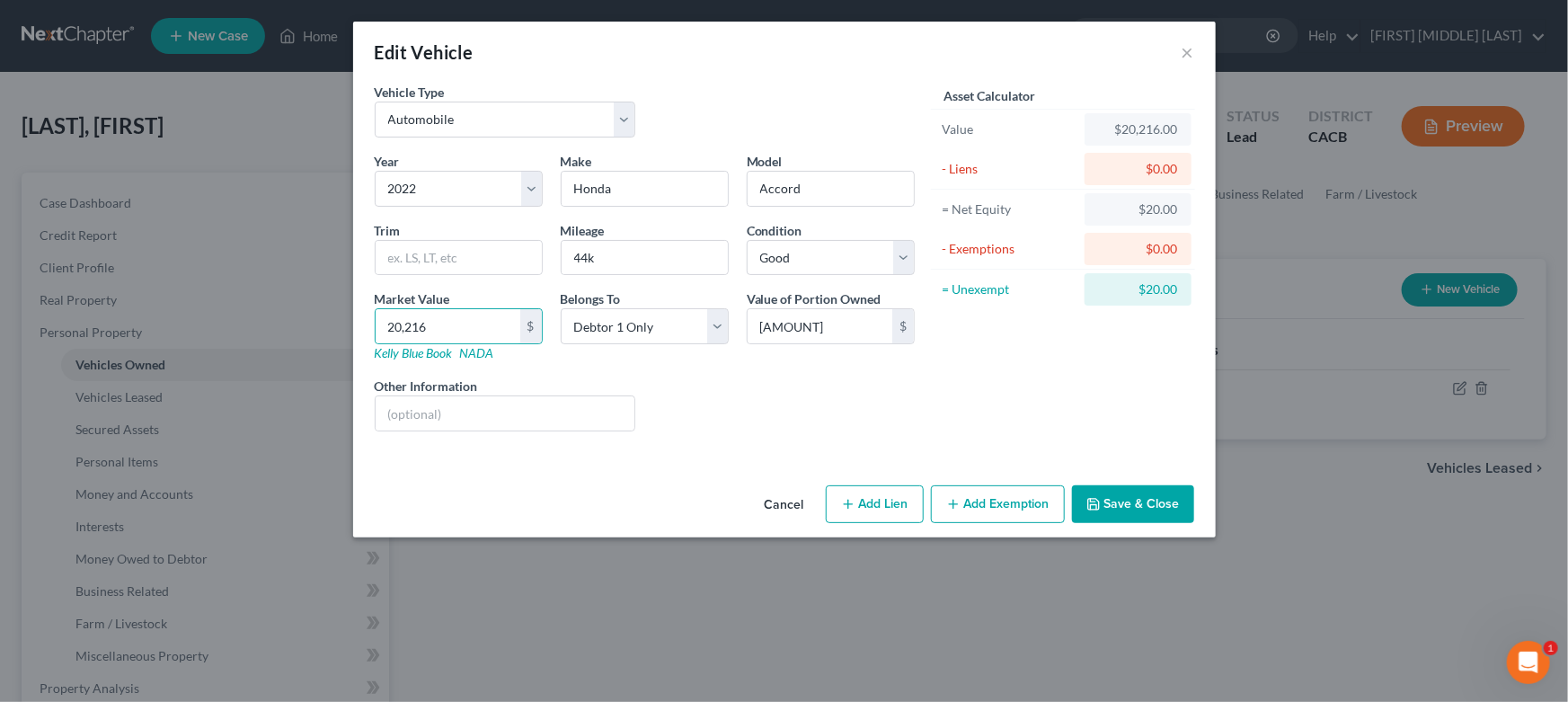click on "Add Exemption" at bounding box center [997, 504] 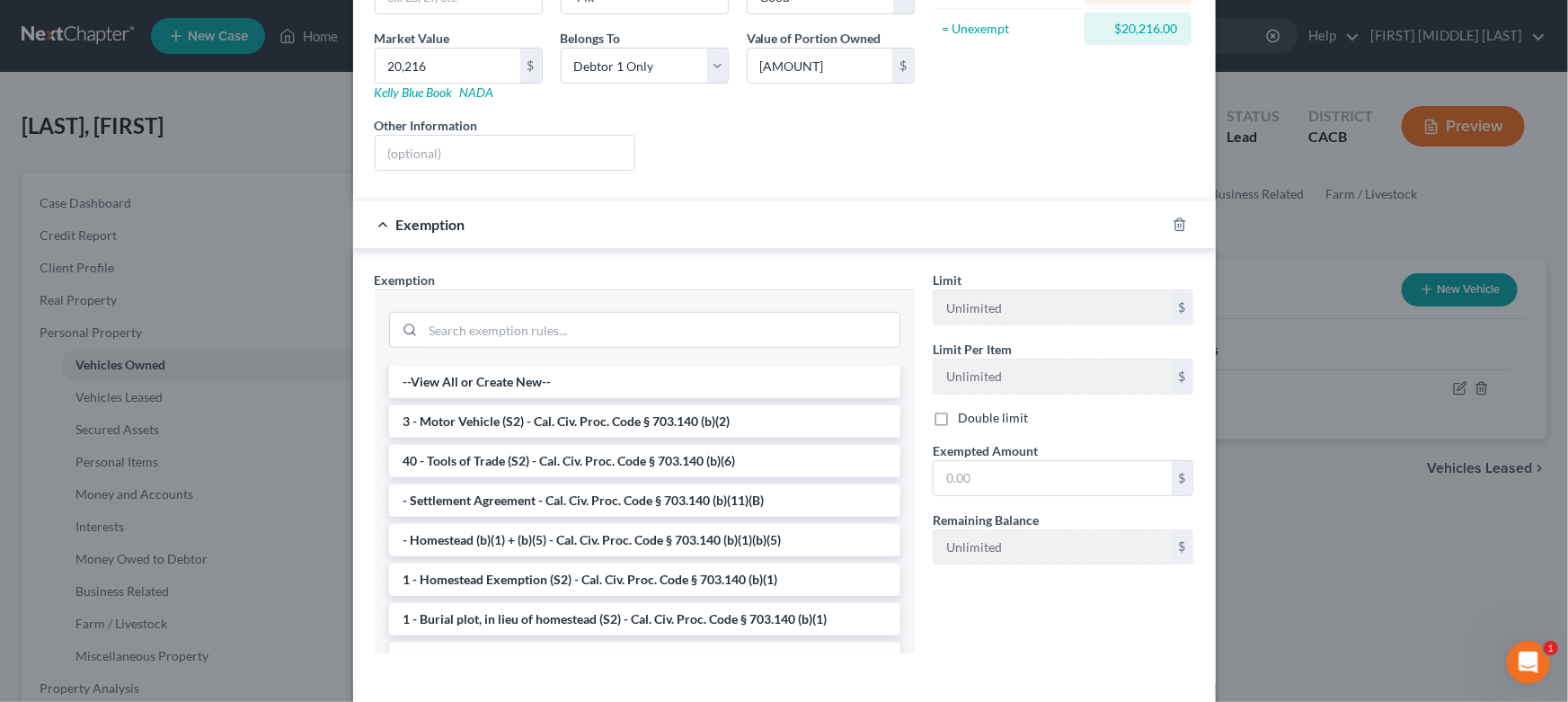 scroll, scrollTop: 271, scrollLeft: 0, axis: vertical 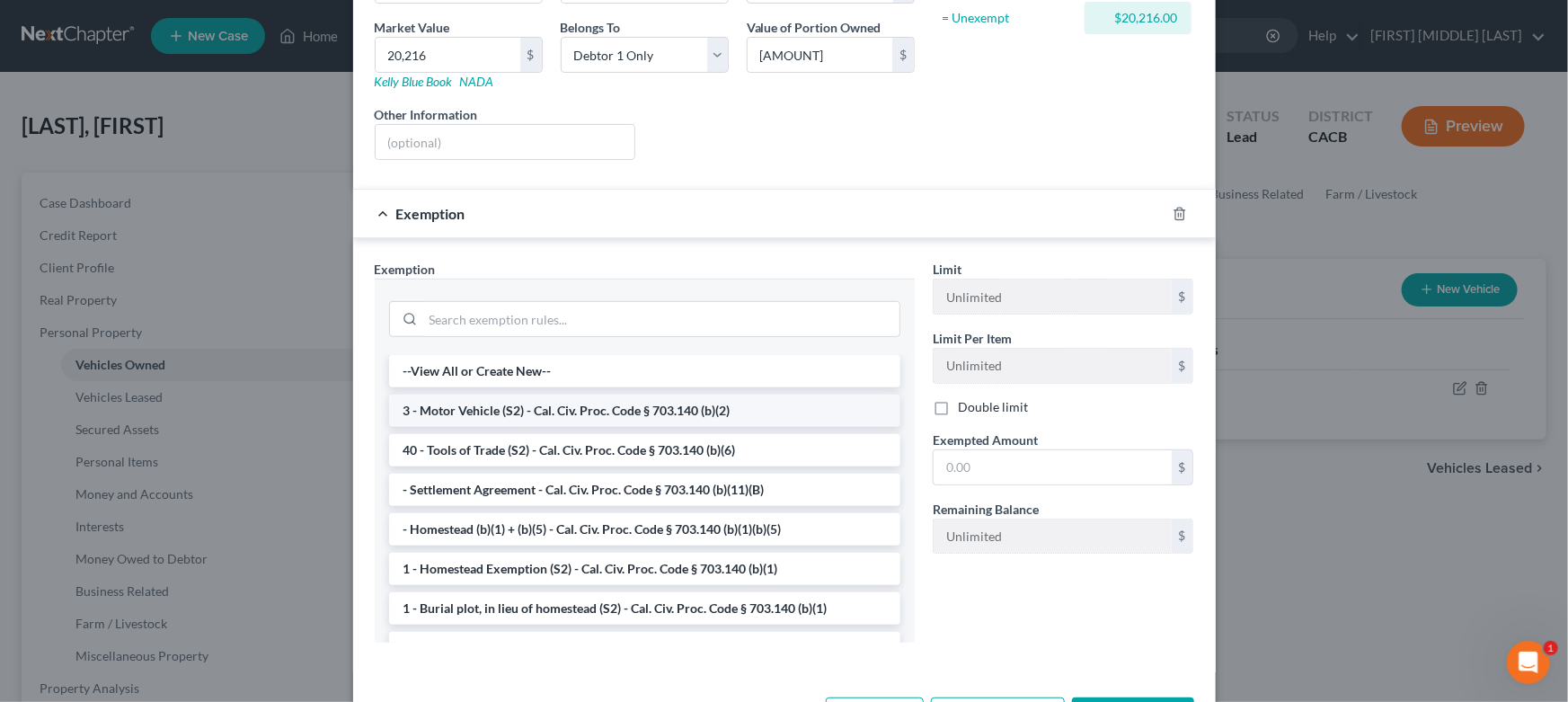 click on "3 - Motor Vehicle (S2) - Cal. Civ. Proc. Code § 703.140 (b)(2)" at bounding box center [644, 411] 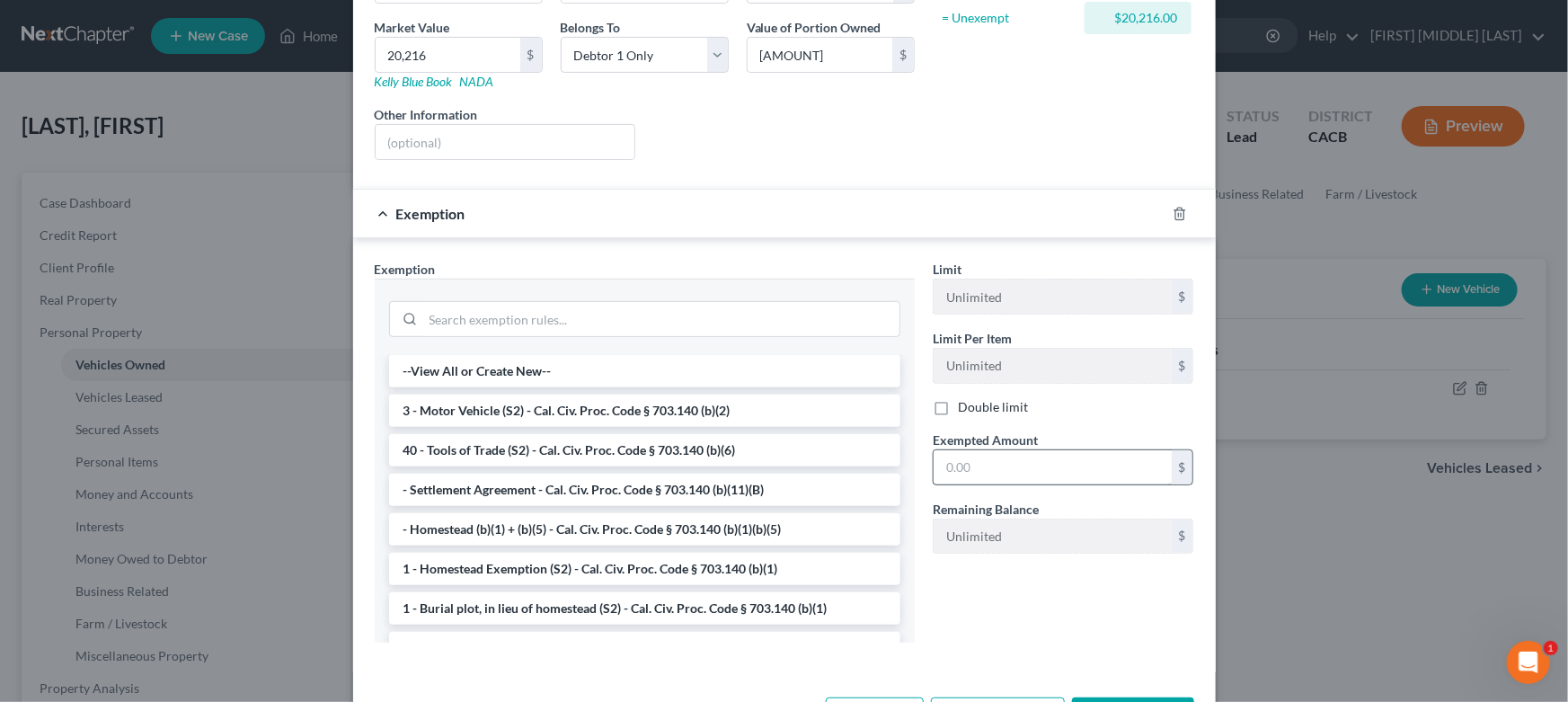 scroll, scrollTop: 252, scrollLeft: 0, axis: vertical 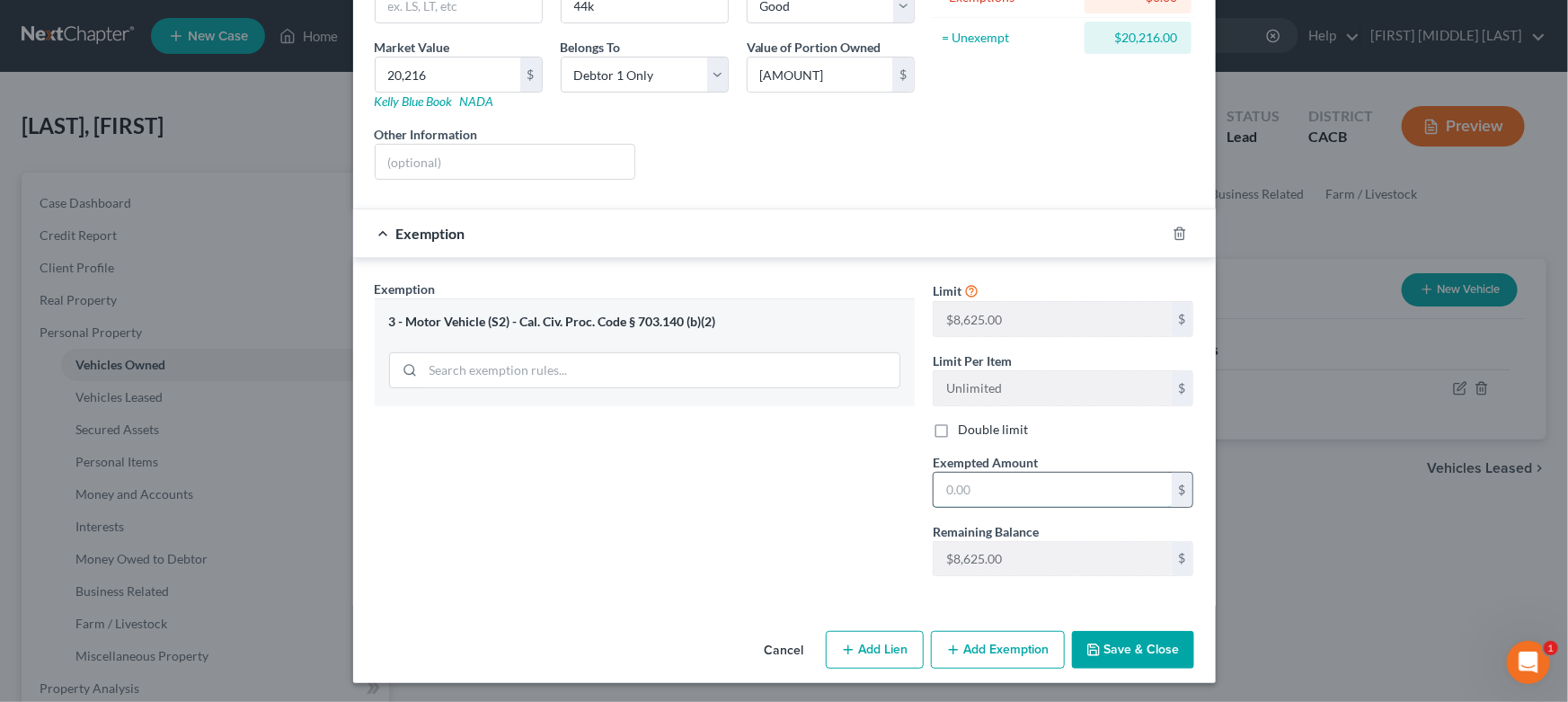 click at bounding box center (1052, 490) 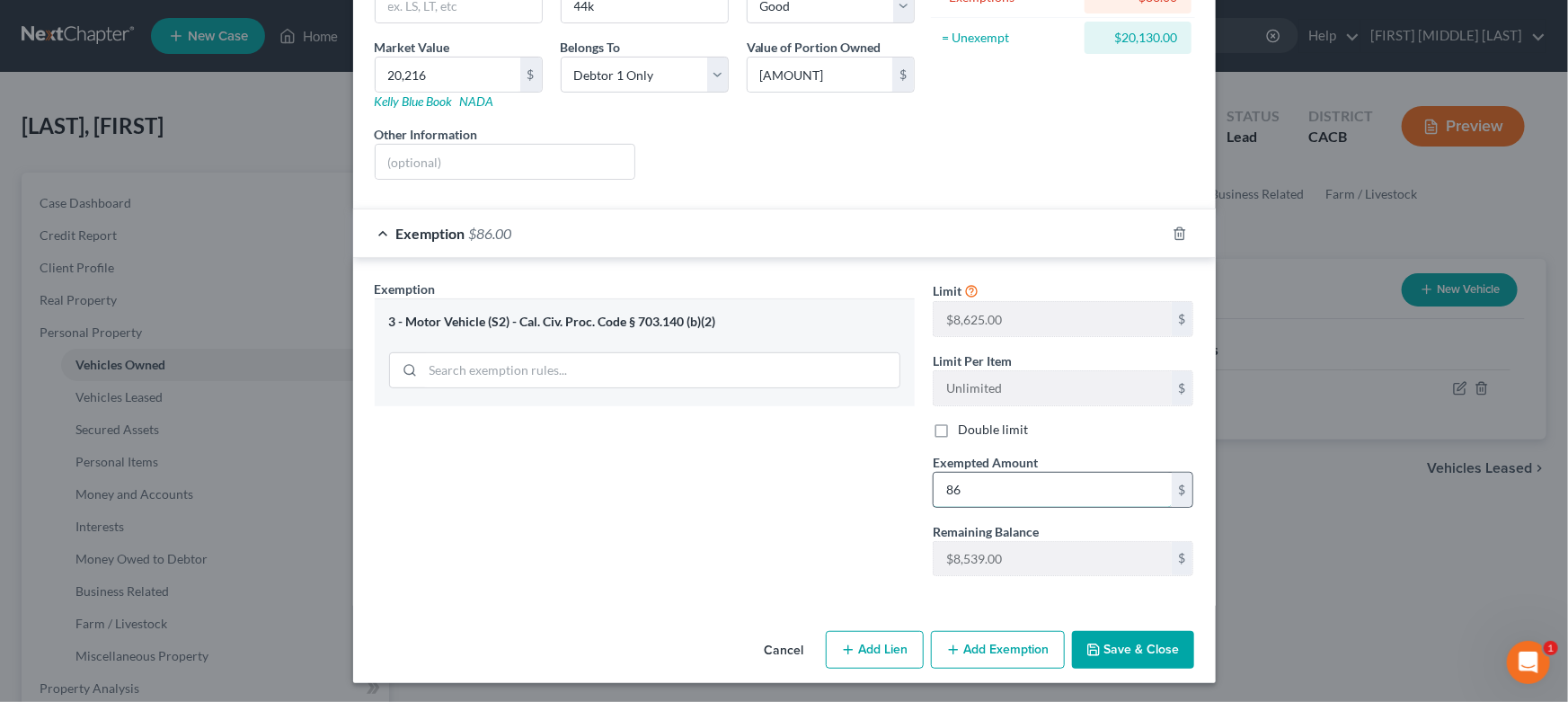 type on "8" 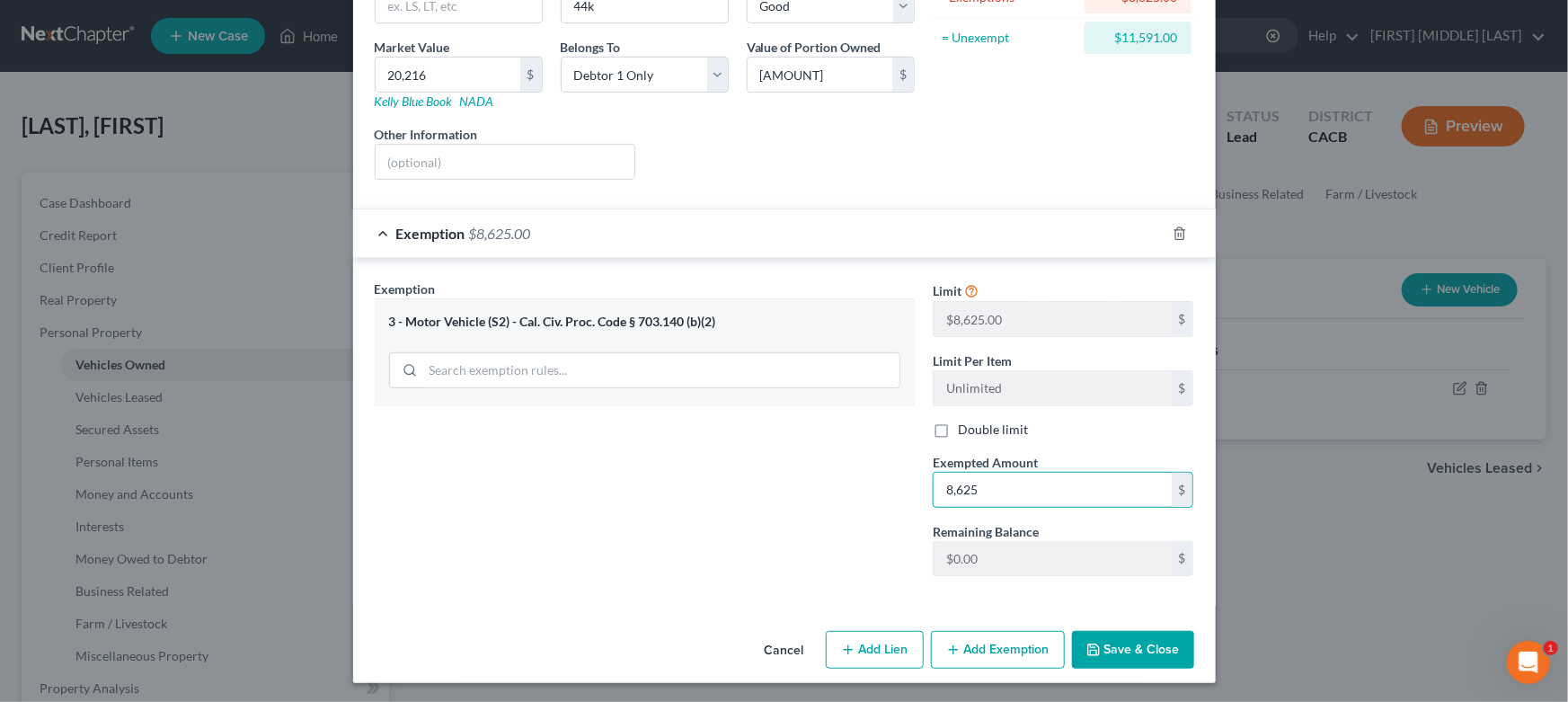 type on "8,625" 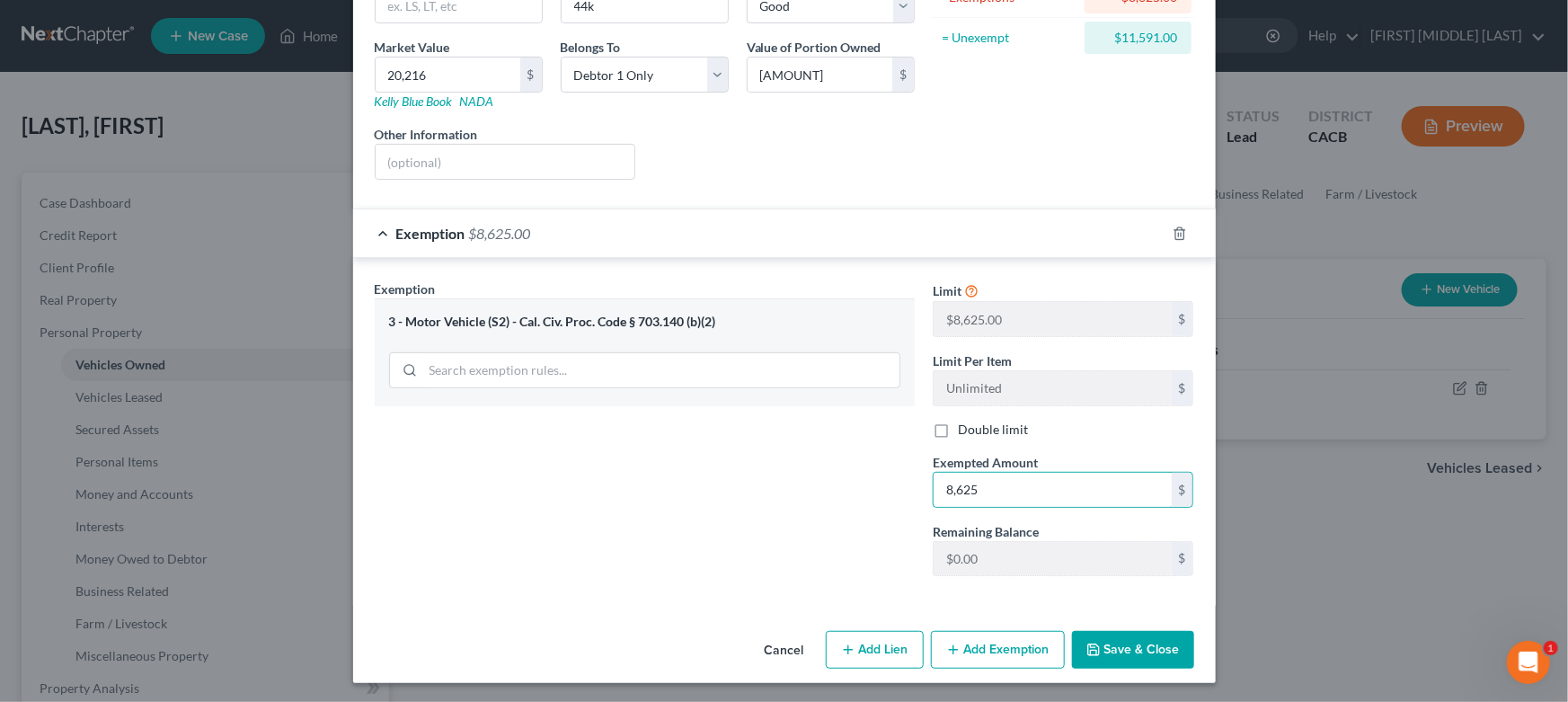 click on "Exemption Set must be selected for CA.
Exemption
*
3 - Motor Vehicle (S2) - Cal. Civ. Proc. Code § 703.140 (b)(2)" at bounding box center [644, 435] 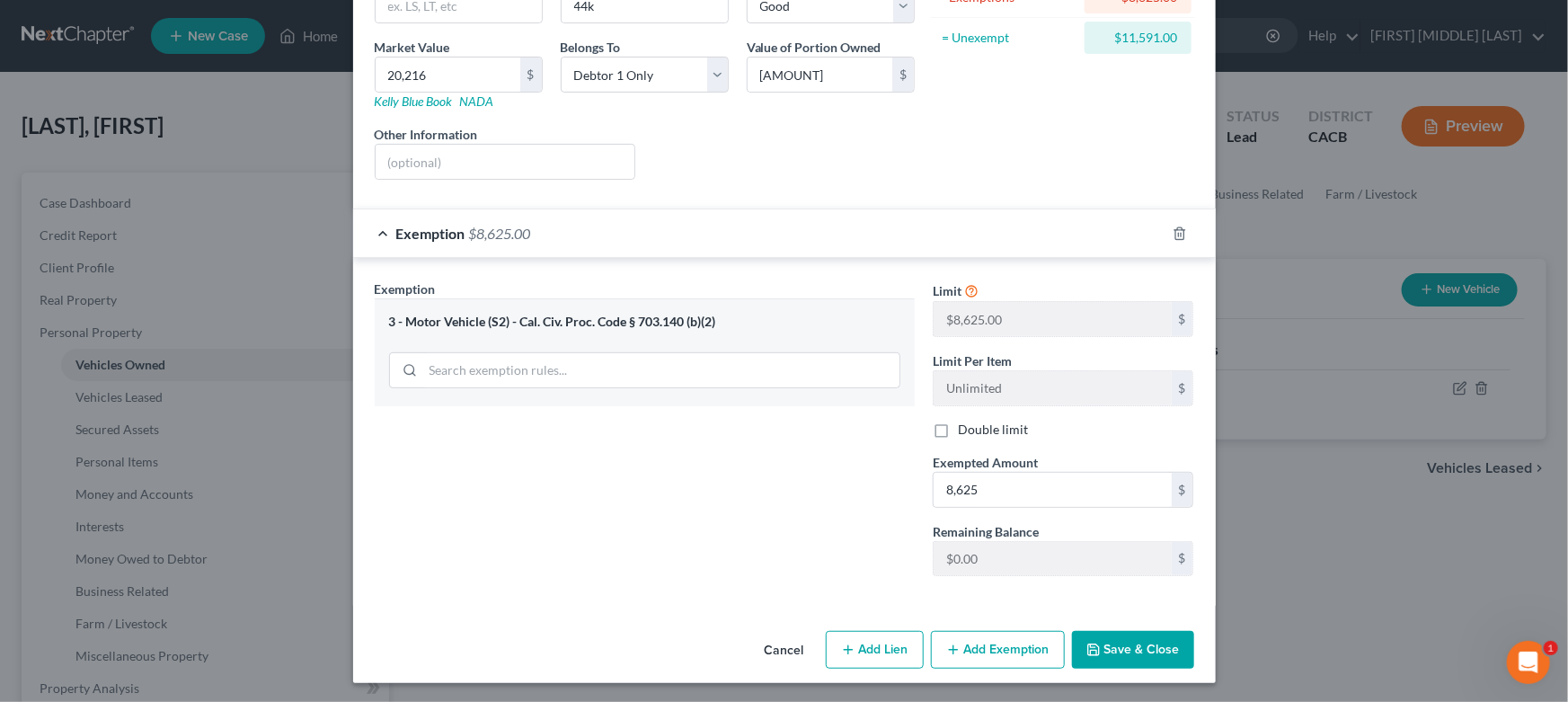 click on "Add Exemption" at bounding box center (997, 650) 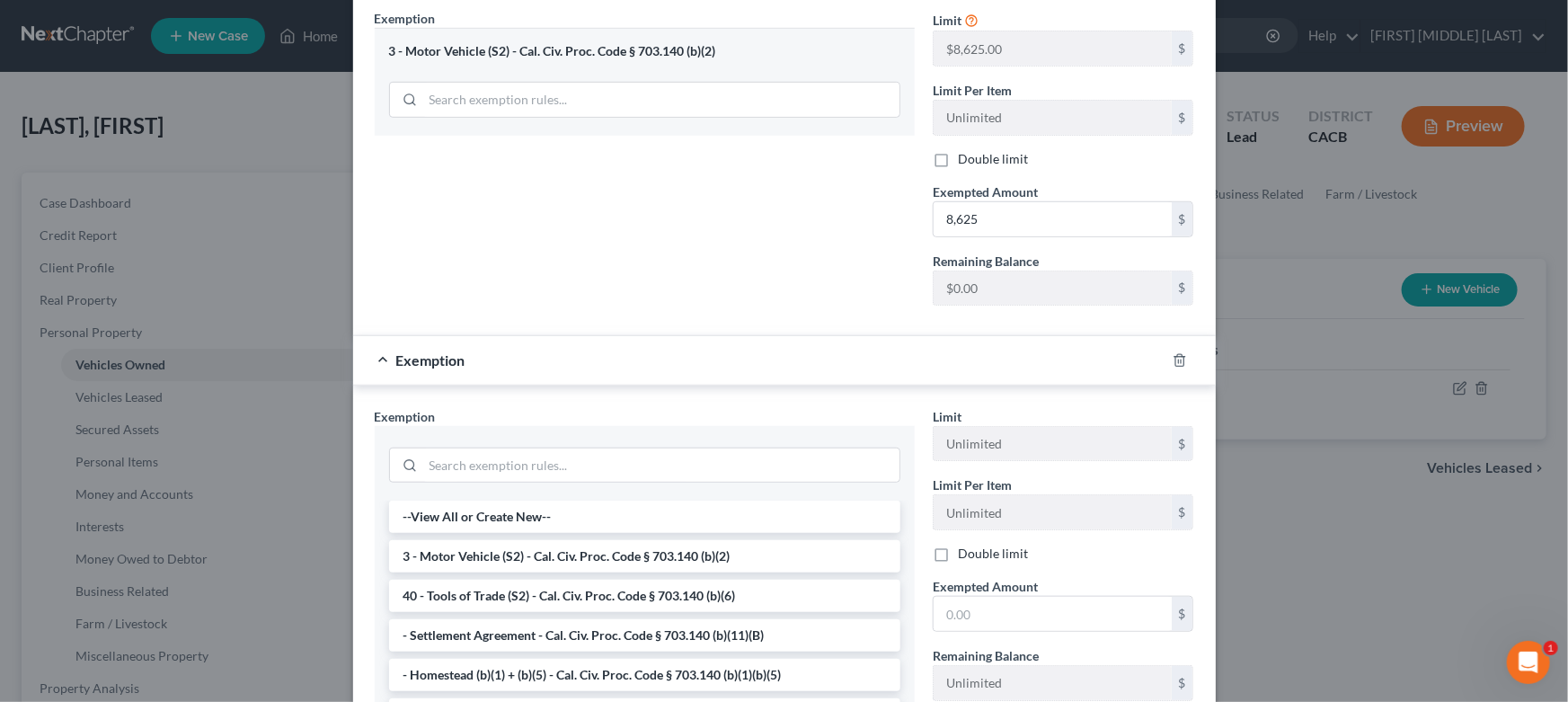 scroll, scrollTop: 525, scrollLeft: 0, axis: vertical 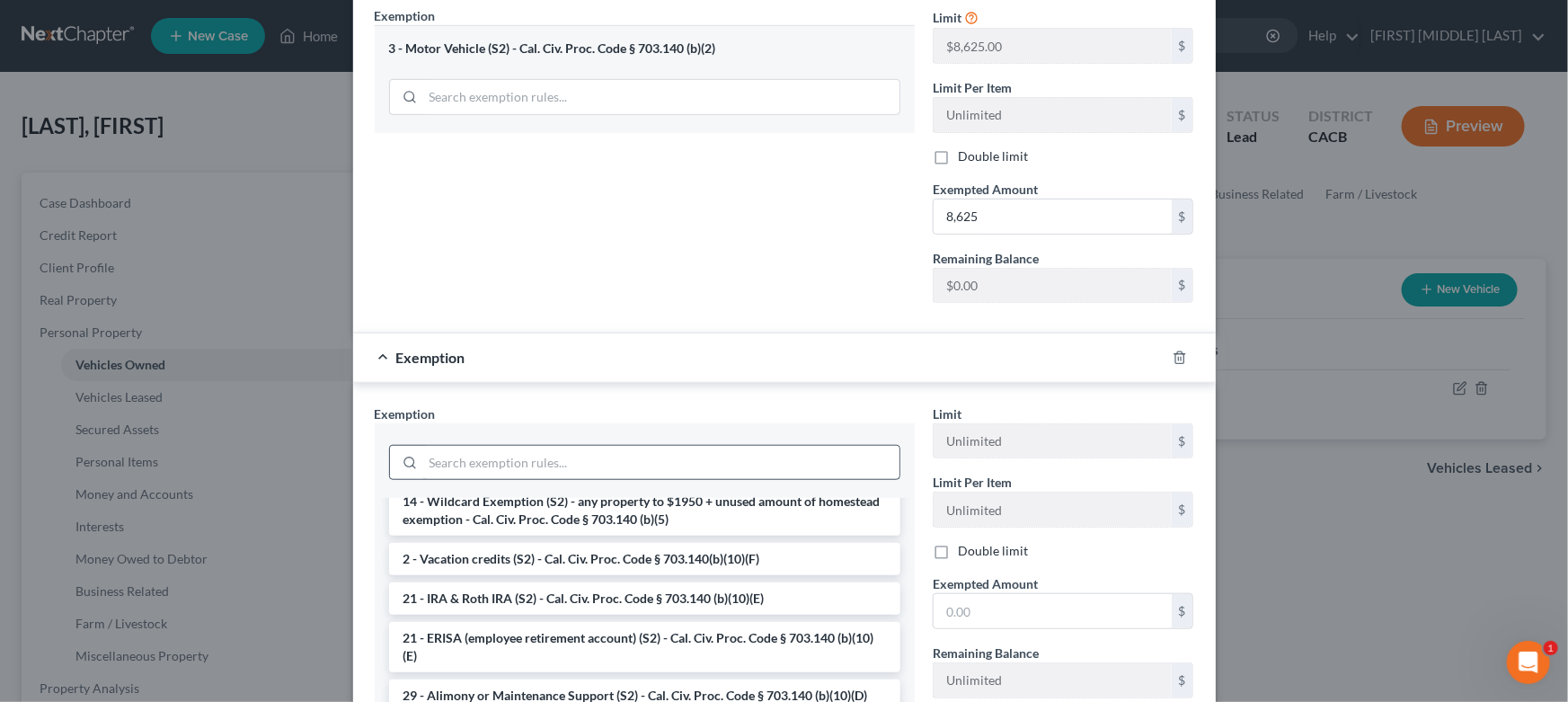 drag, startPoint x: 587, startPoint y: 502, endPoint x: 629, endPoint y: 496, distance: 42.42641 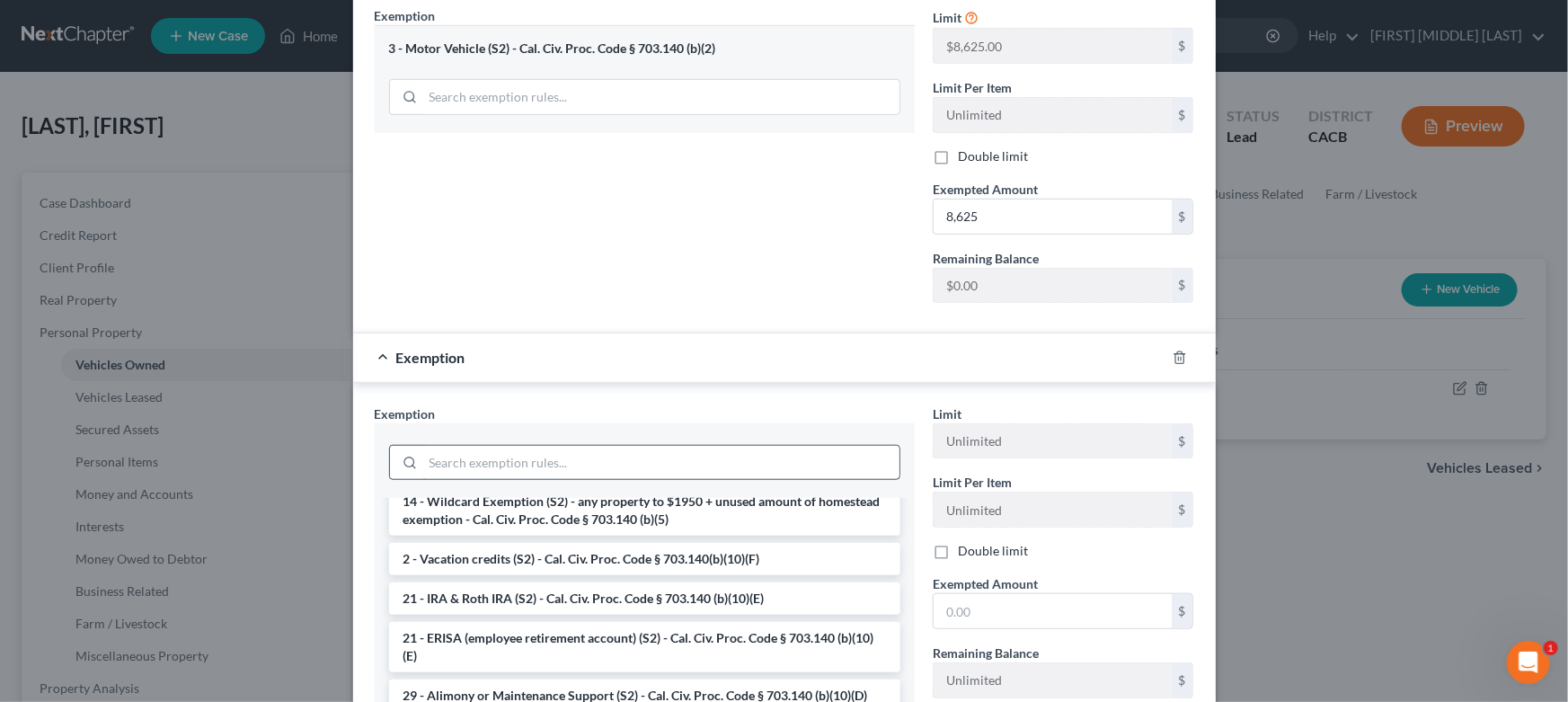 click on "14 - Wildcard Exemption (S2) - any property to $1950 + unused amount of homestead exemption  - Cal. Civ. Proc. Code § 703.140 (b)(5)" at bounding box center (644, 511) 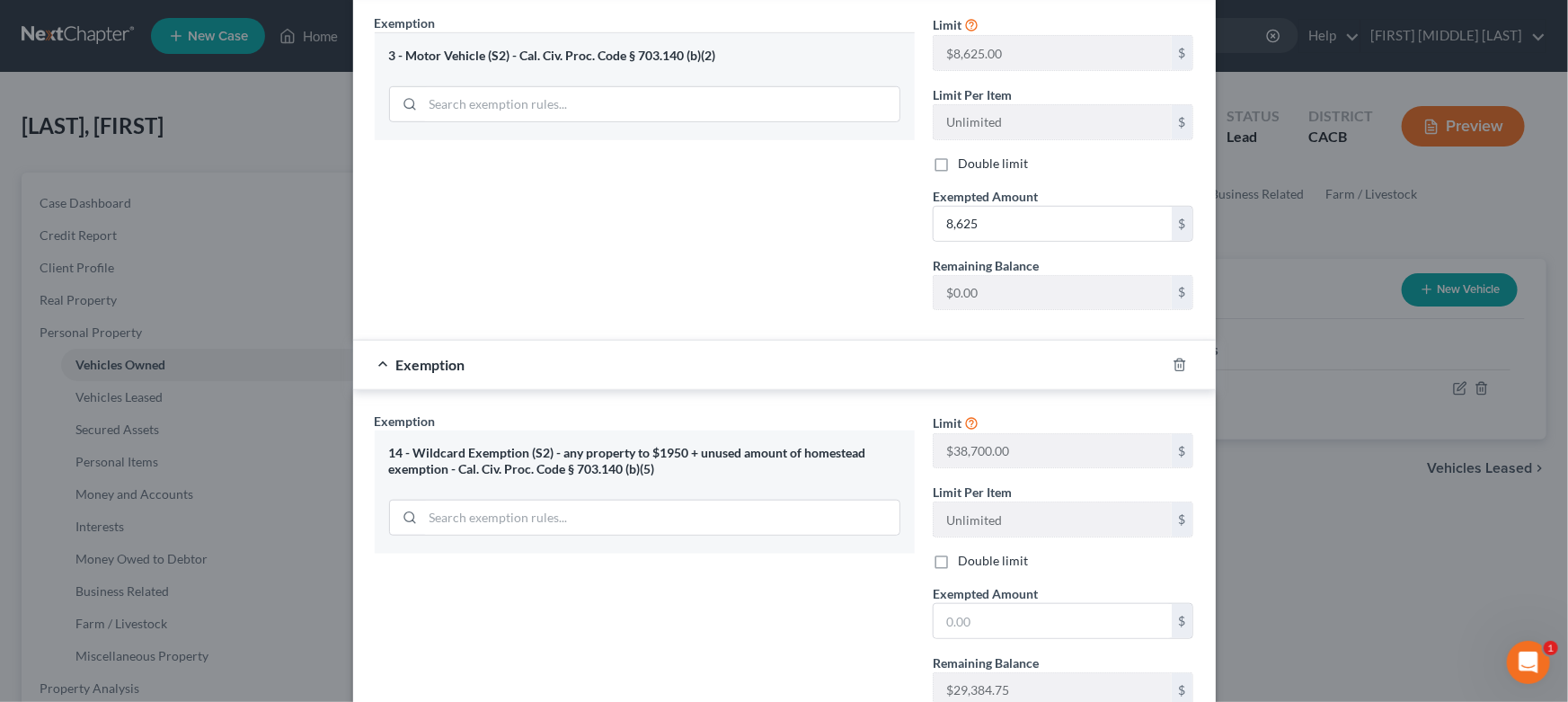scroll, scrollTop: 525, scrollLeft: 0, axis: vertical 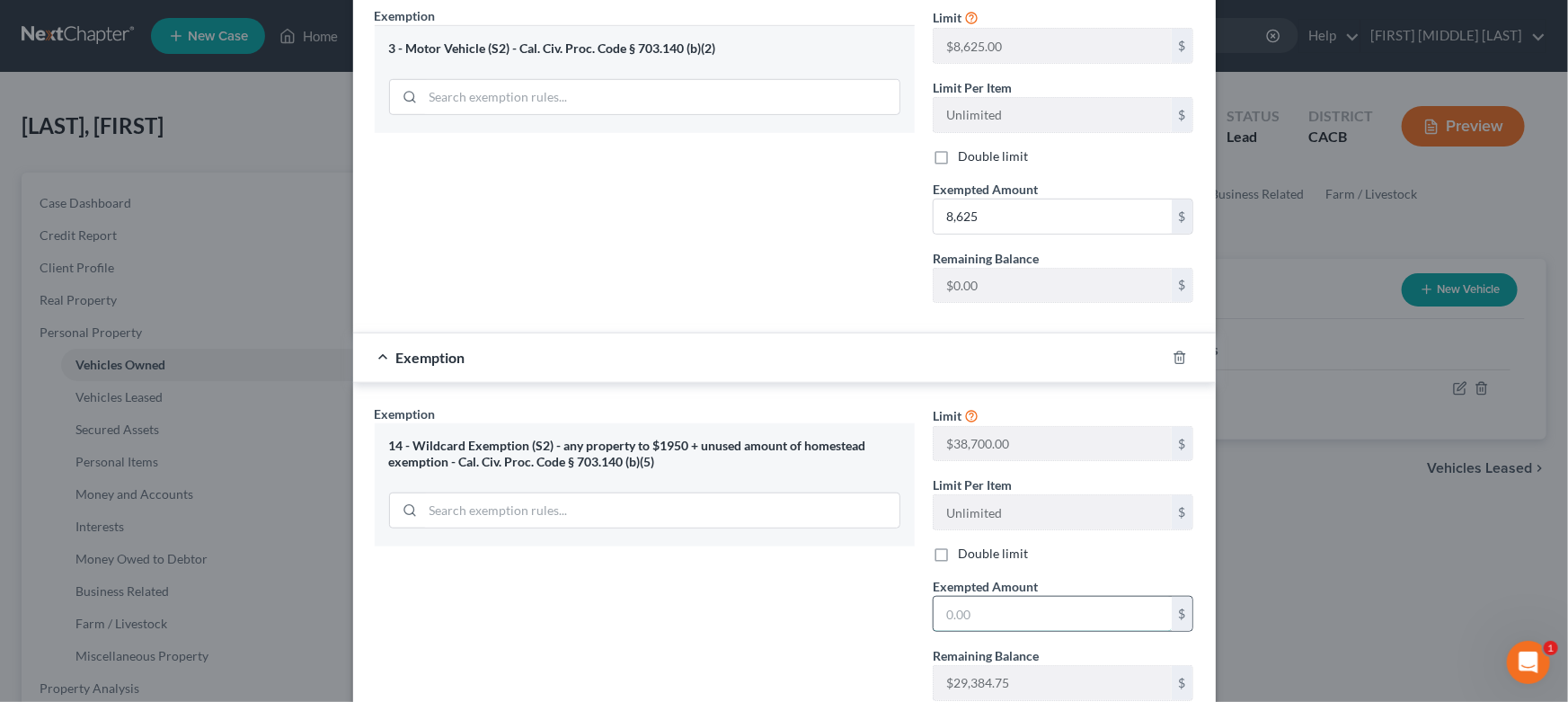 click at bounding box center (1052, 614) 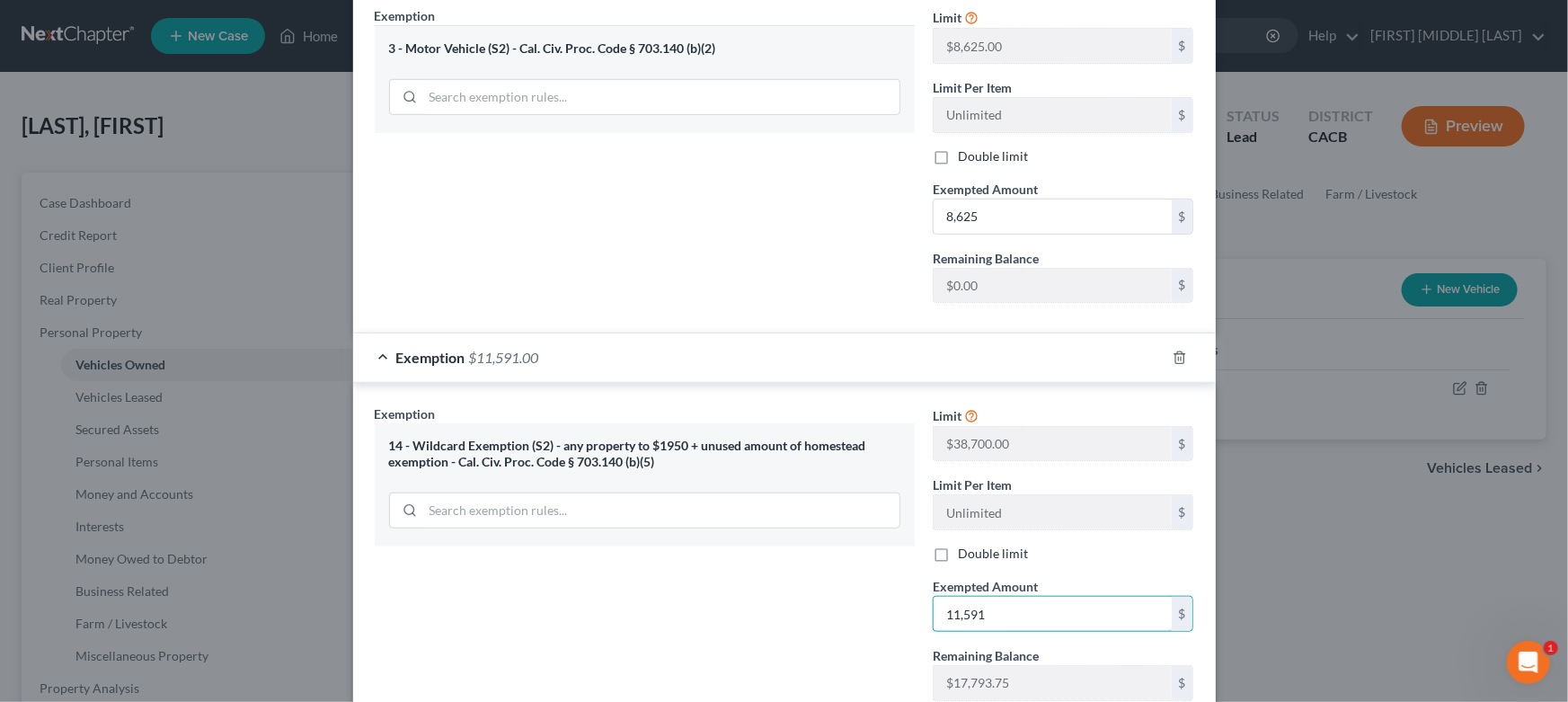 type on "11,591" 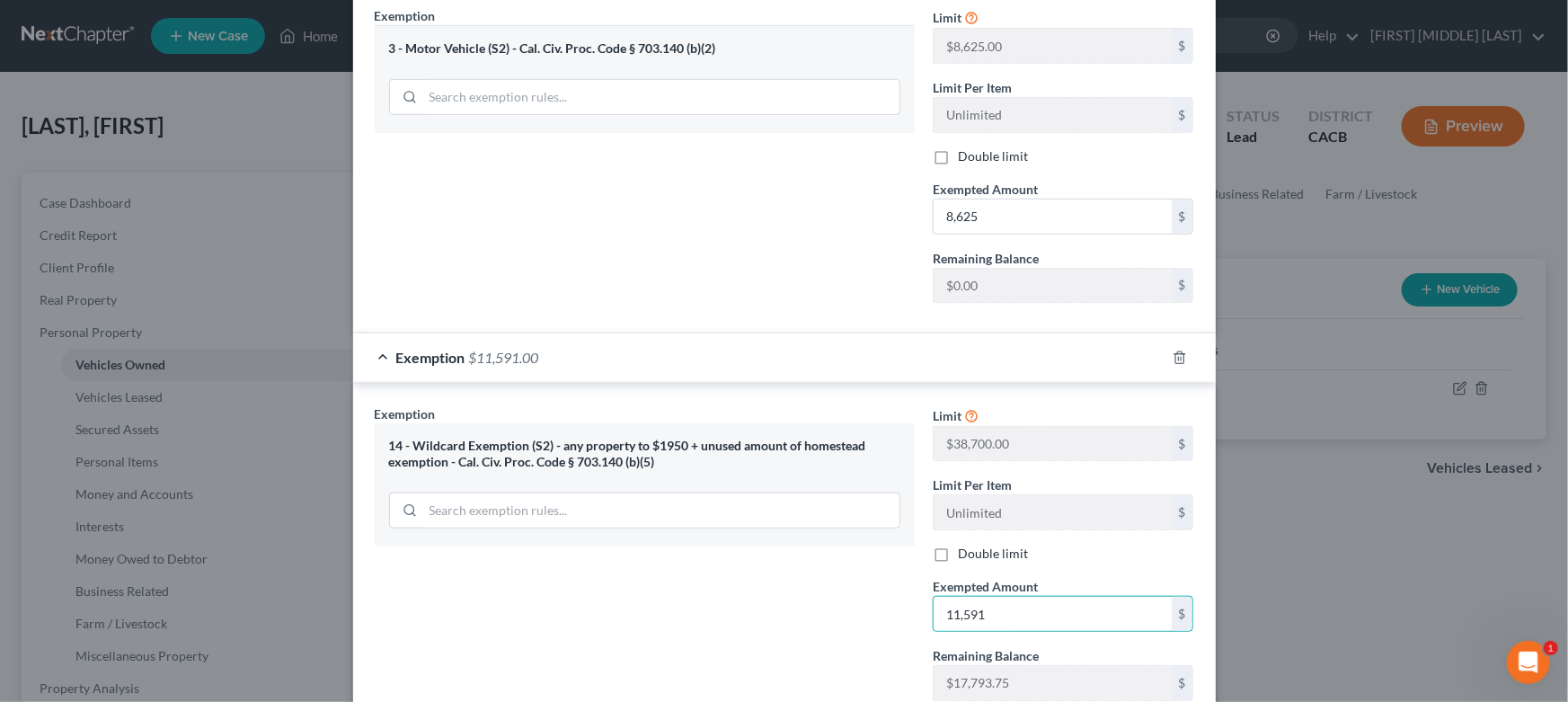 click on "Exemption" at bounding box center [430, 357] 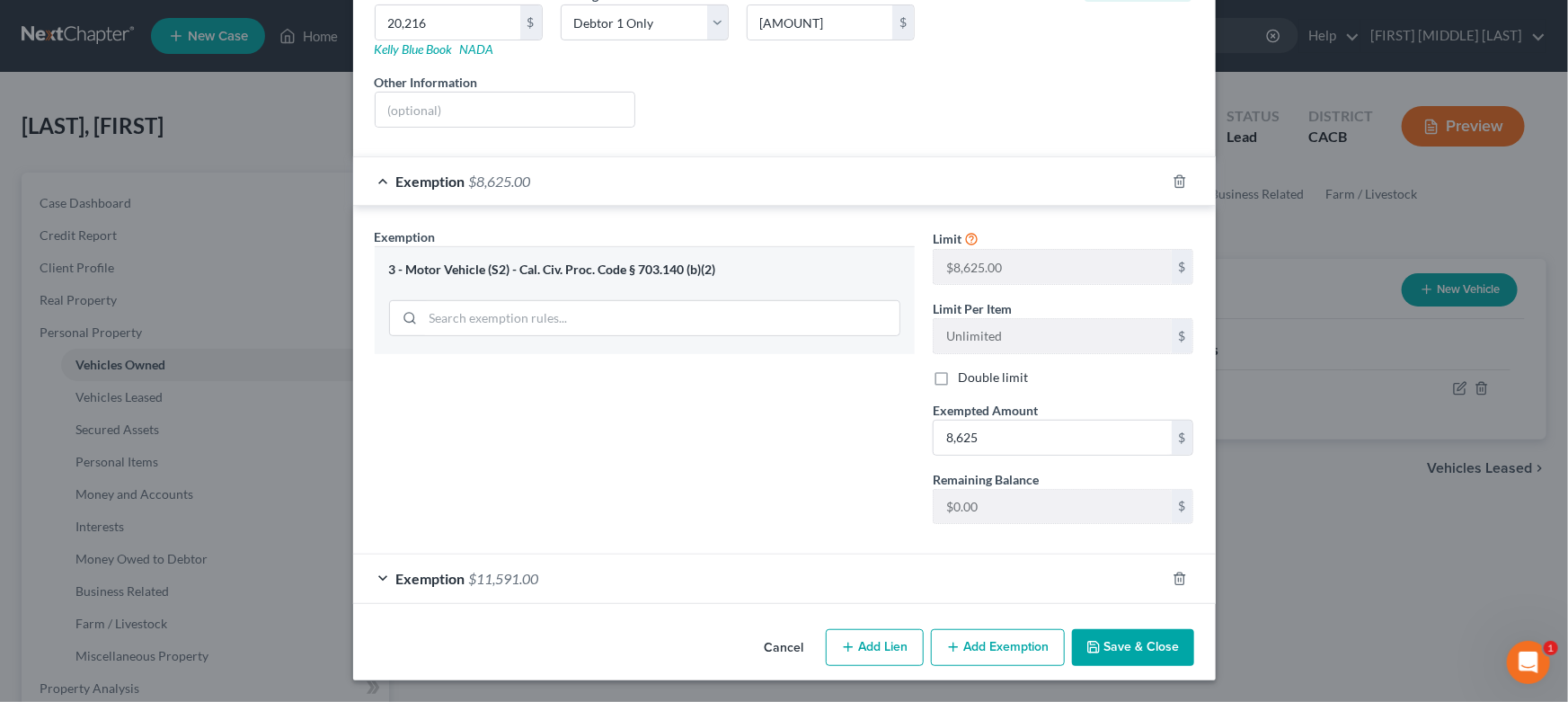 scroll, scrollTop: 302, scrollLeft: 0, axis: vertical 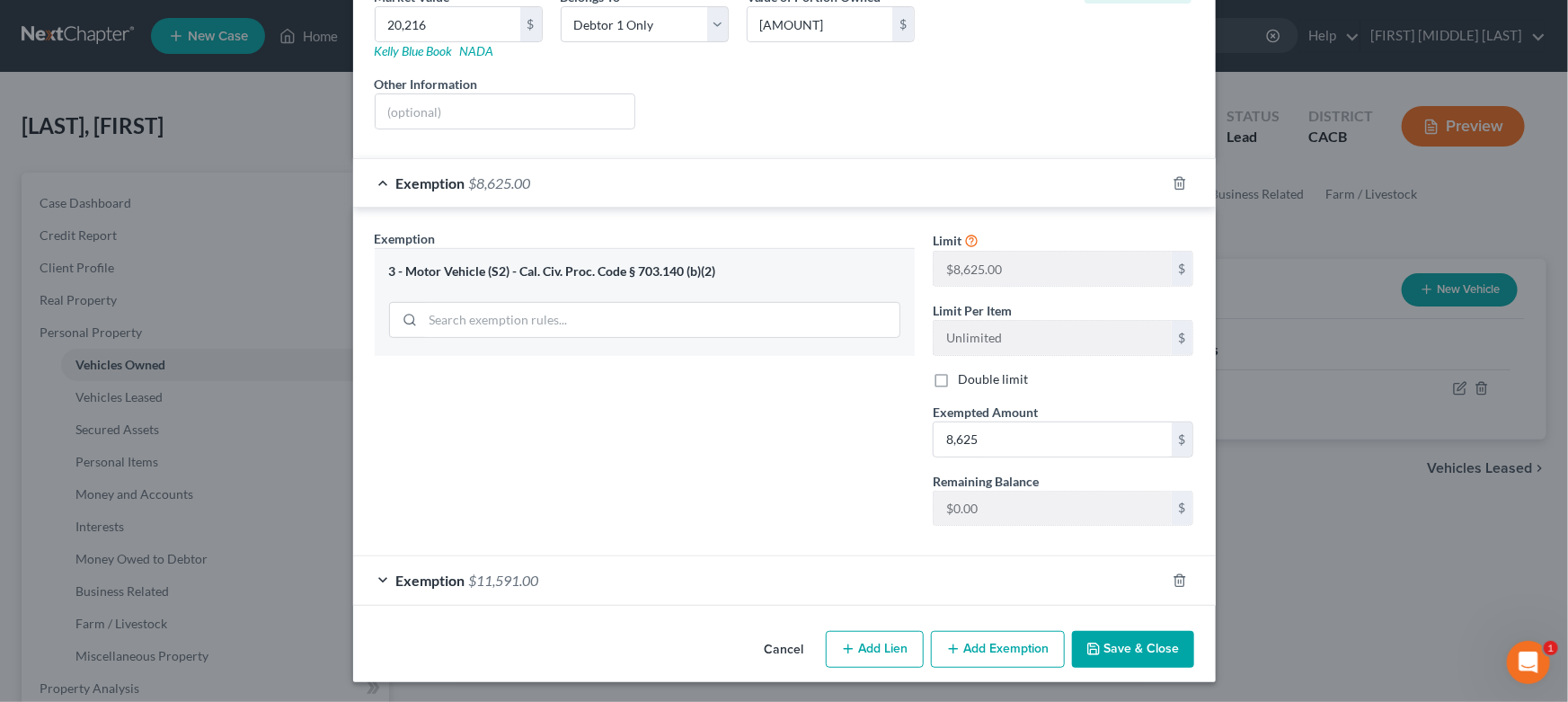 drag, startPoint x: 402, startPoint y: 179, endPoint x: 547, endPoint y: 205, distance: 147.31259 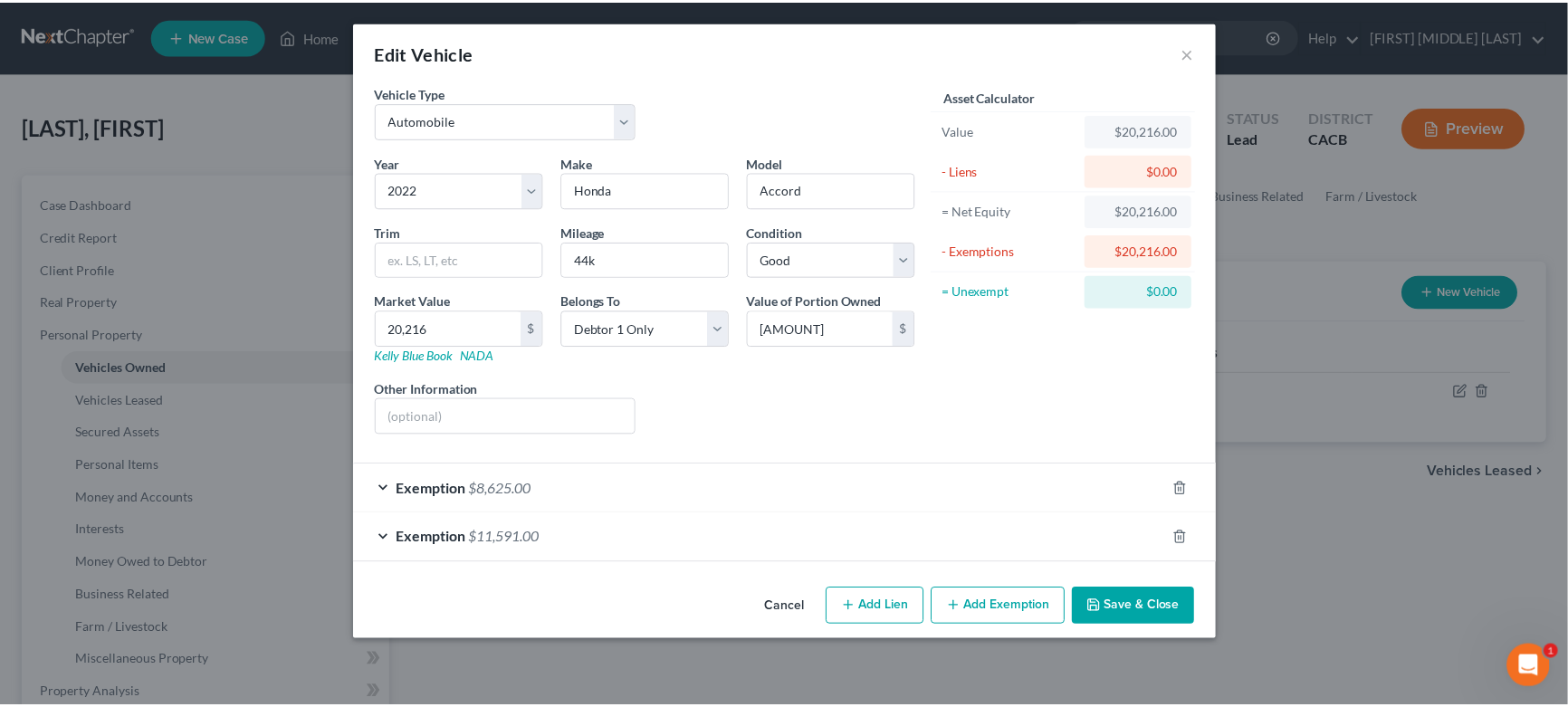 scroll, scrollTop: 0, scrollLeft: 0, axis: both 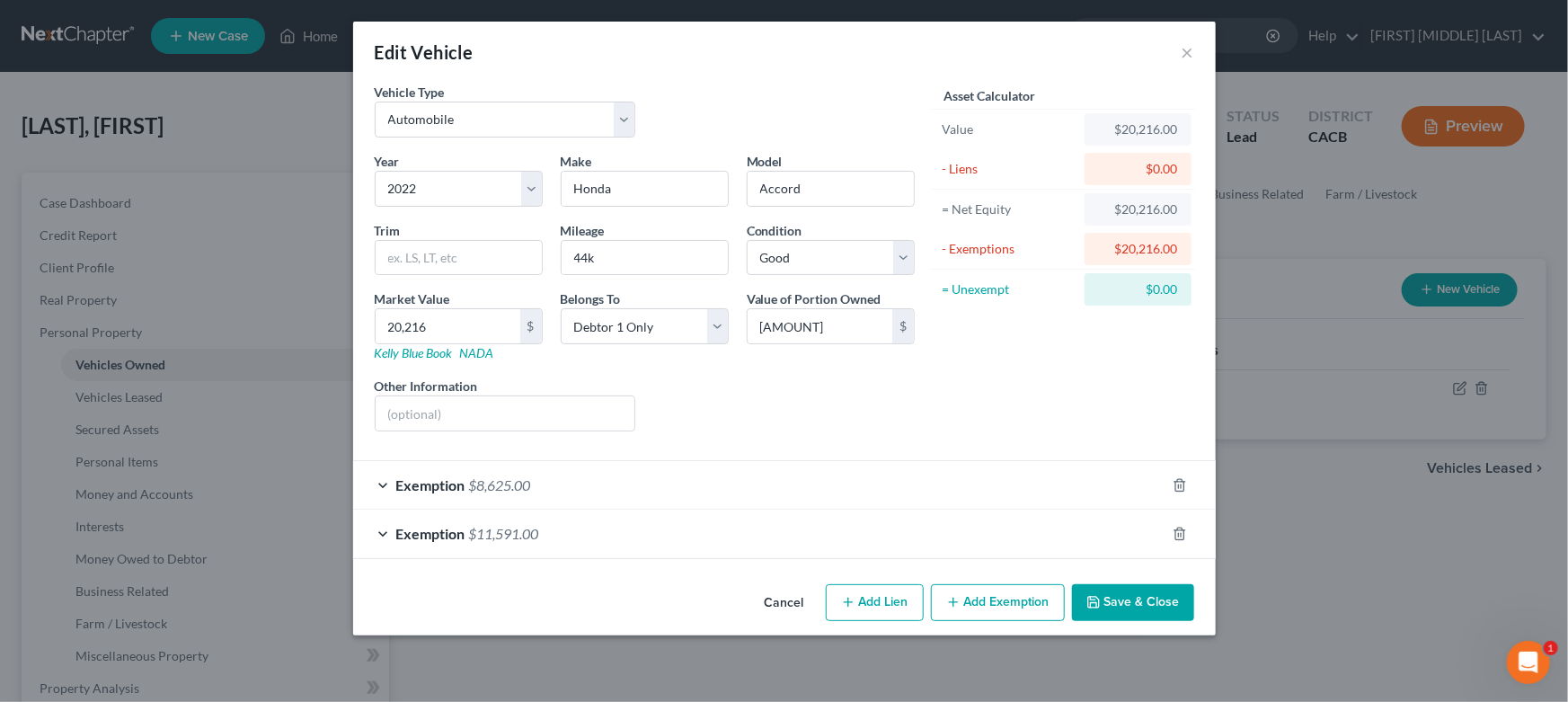 click on "Save & Close" at bounding box center [1133, 603] 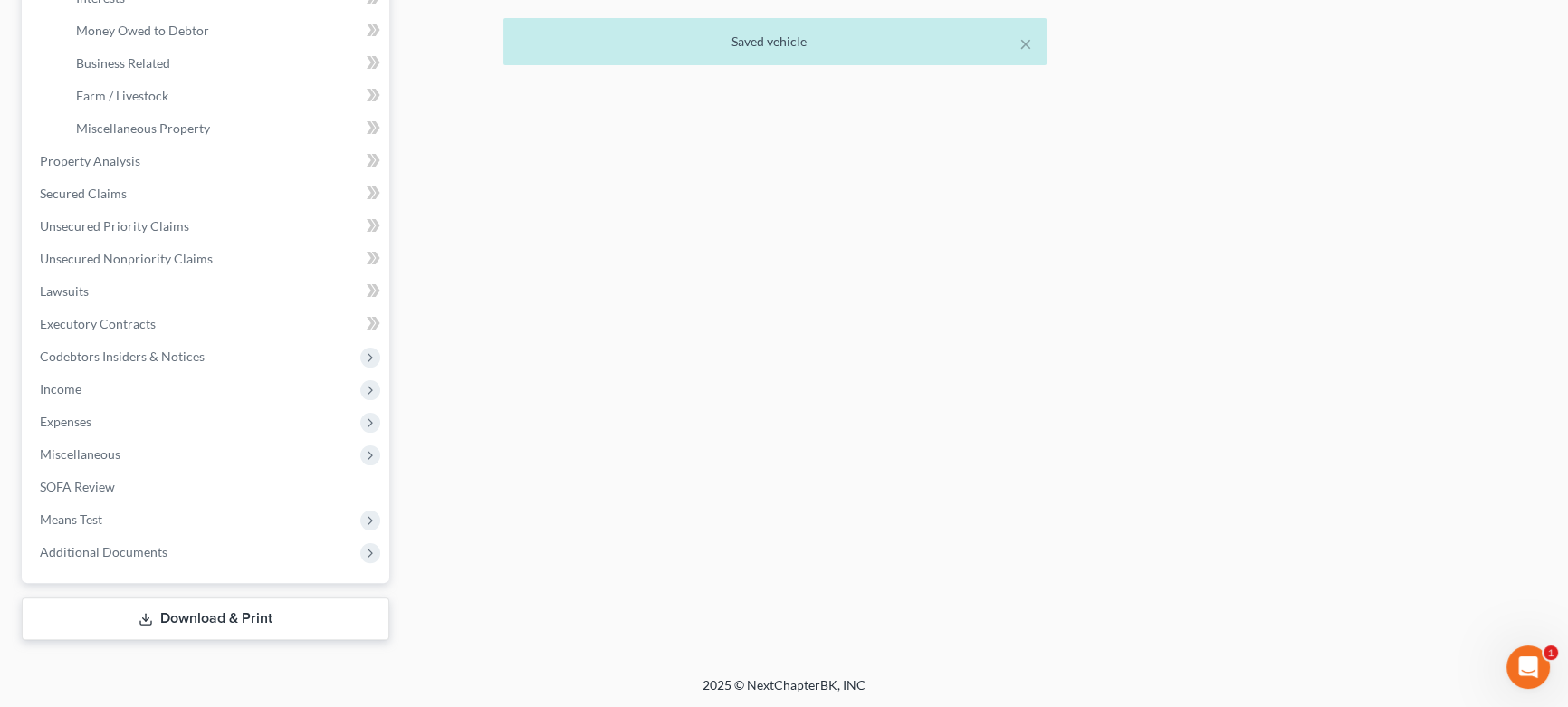 drag, startPoint x: 232, startPoint y: 618, endPoint x: 240, endPoint y: 606, distance: 14.422205 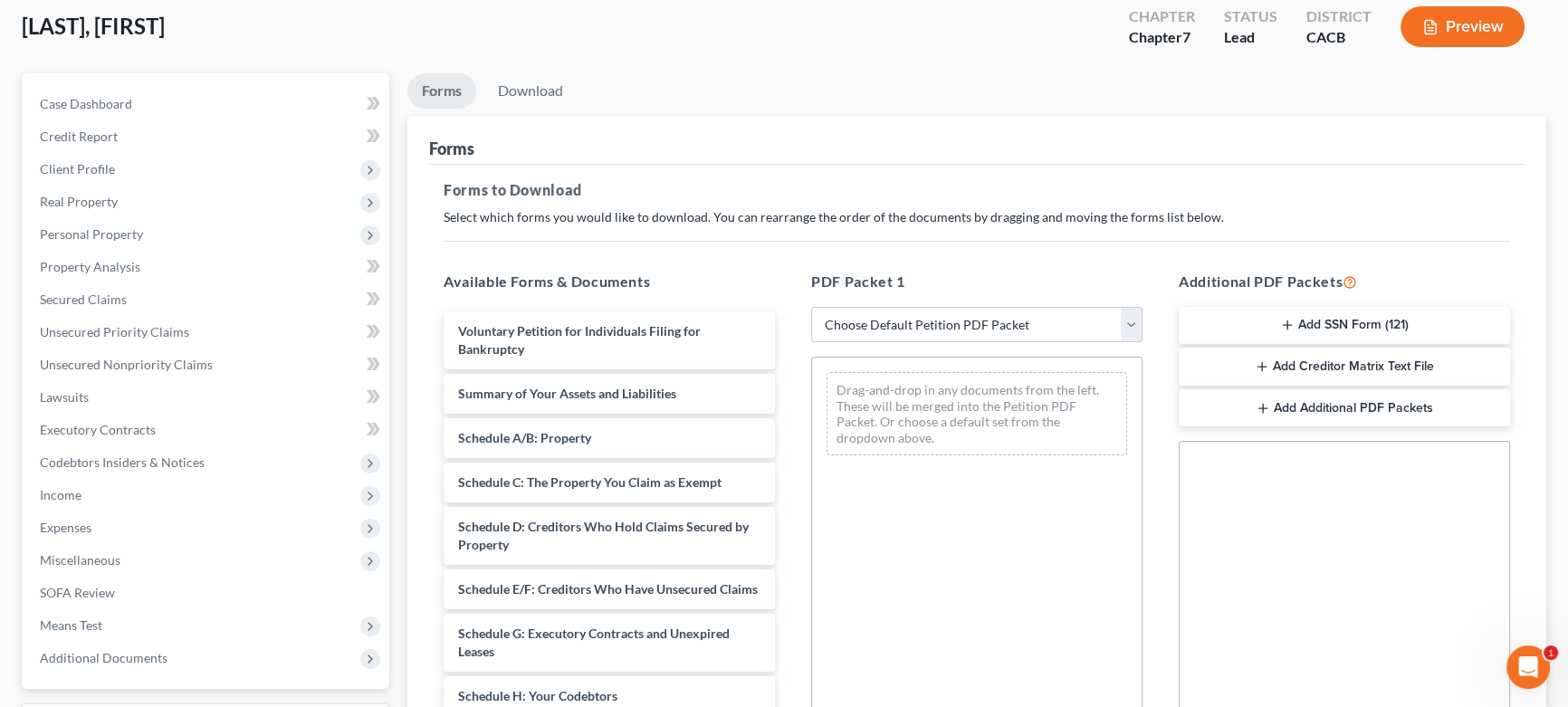 scroll, scrollTop: 137, scrollLeft: 0, axis: vertical 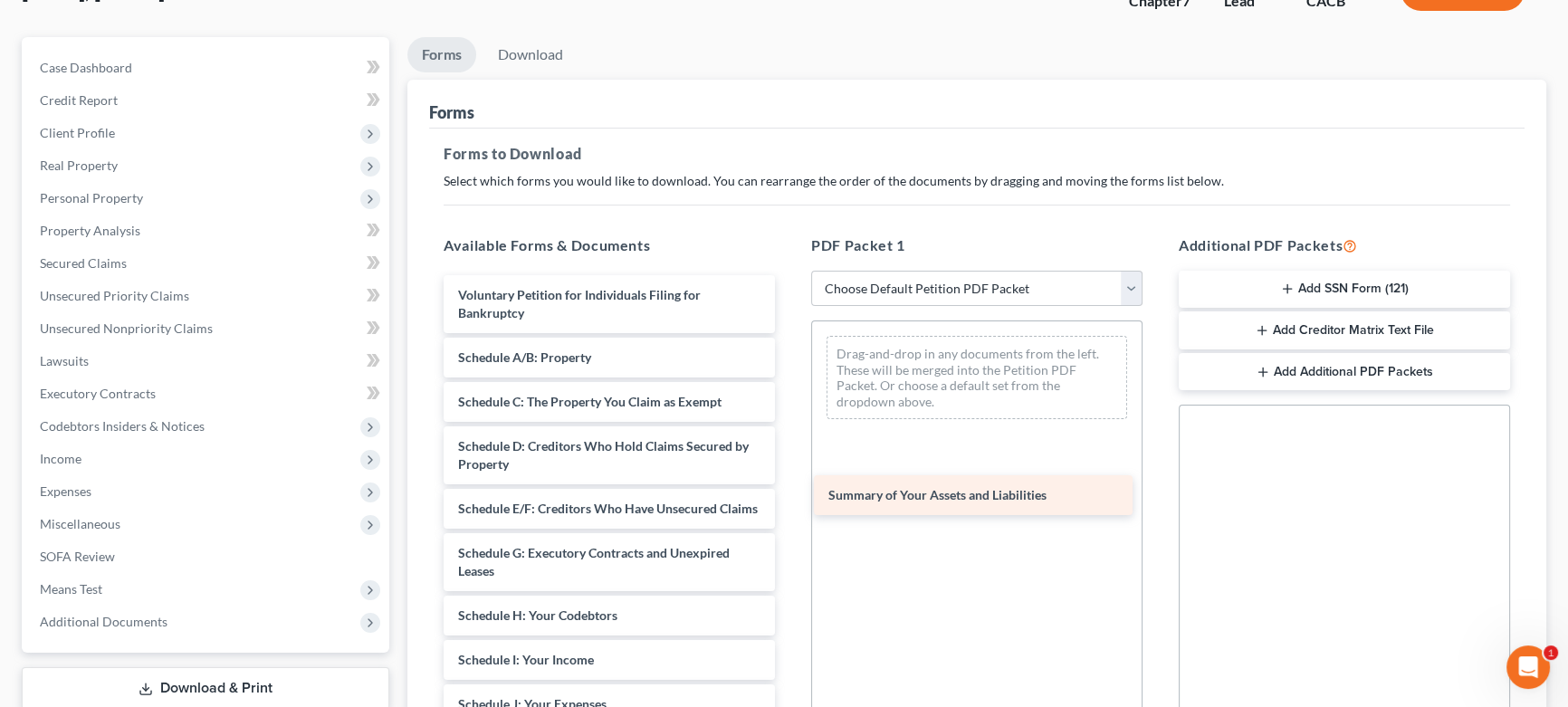 drag, startPoint x: 628, startPoint y: 358, endPoint x: 982, endPoint y: 489, distance: 377.4613 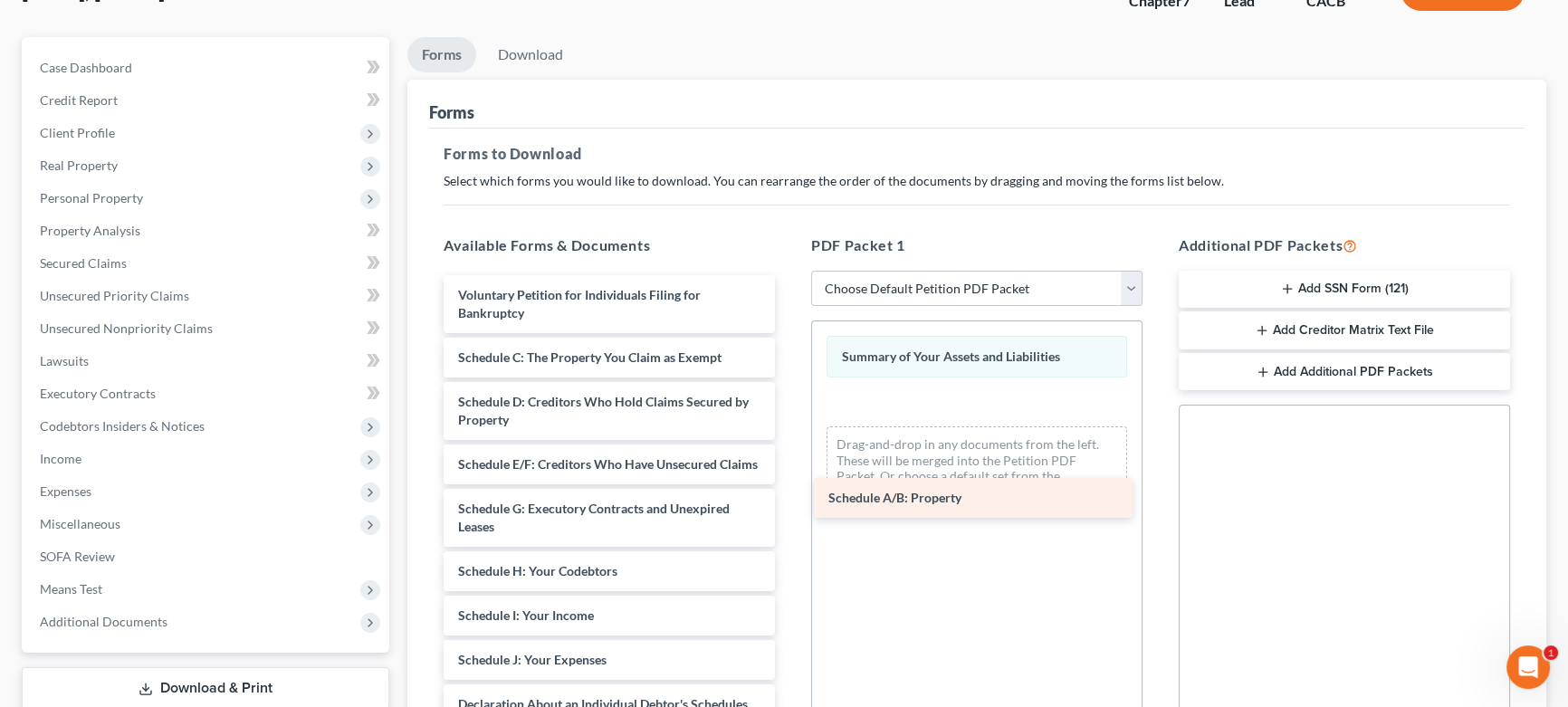 drag, startPoint x: 636, startPoint y: 354, endPoint x: 1000, endPoint y: 488, distance: 387.88143 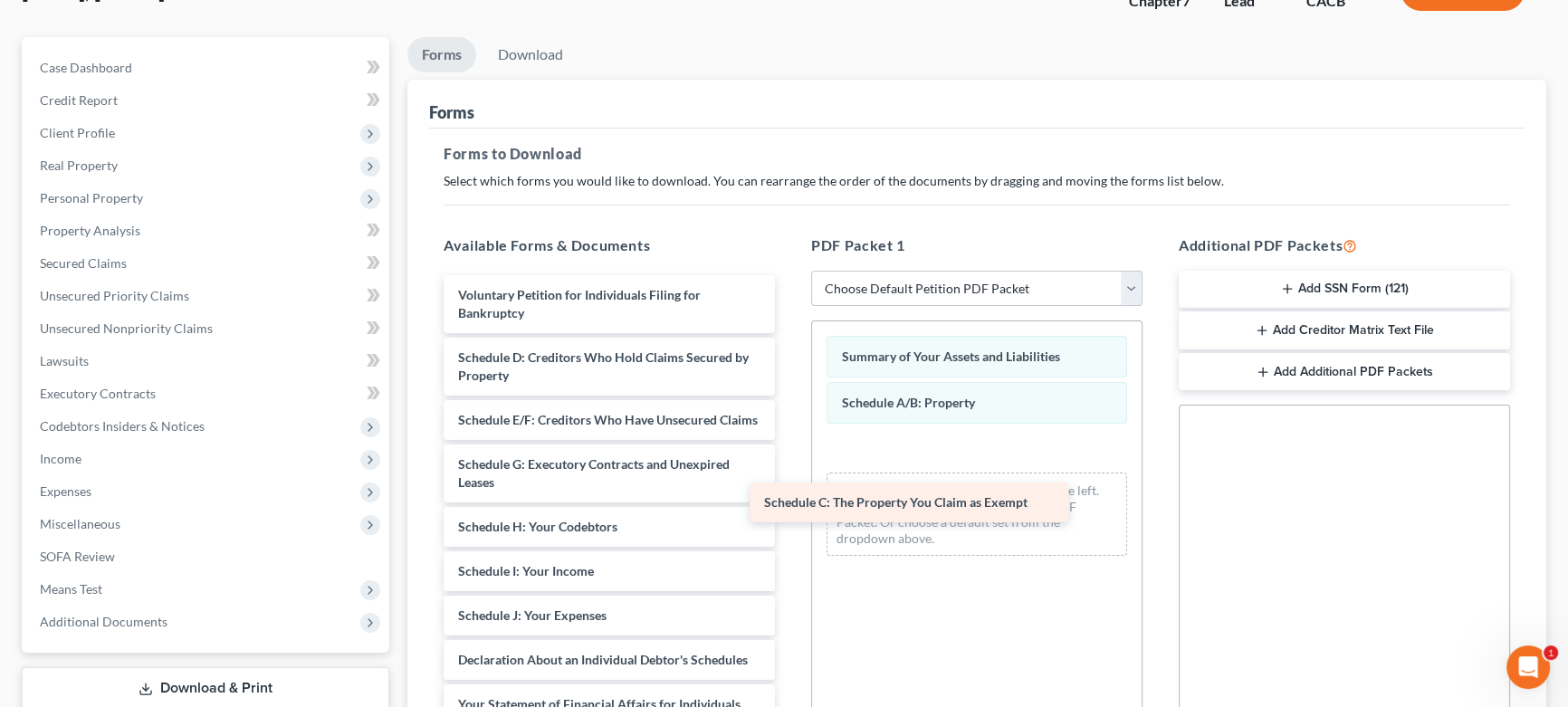 drag, startPoint x: 666, startPoint y: 358, endPoint x: 995, endPoint y: 495, distance: 356.38462 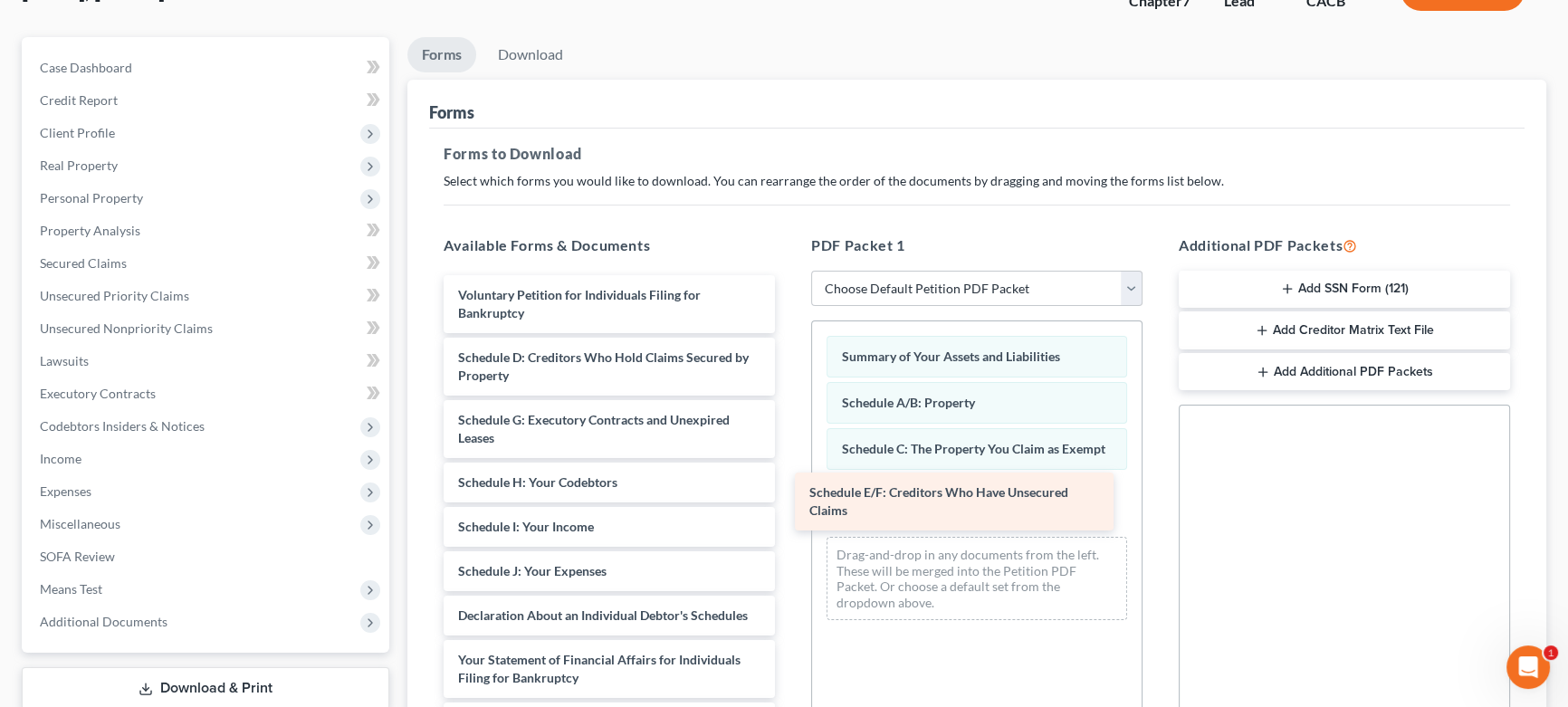 drag, startPoint x: 640, startPoint y: 428, endPoint x: 999, endPoint y: 499, distance: 365.9535 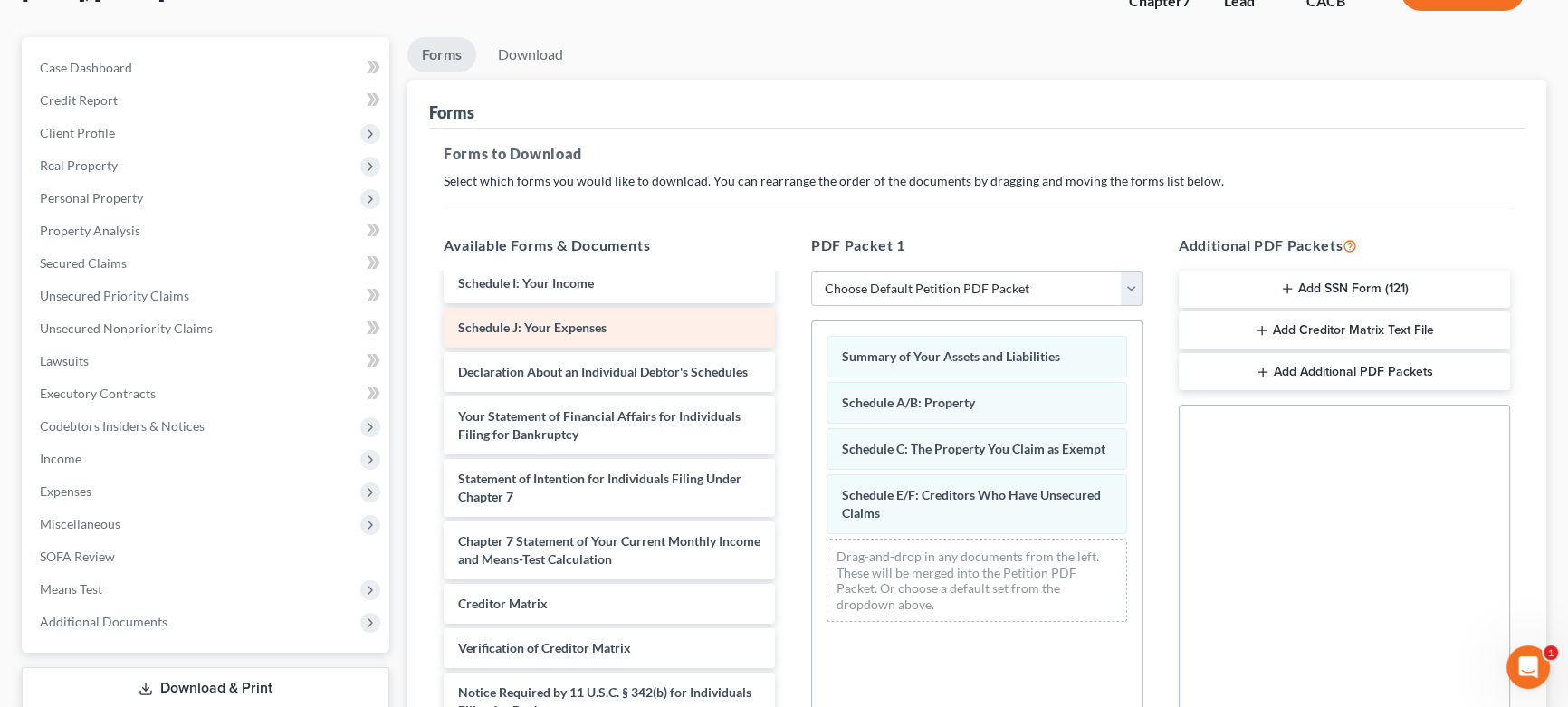 scroll, scrollTop: 272, scrollLeft: 0, axis: vertical 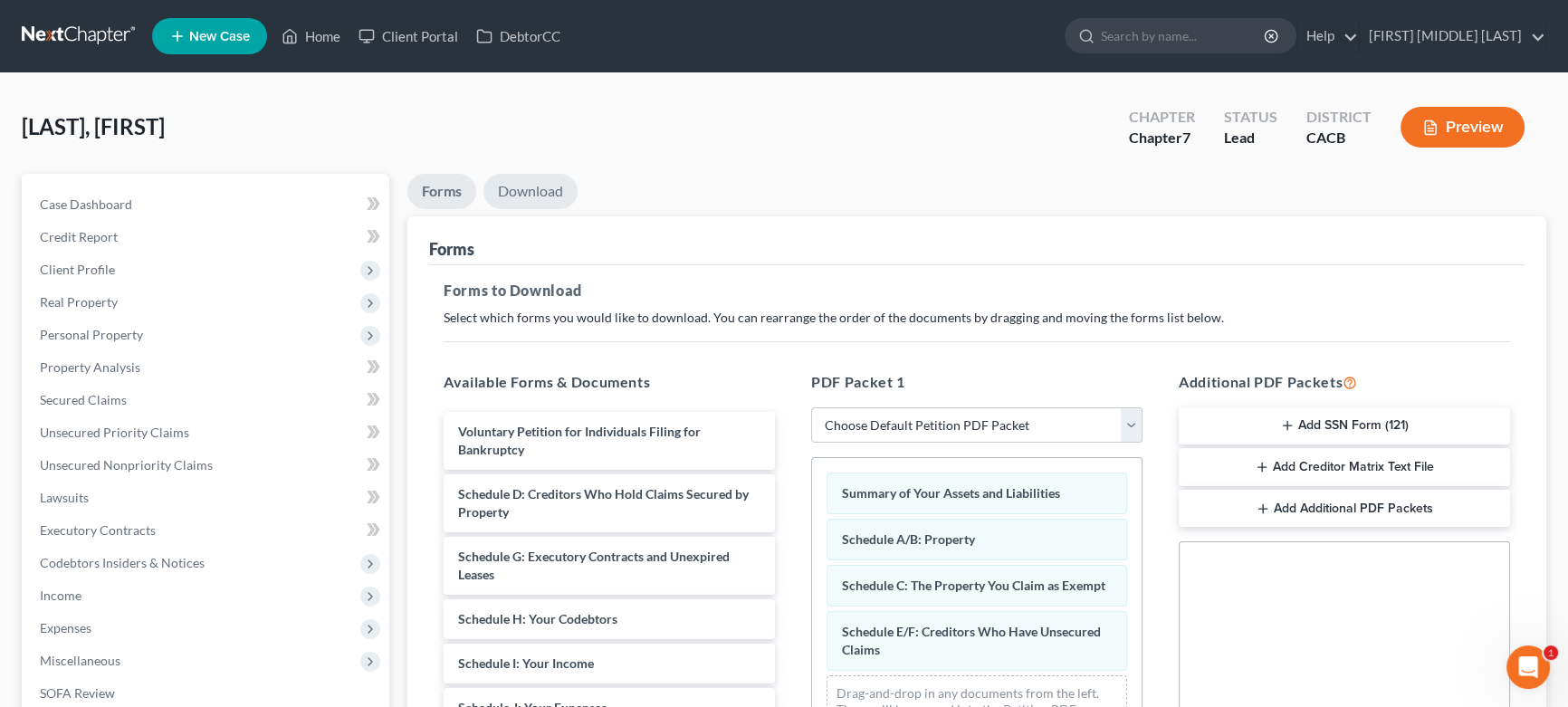 click on "Download" at bounding box center [531, 191] 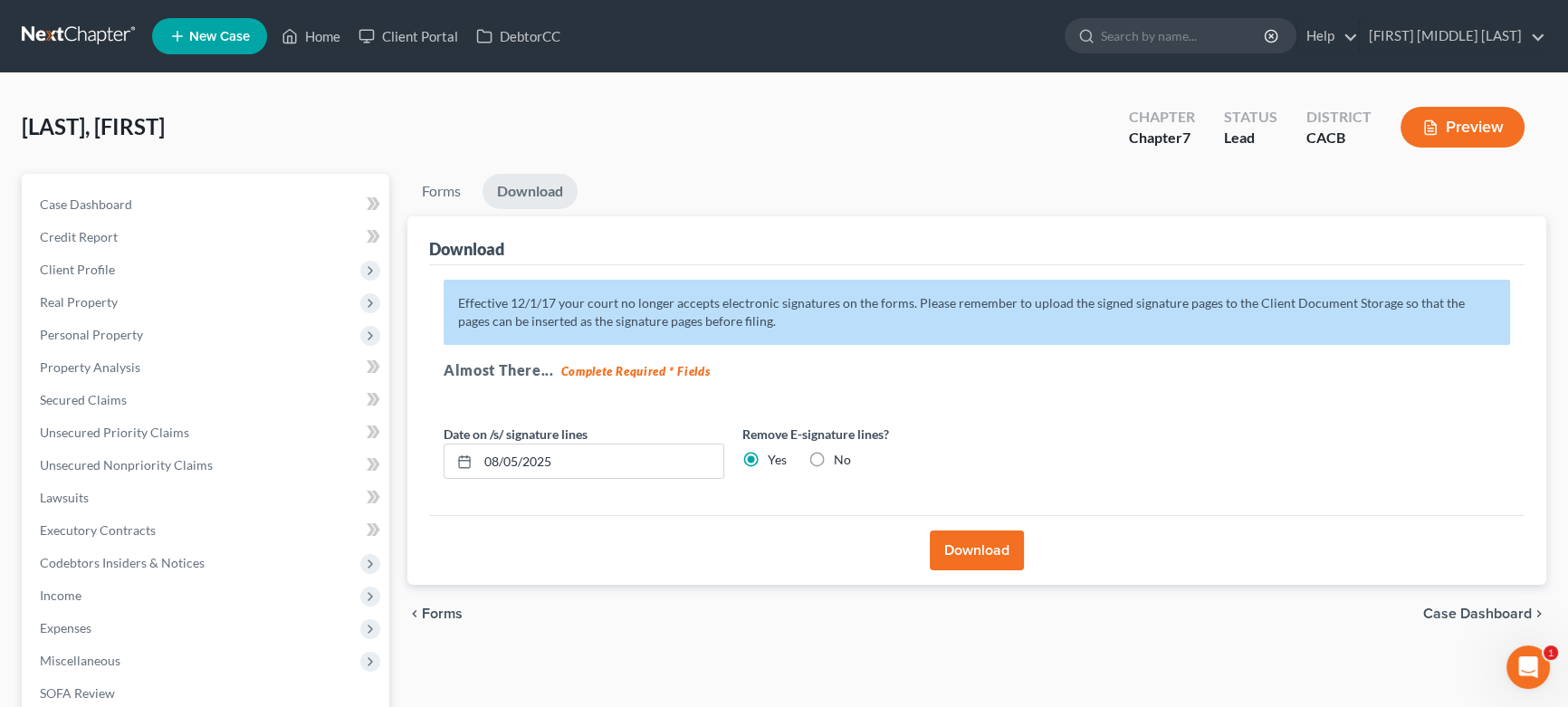 click on "Download" at bounding box center (977, 550) 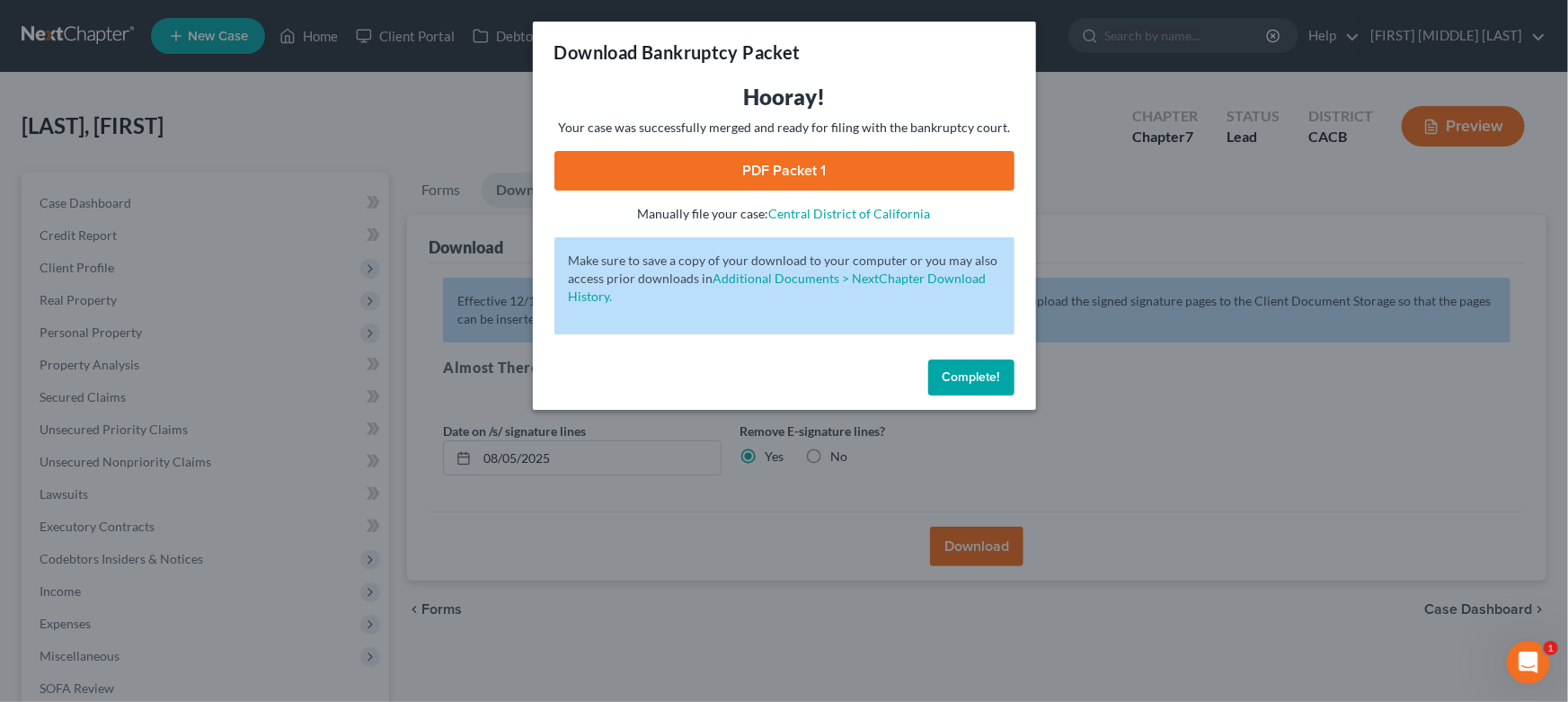 click on "PDF Packet 1" at bounding box center [784, 171] 